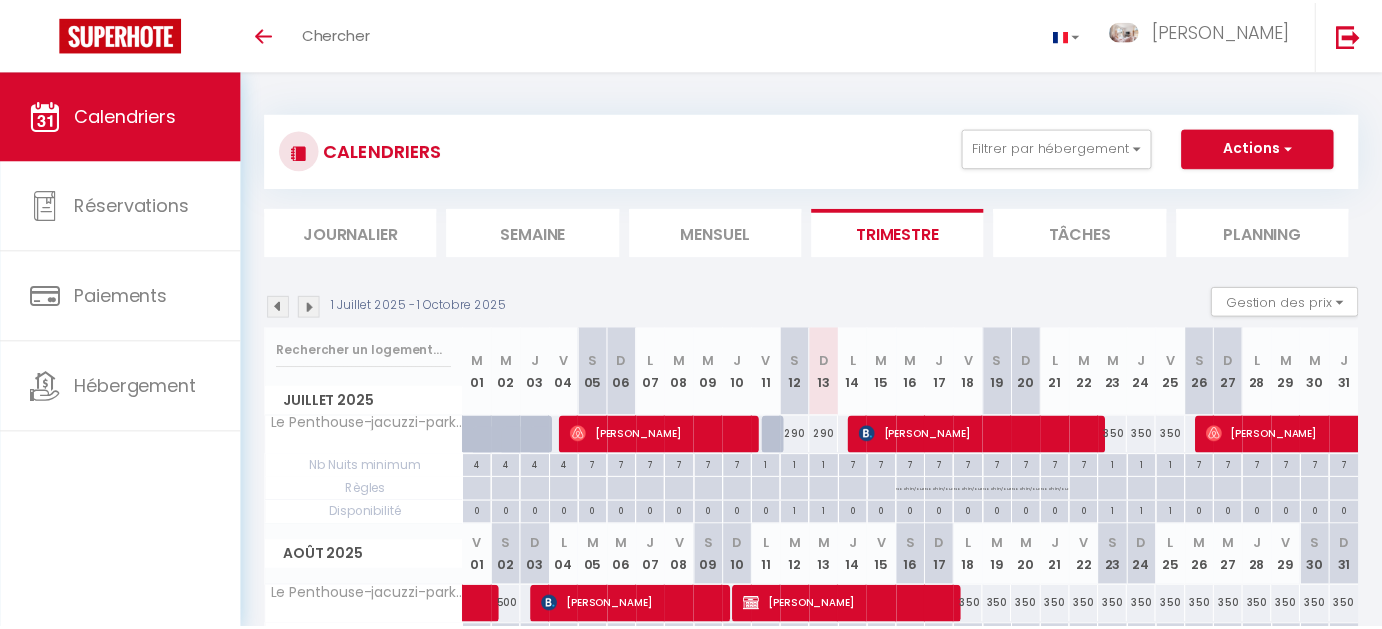scroll, scrollTop: 300, scrollLeft: 0, axis: vertical 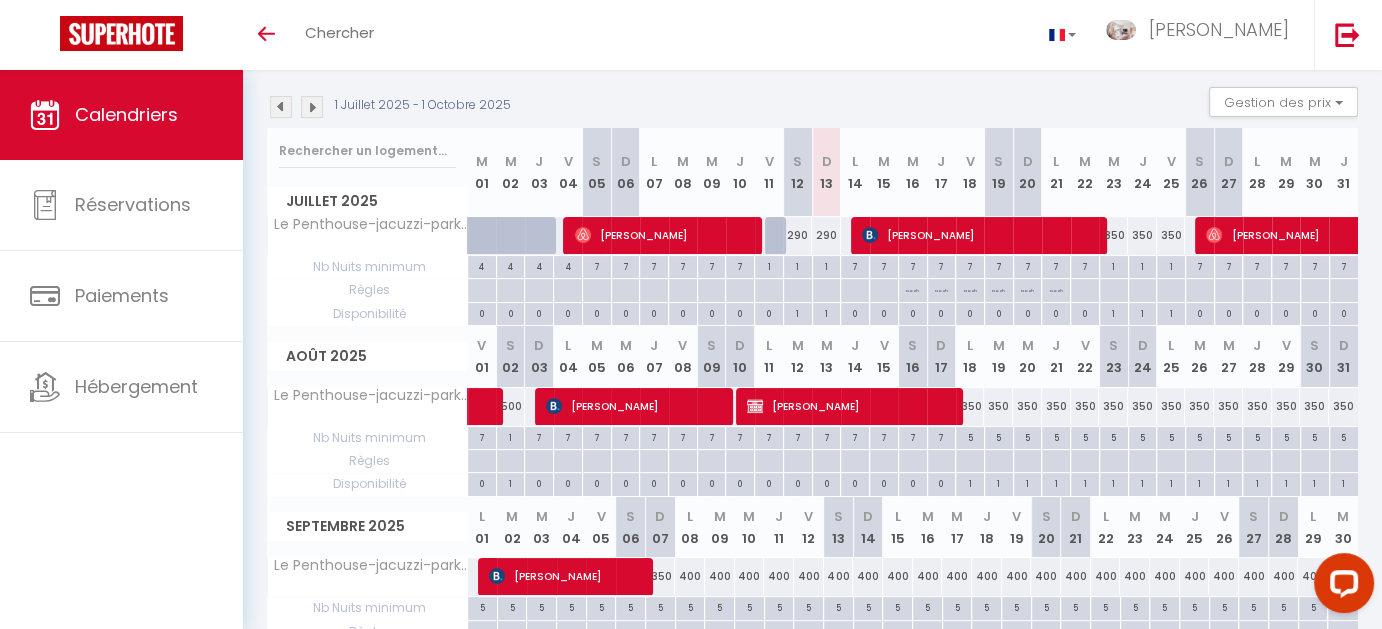 click at bounding box center [312, 107] 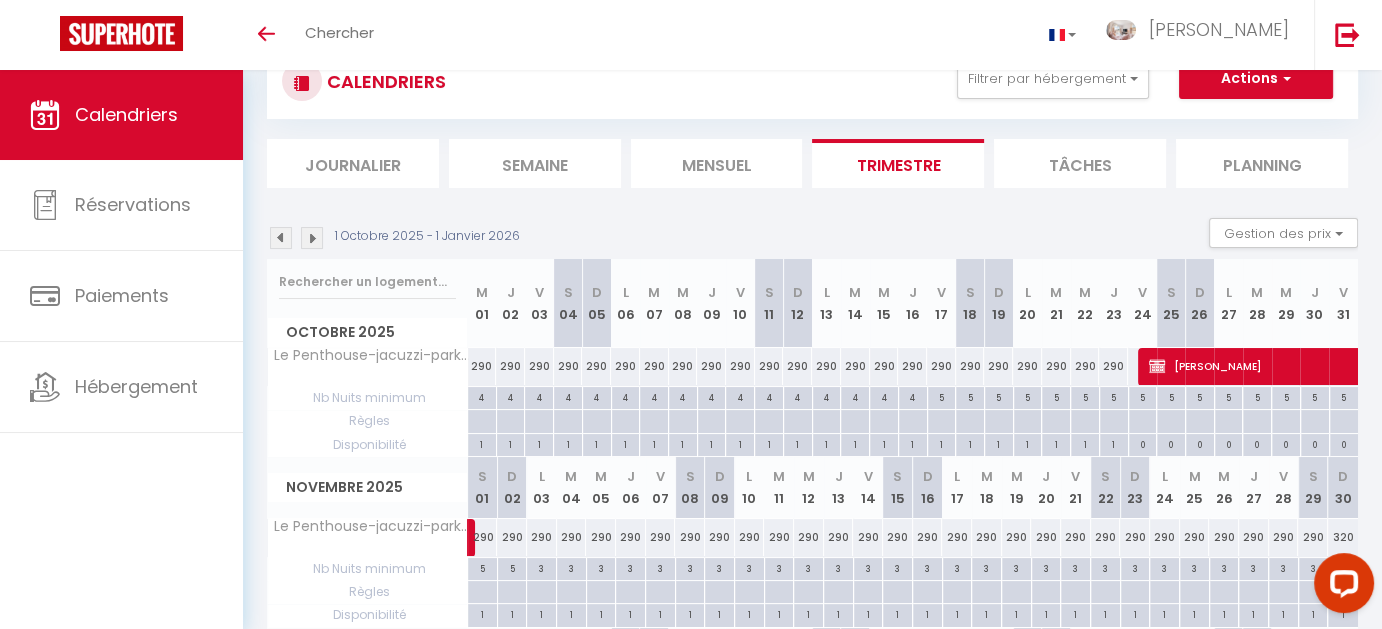 scroll, scrollTop: 200, scrollLeft: 0, axis: vertical 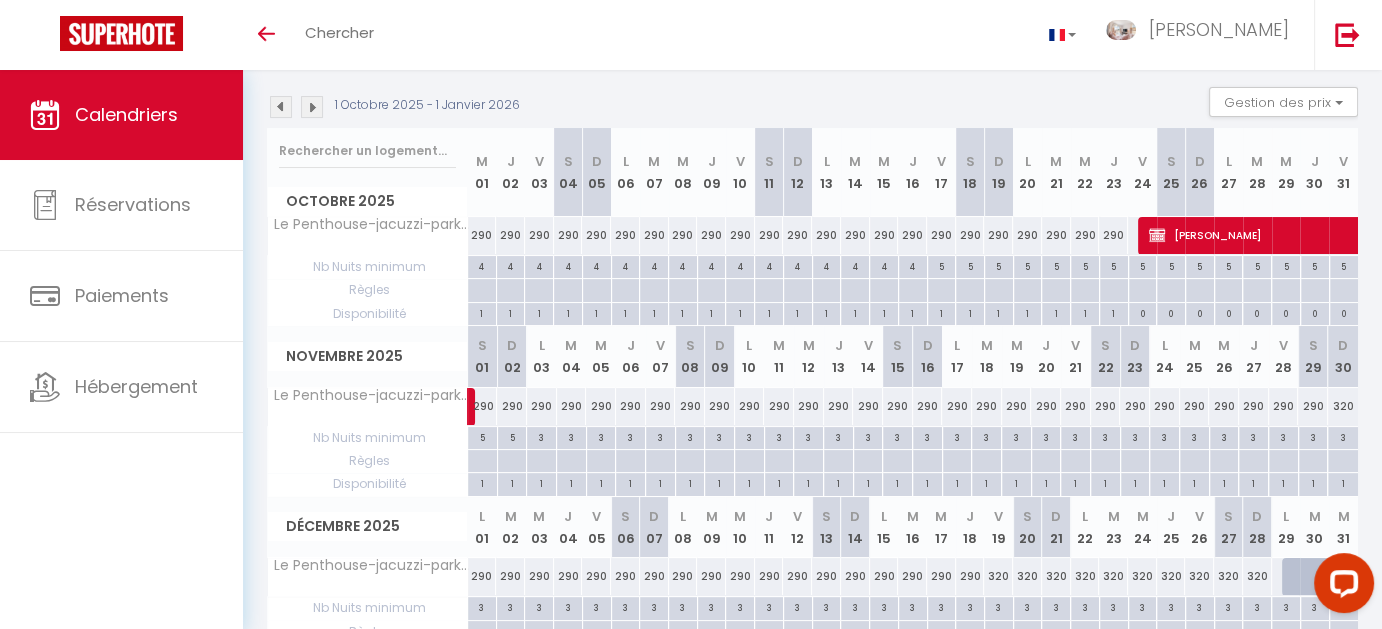 click at bounding box center (281, 107) 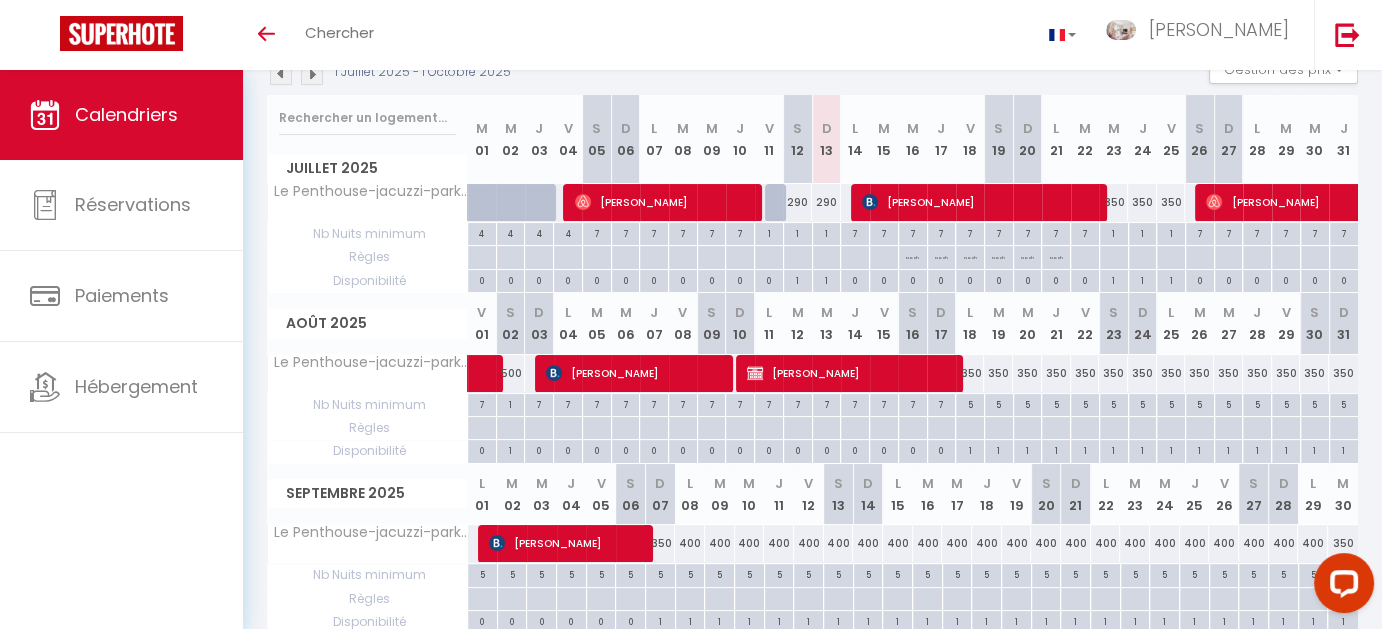 scroll, scrollTop: 200, scrollLeft: 0, axis: vertical 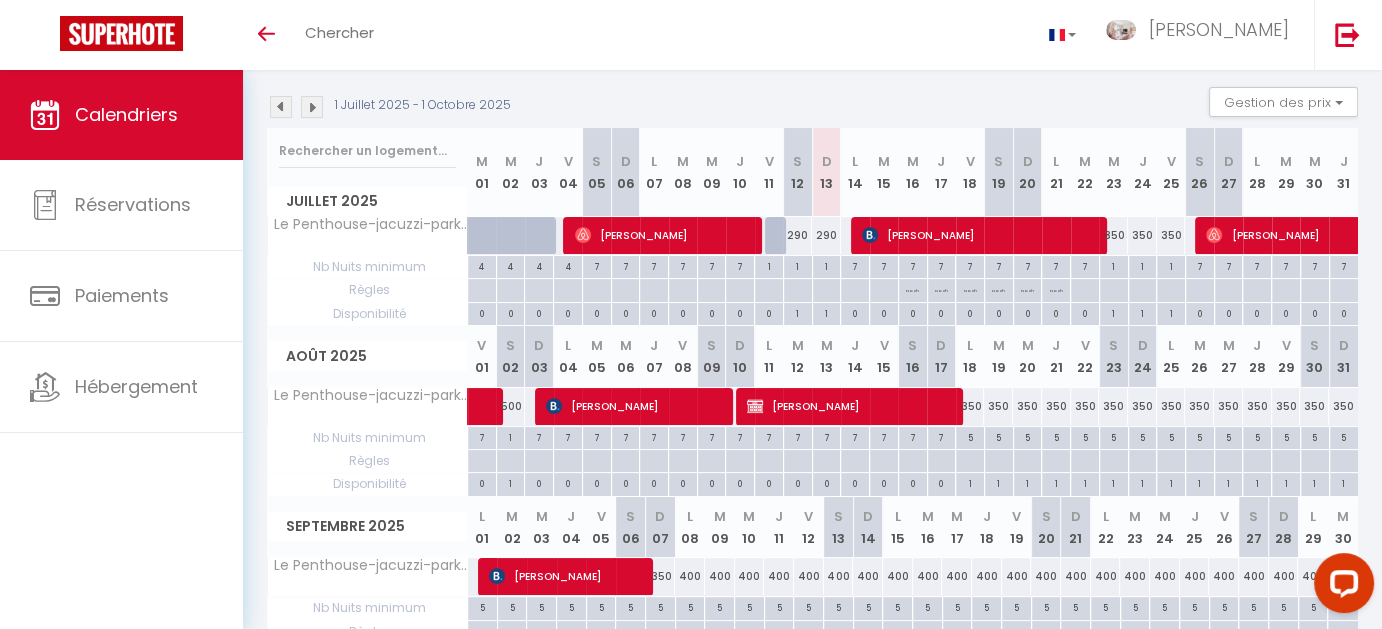 click at bounding box center (312, 107) 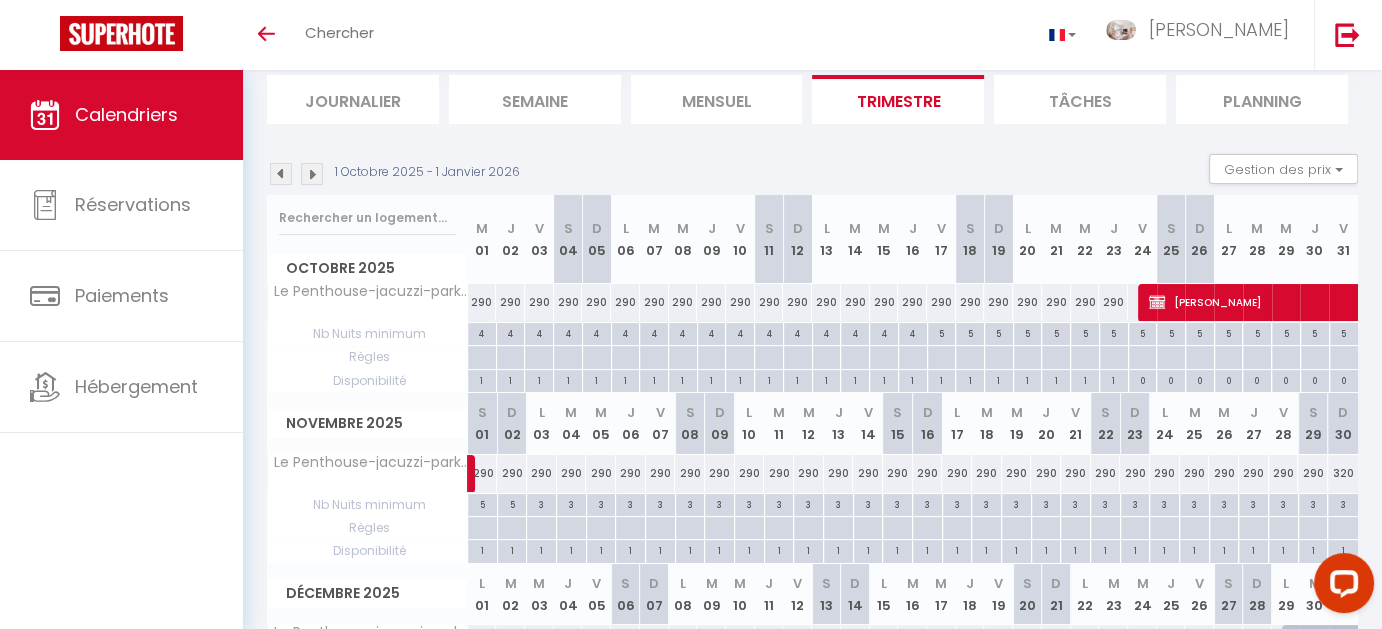 scroll, scrollTop: 100, scrollLeft: 0, axis: vertical 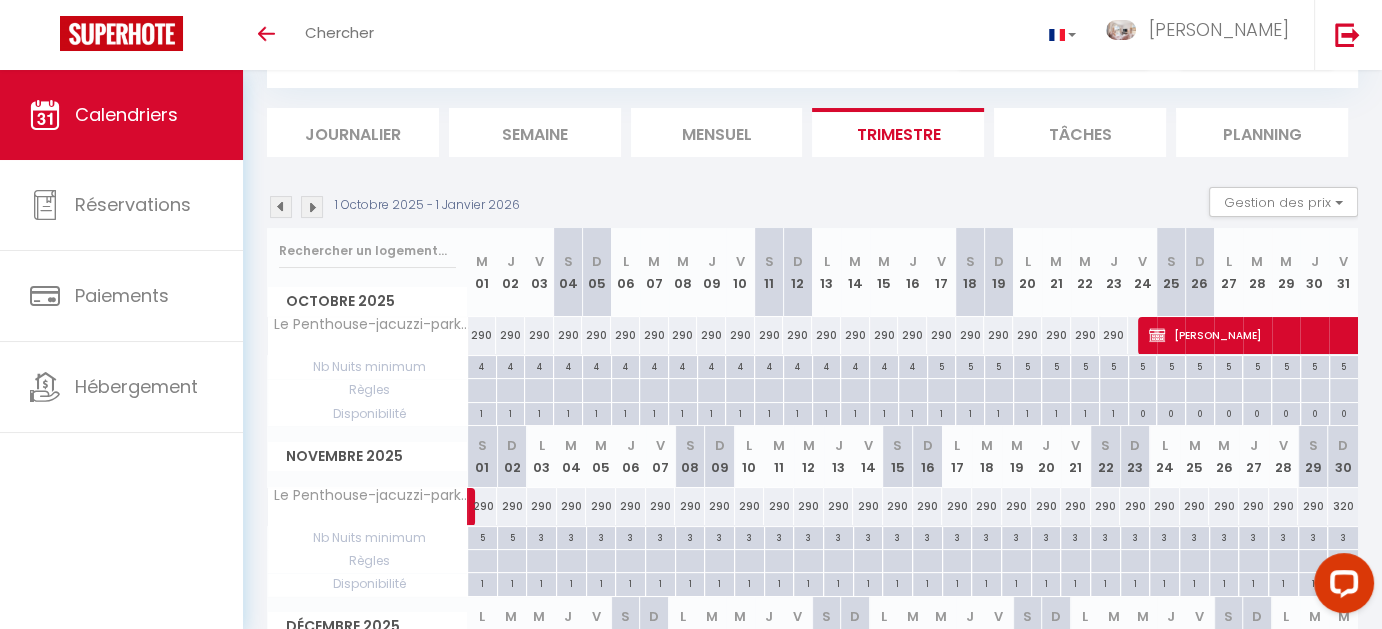 click at bounding box center (281, 207) 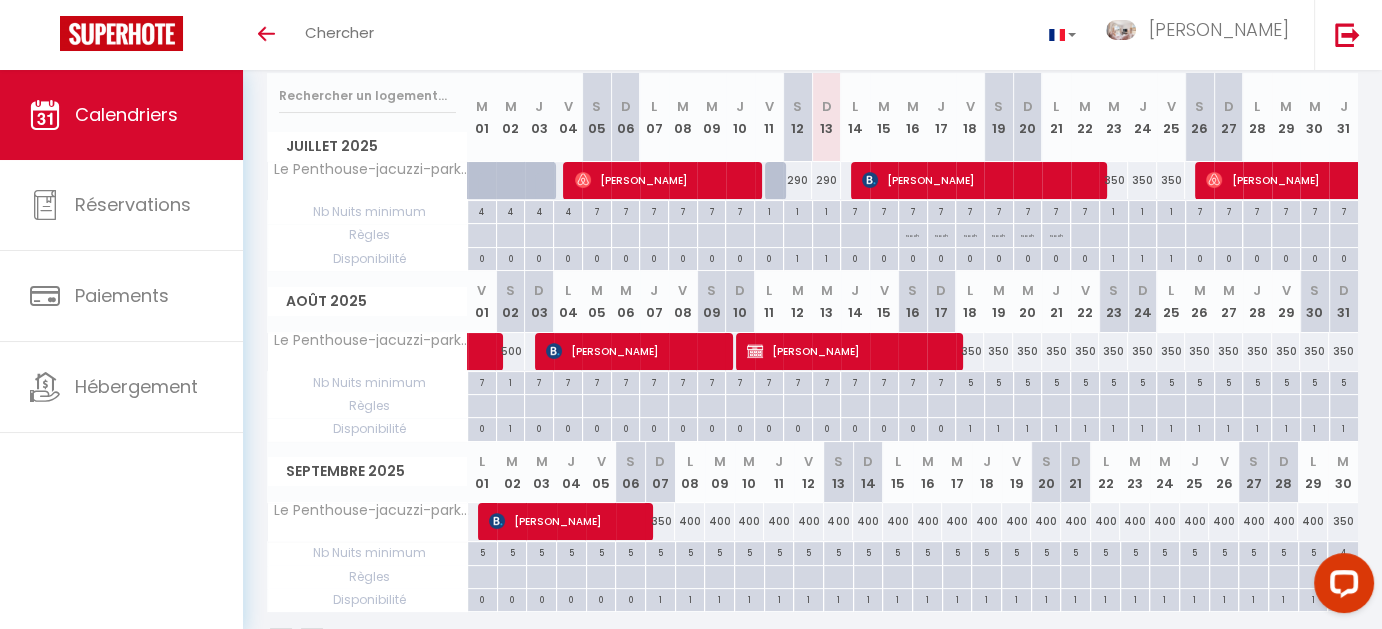 scroll, scrollTop: 300, scrollLeft: 0, axis: vertical 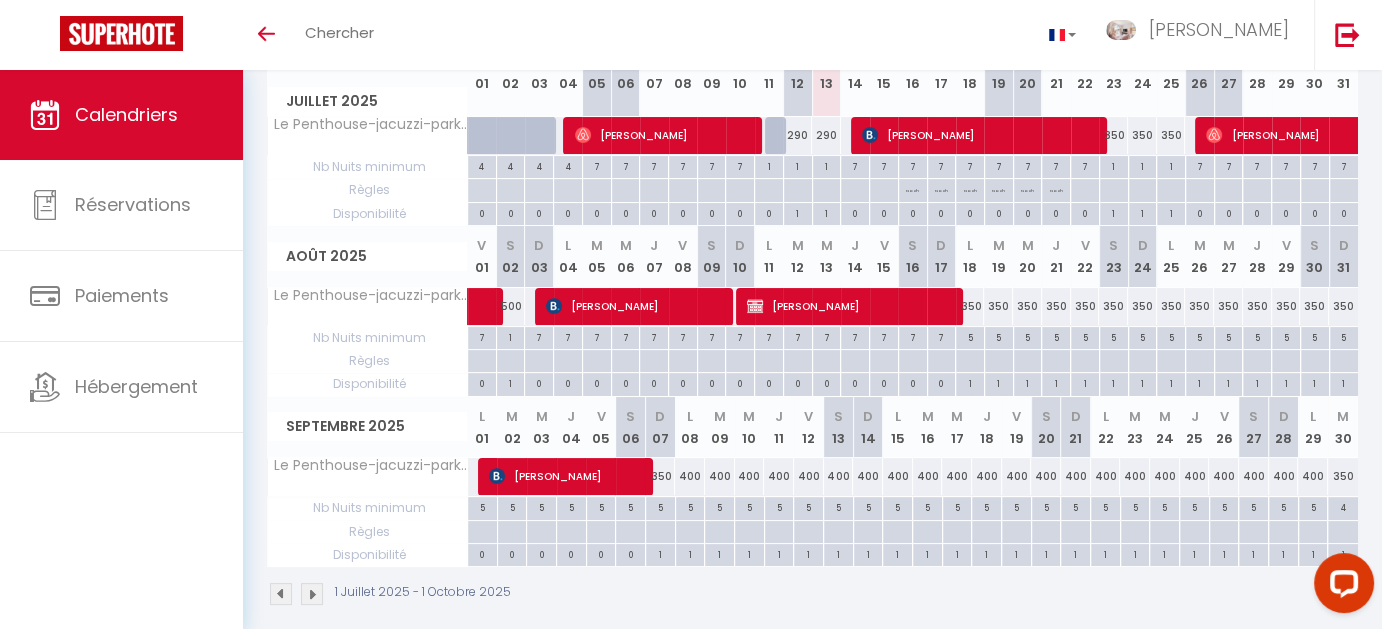 click on "400" at bounding box center (690, 476) 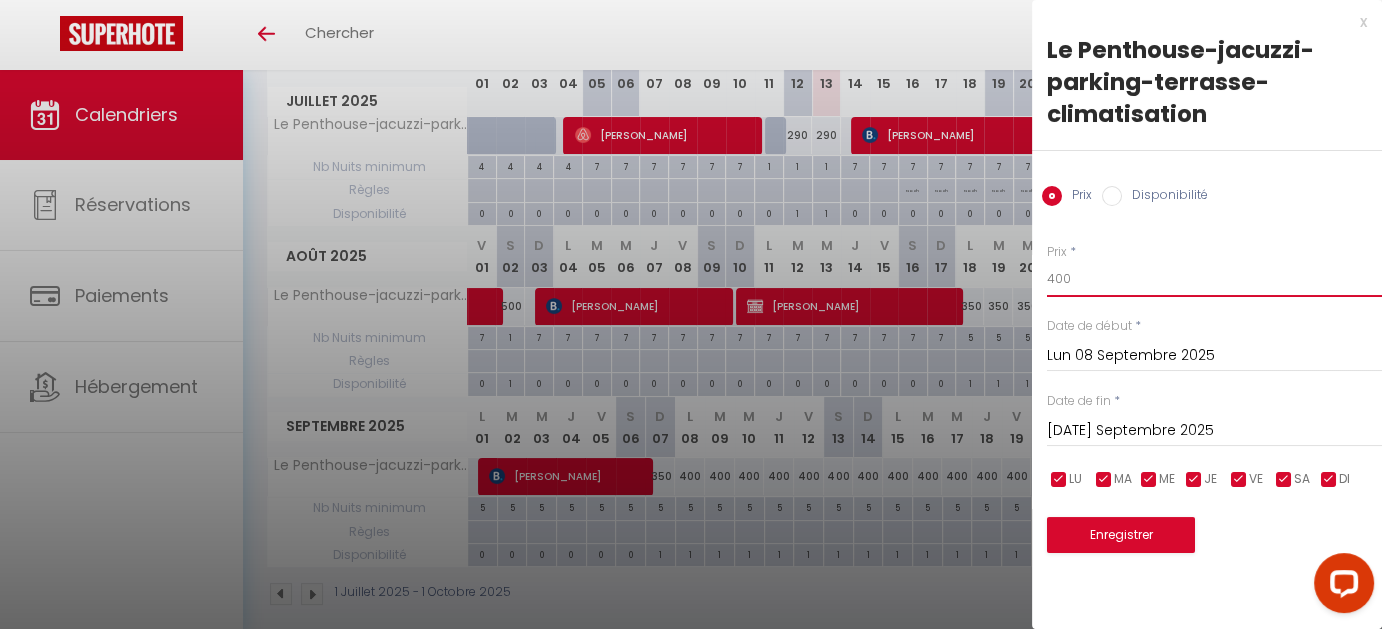 drag, startPoint x: 1088, startPoint y: 279, endPoint x: 989, endPoint y: 260, distance: 100.80675 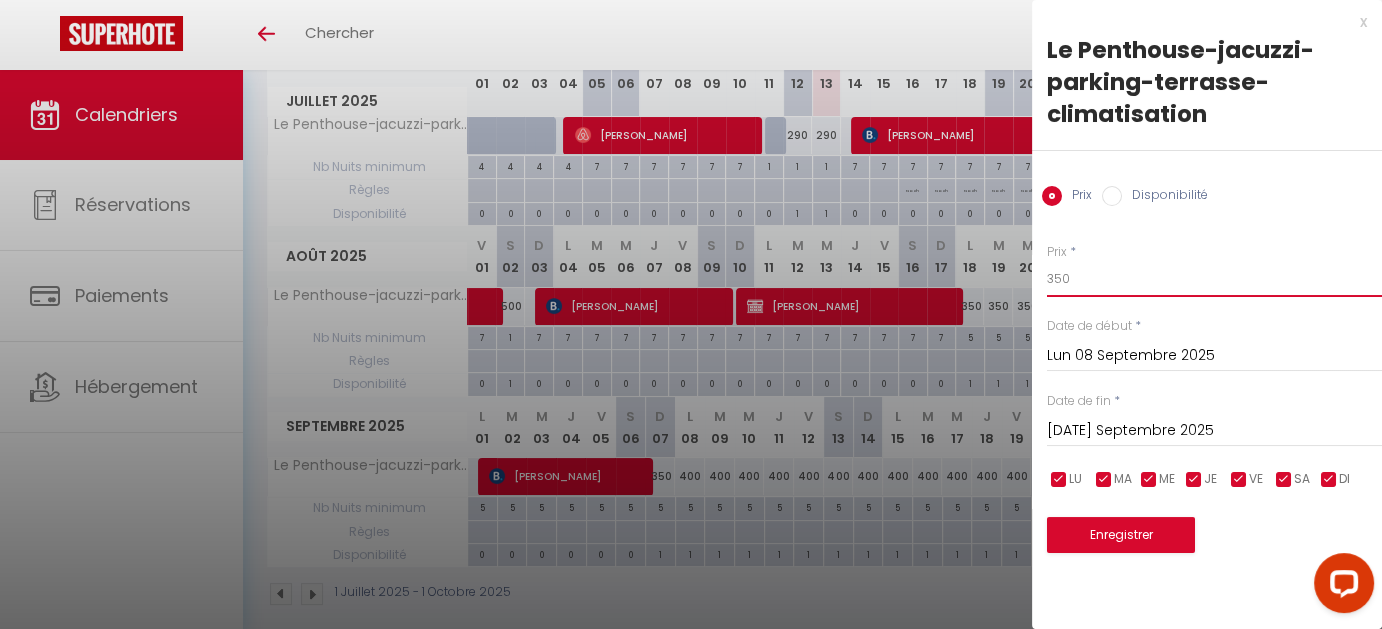type on "350" 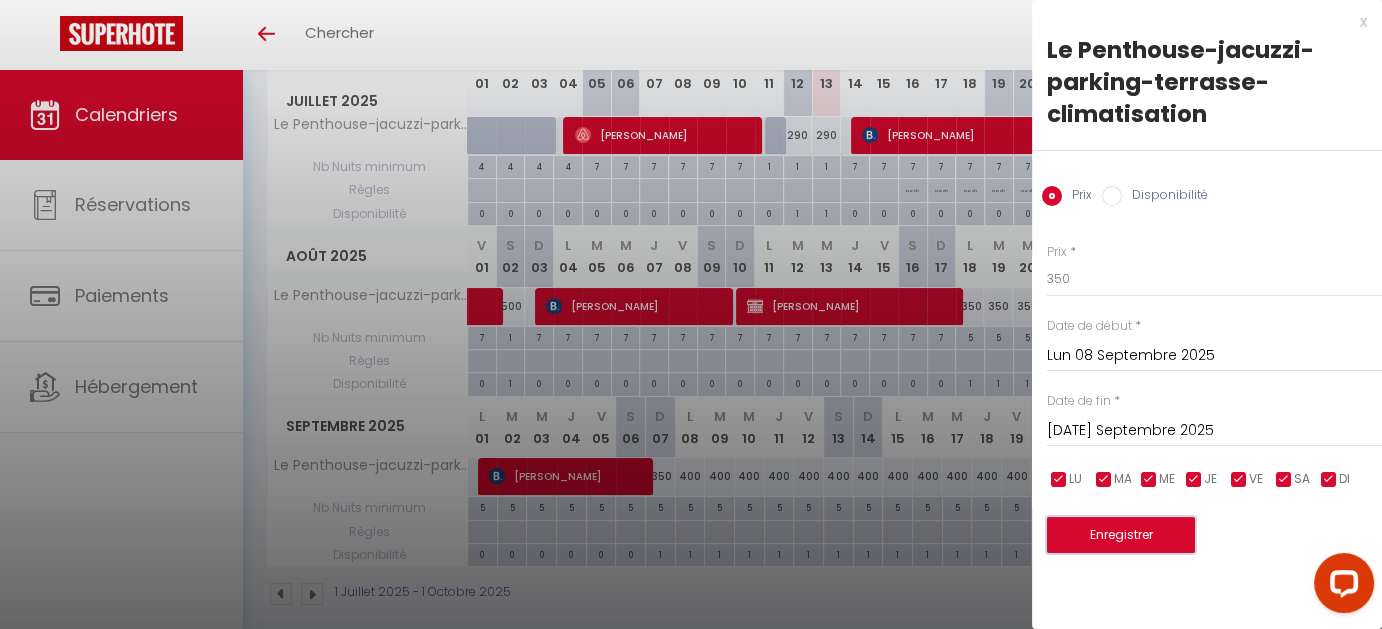 click on "Enregistrer" at bounding box center (1121, 535) 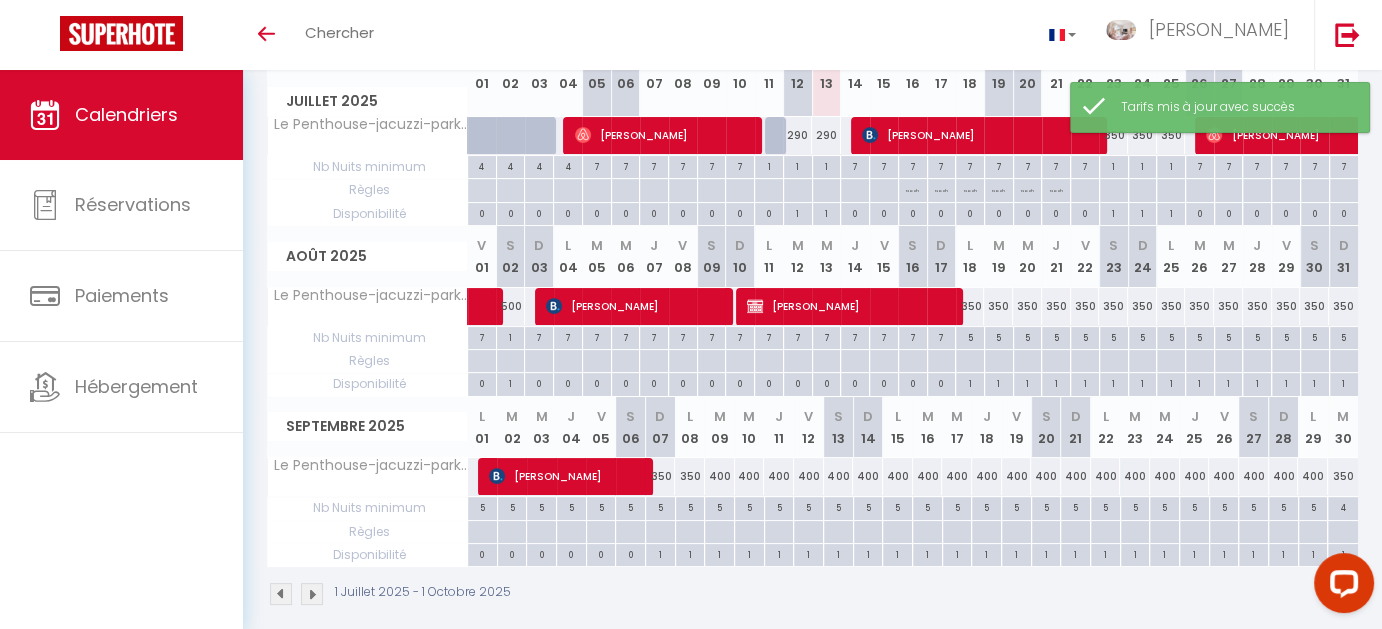 scroll, scrollTop: 200, scrollLeft: 0, axis: vertical 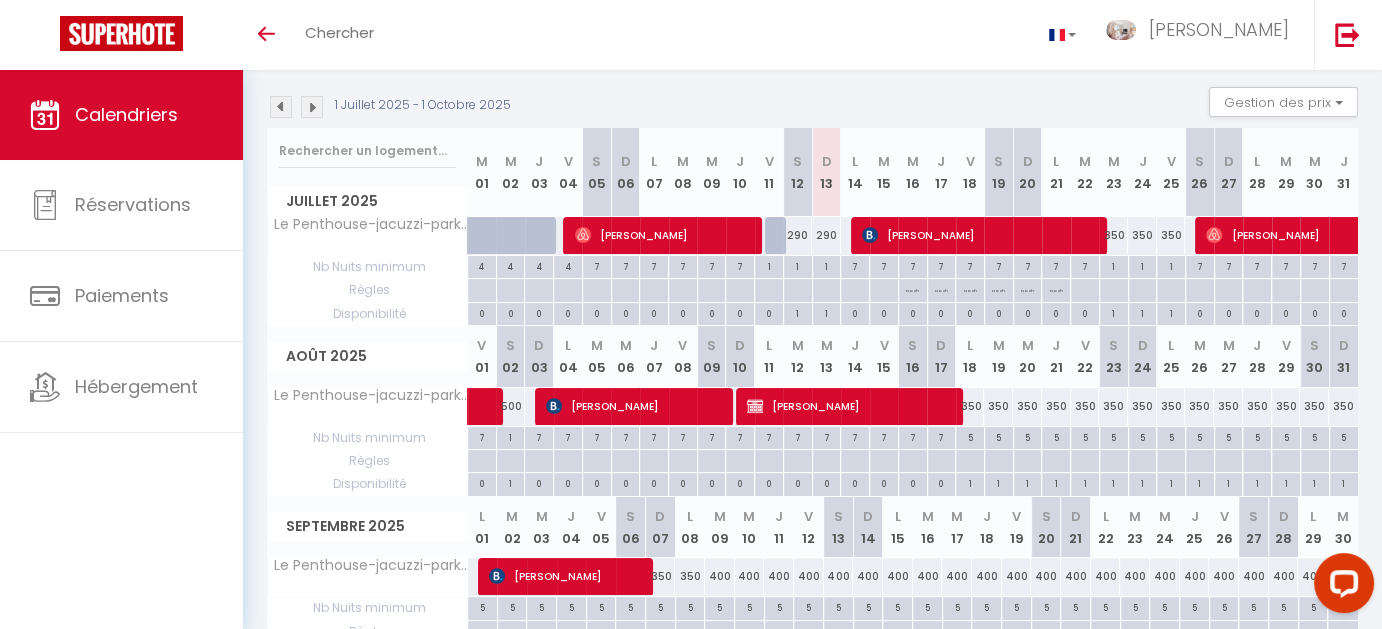 click on "400" at bounding box center [720, 576] 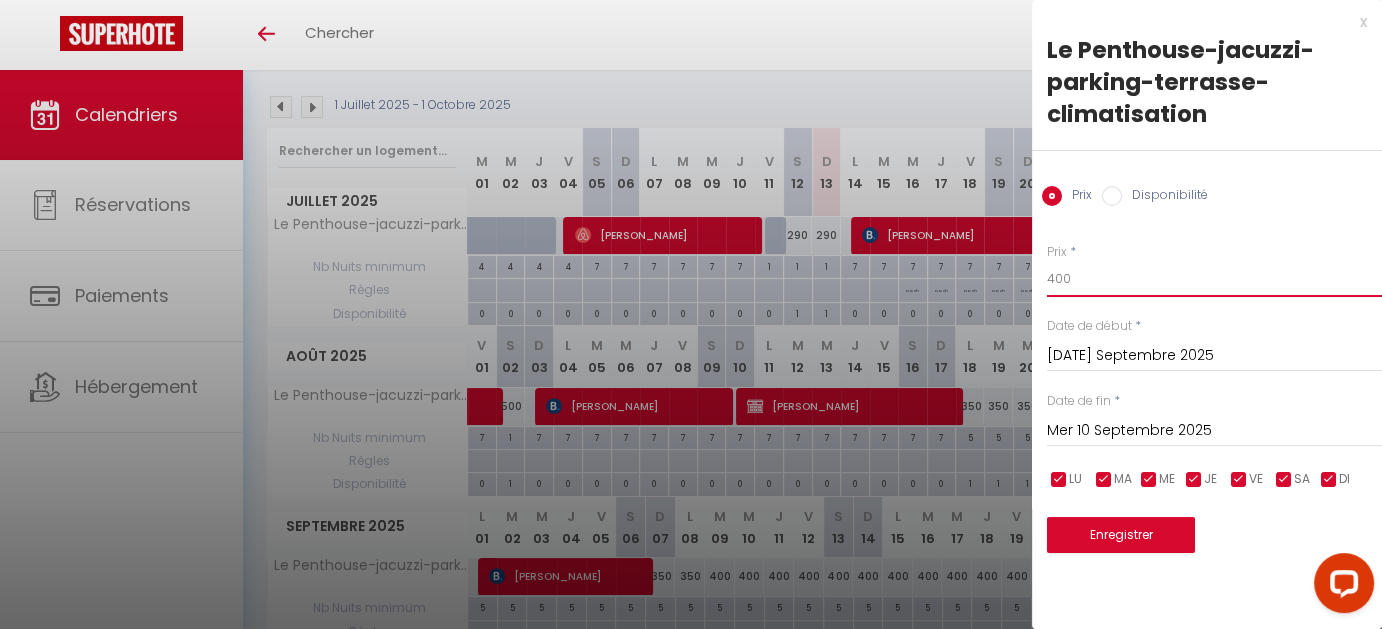 drag, startPoint x: 1103, startPoint y: 279, endPoint x: 1003, endPoint y: 290, distance: 100.60318 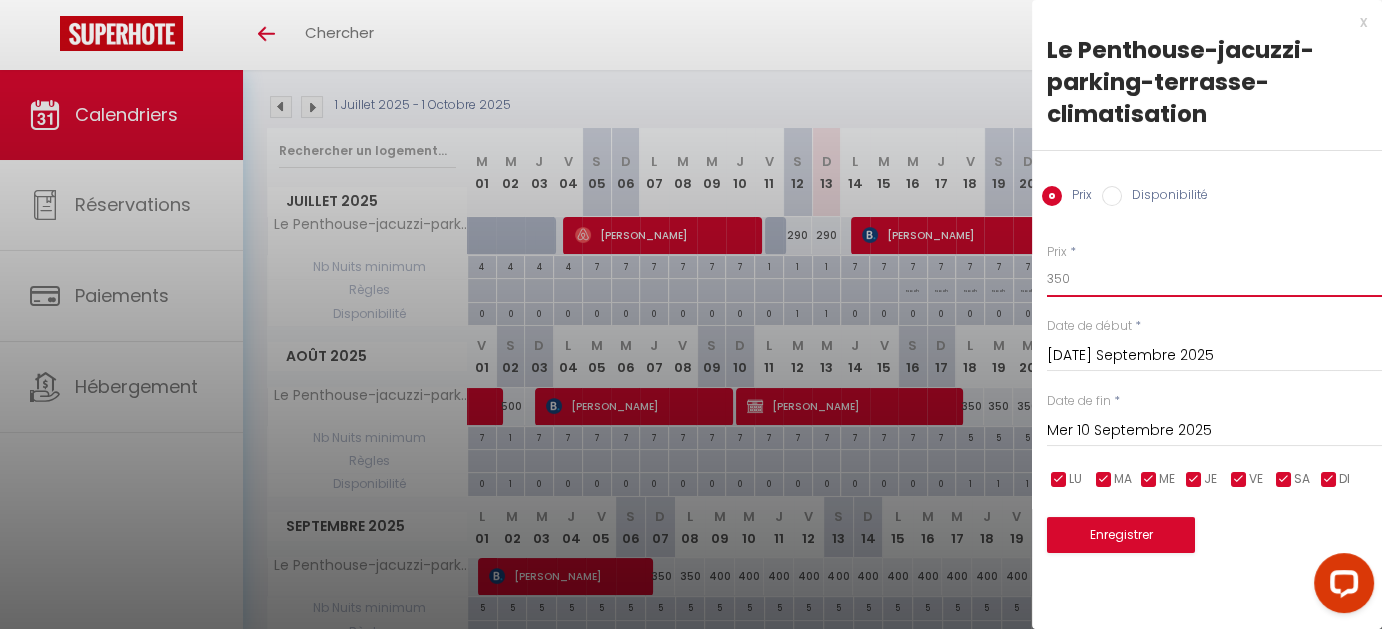 type on "350" 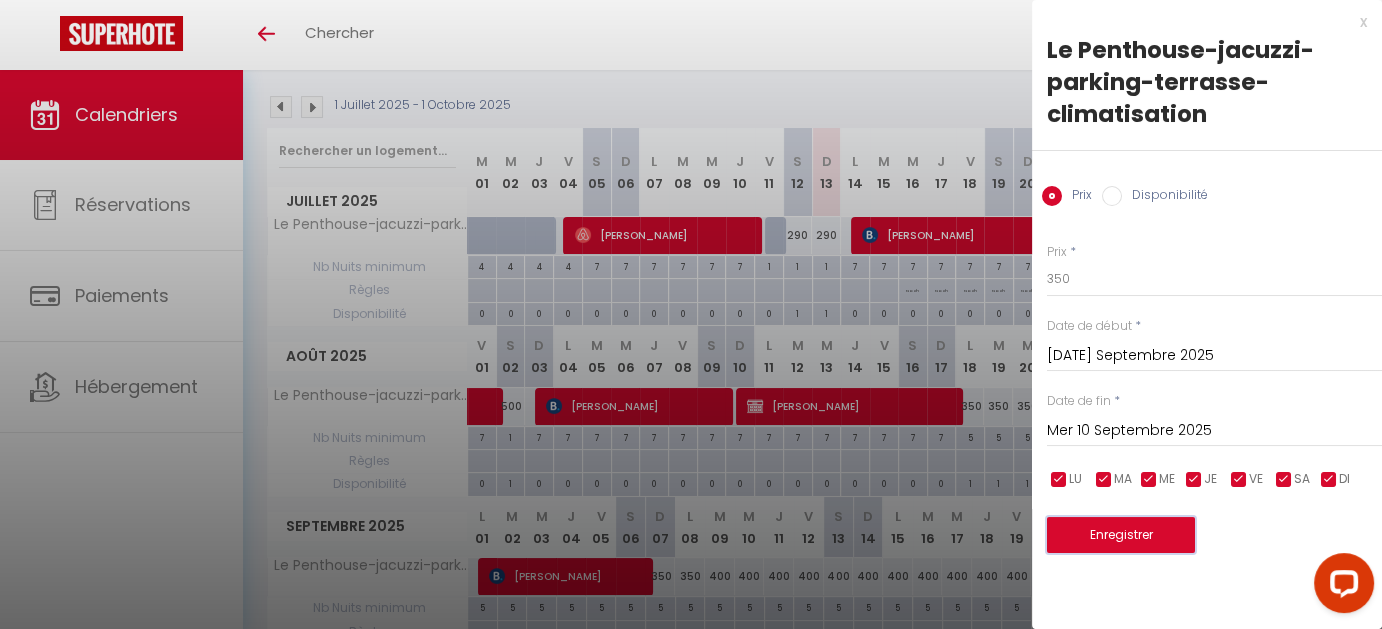 click on "Enregistrer" at bounding box center [1121, 535] 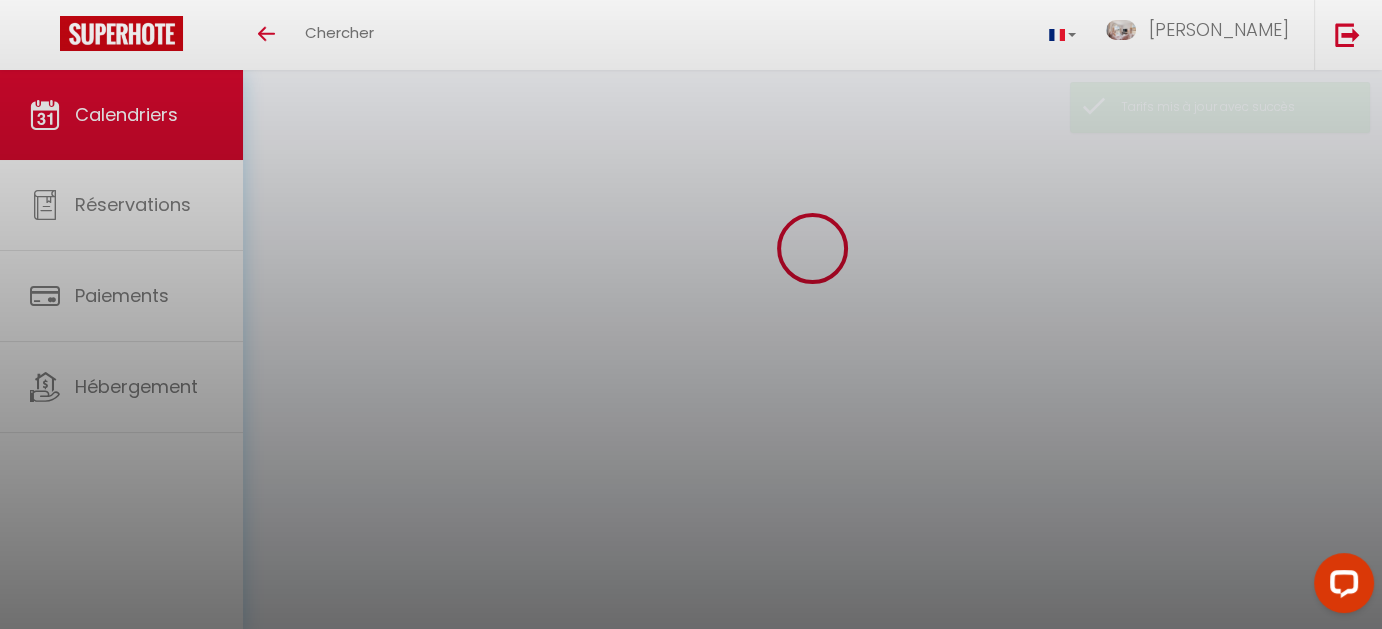 scroll, scrollTop: 200, scrollLeft: 0, axis: vertical 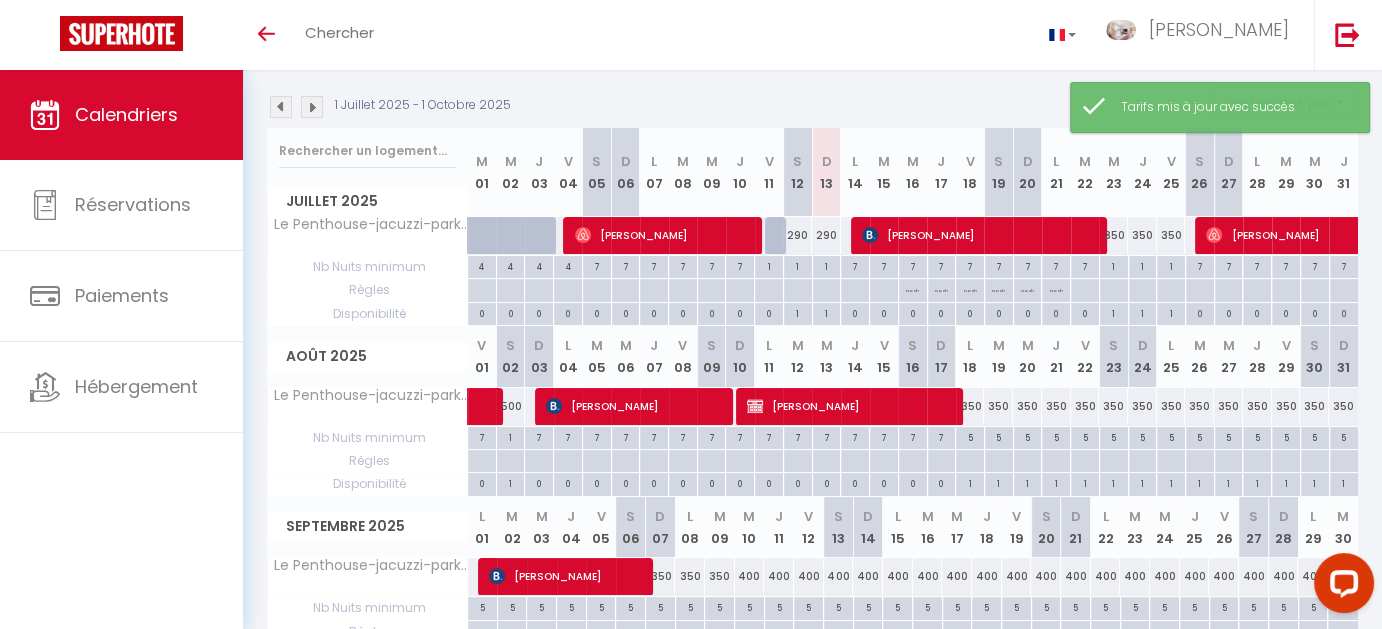 click on "400" at bounding box center [750, 576] 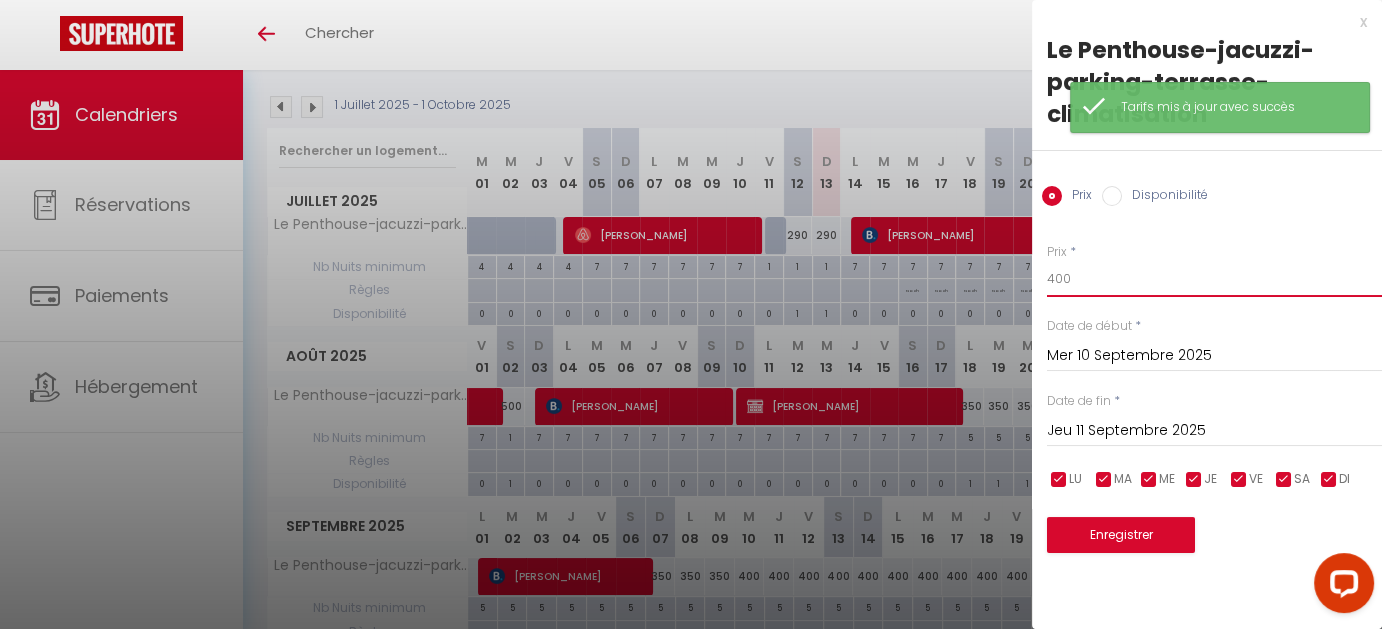 drag, startPoint x: 1112, startPoint y: 265, endPoint x: 935, endPoint y: 265, distance: 177 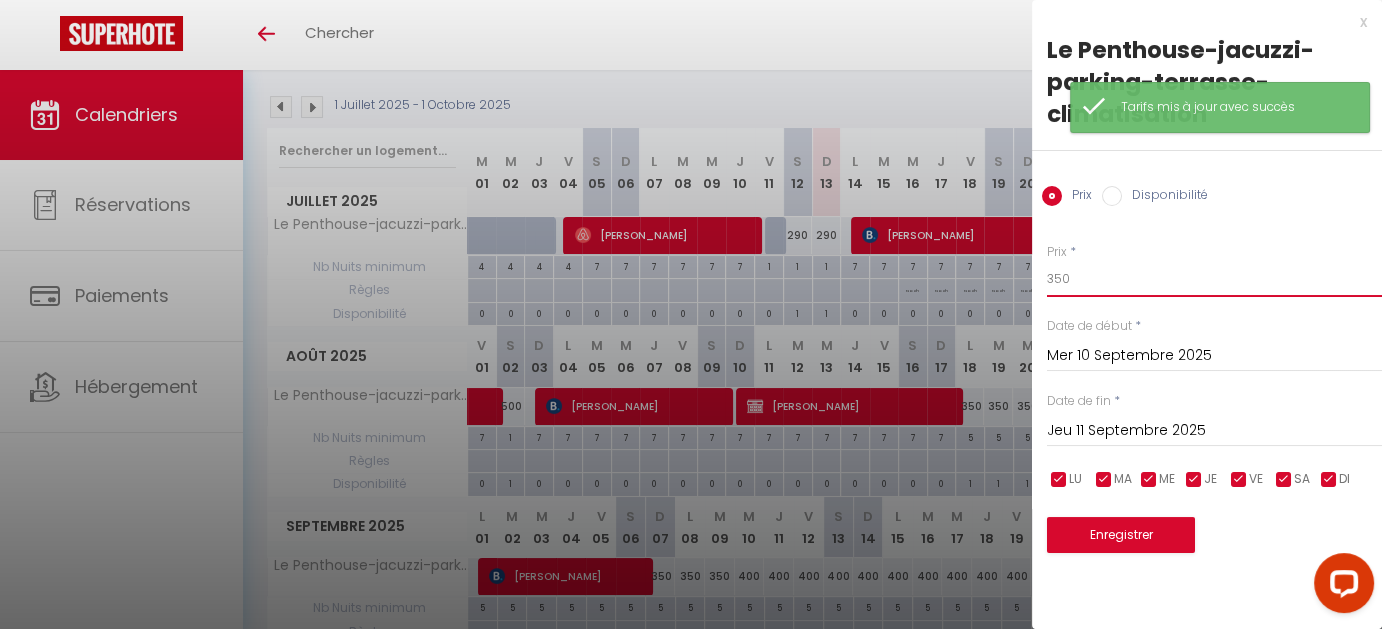 type on "350" 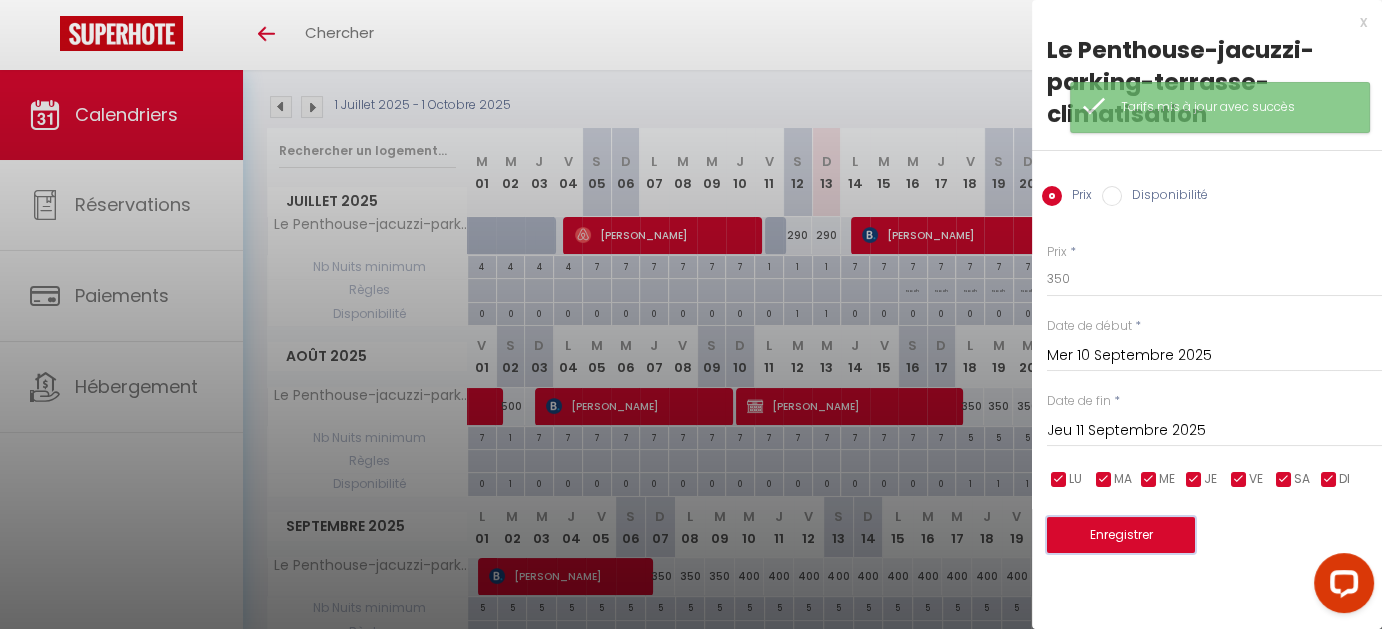 click on "Enregistrer" at bounding box center [1121, 535] 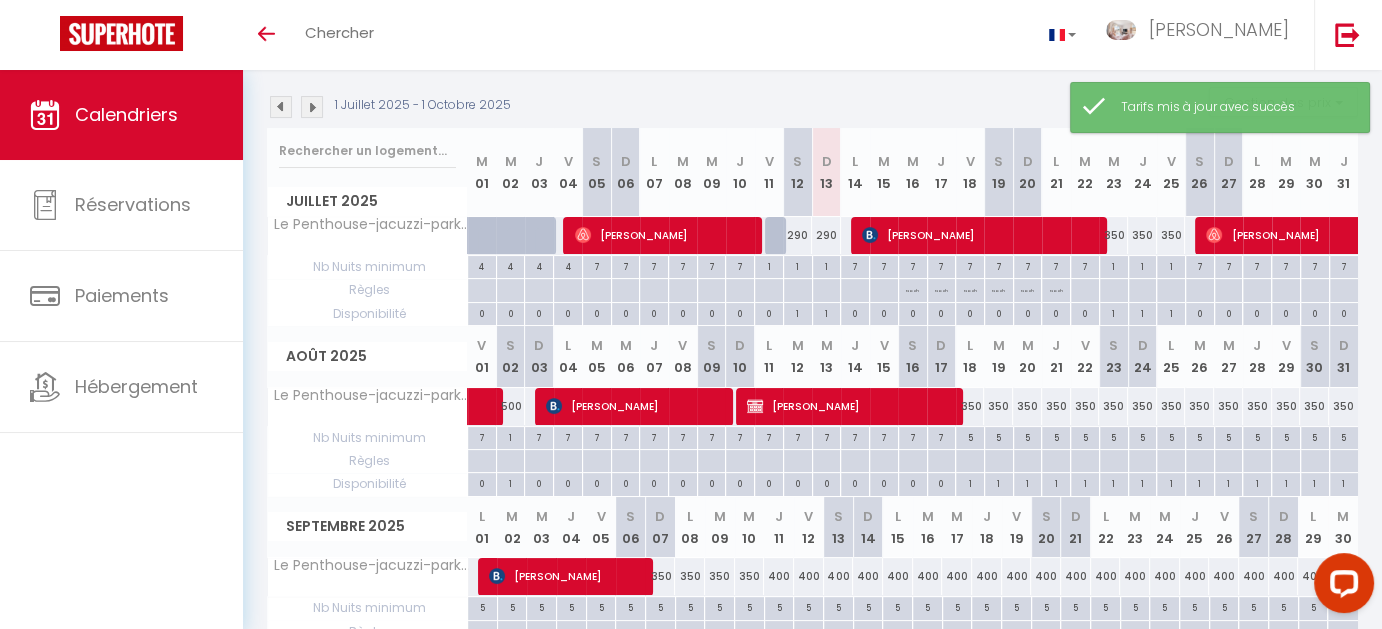 click on "400" at bounding box center (779, 576) 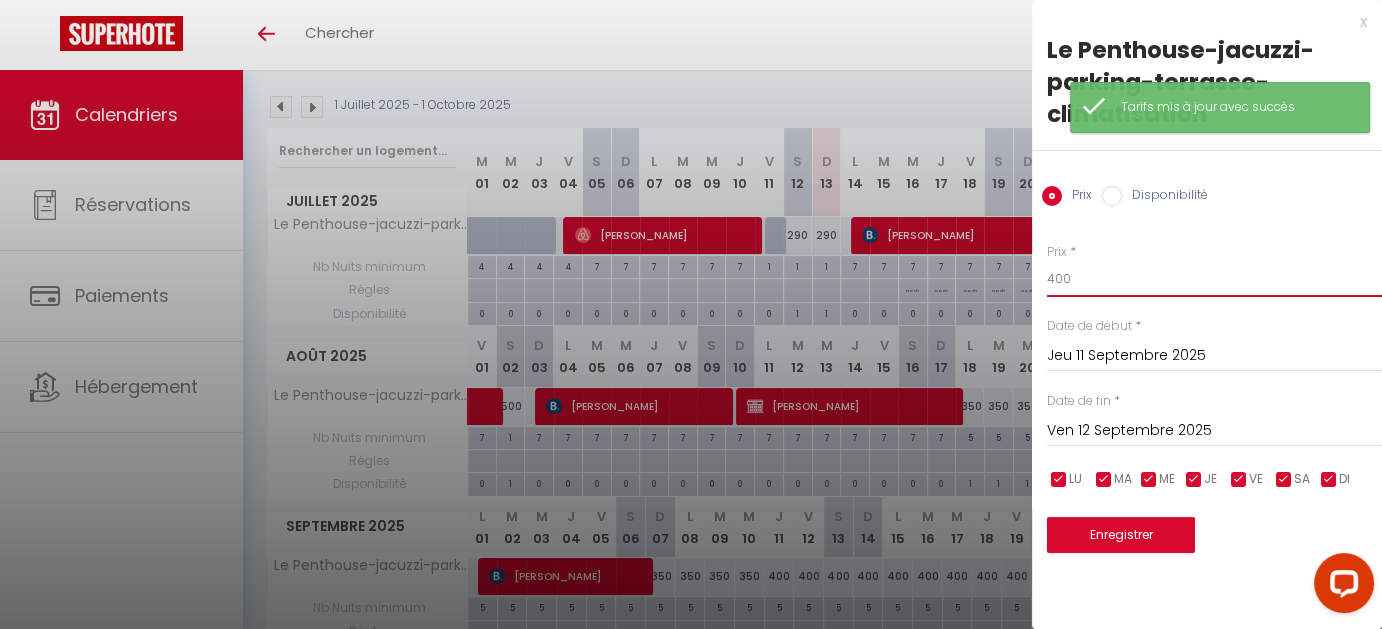 drag, startPoint x: 1110, startPoint y: 274, endPoint x: 873, endPoint y: 267, distance: 237.10335 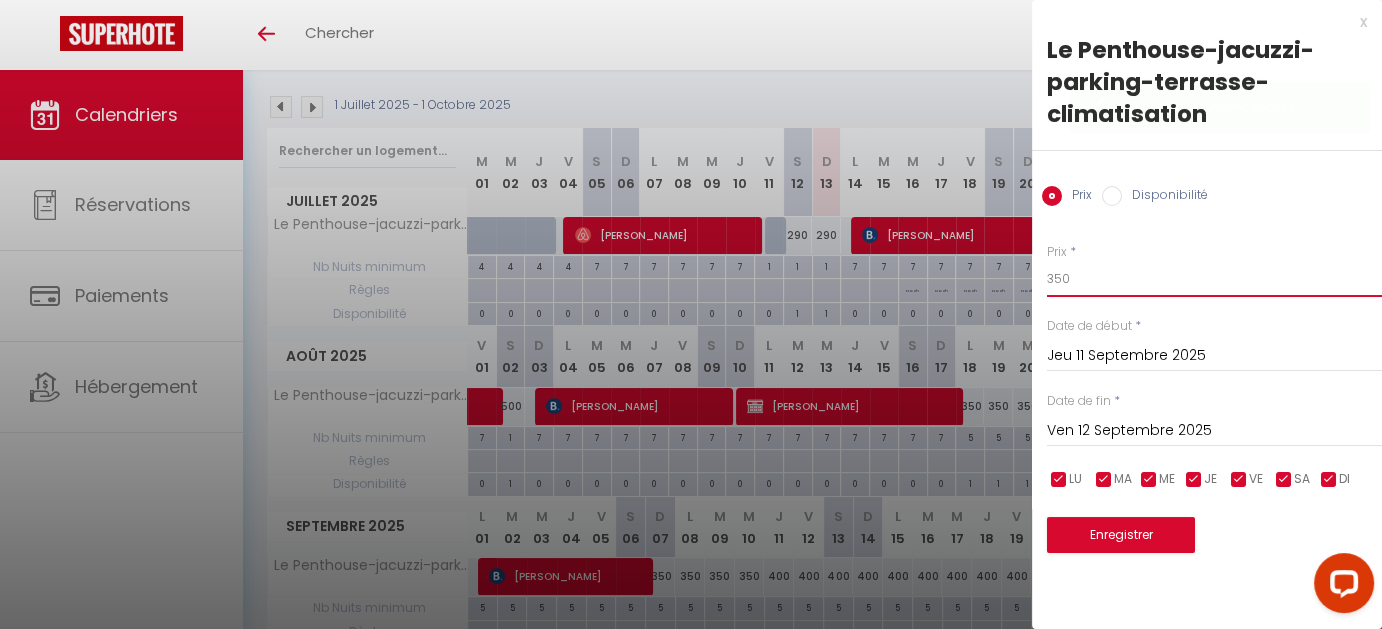 type on "350" 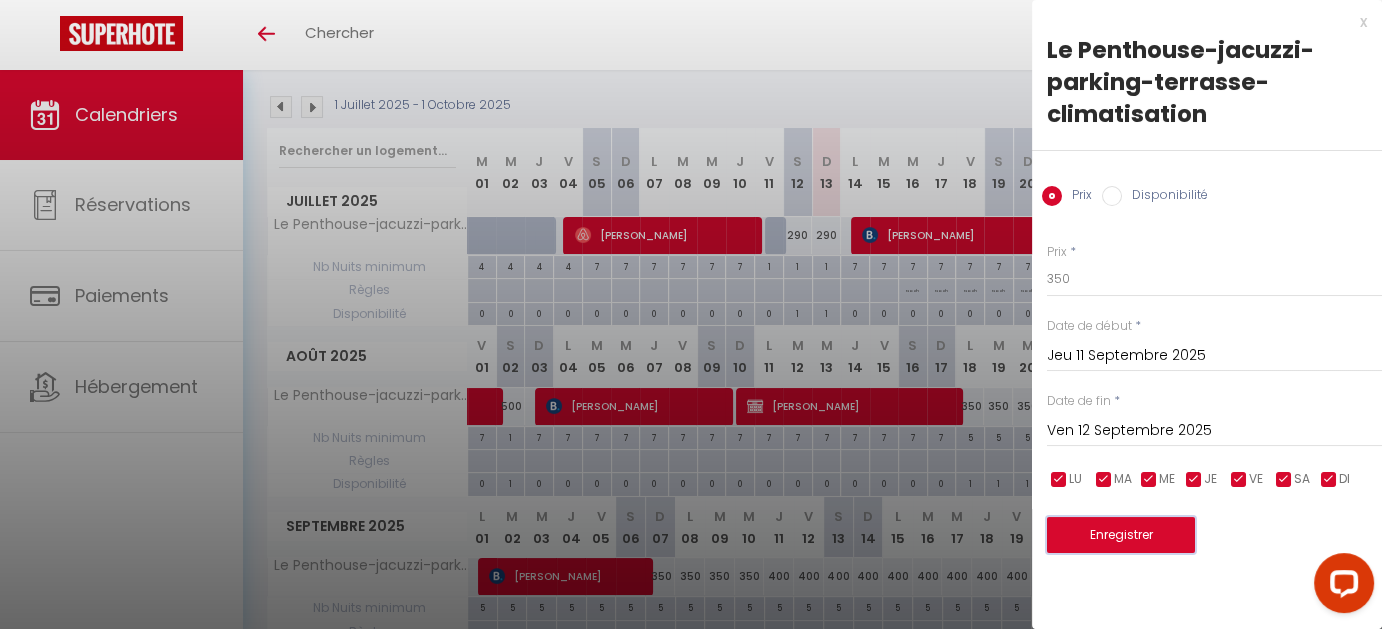 click on "Enregistrer" at bounding box center (1121, 535) 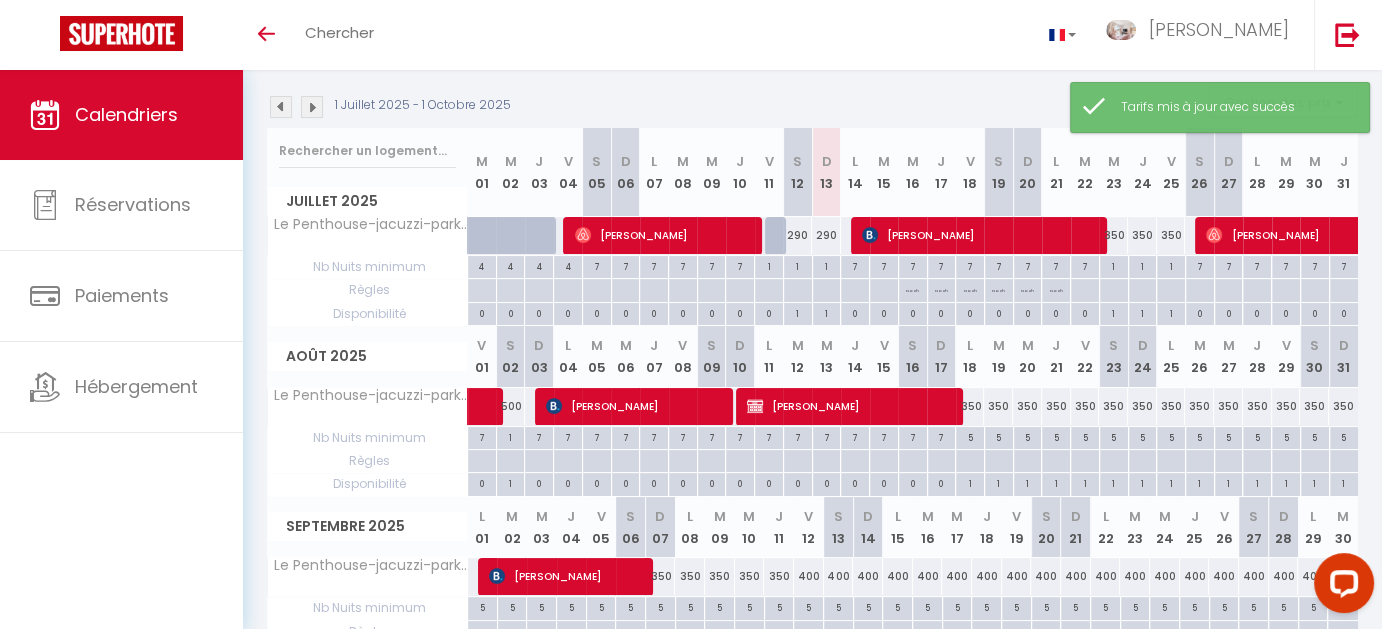 click on "400" at bounding box center (809, 576) 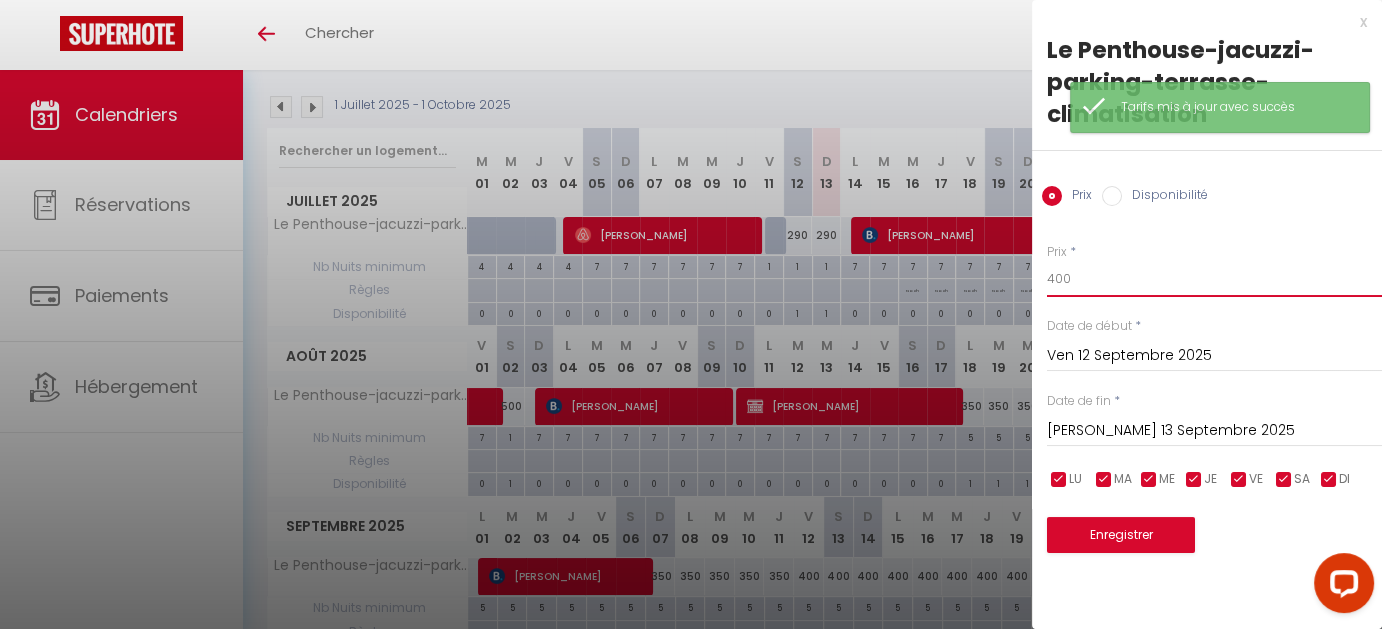click on "Coaching SuperHote ce soir à 18h00, pour participer:  [URL][DOMAIN_NAME][SECURITY_DATA]   ×     Toggle navigation       Toggle Search     Toggle menubar     Chercher   BUTTON                 [PERSON_NAME]   Paramètres            Résultat de la recherche   Aucun résultat     Calendriers     Réservations         Paiements     Hébergement                   Résultat de la recherche   Id   Appart   Voyageur    Checkin   Checkout   Nuits   Pers.   Plateforme   Statut     Résultat de la recherche   Aucun résultat           CALENDRIERS
Filtrer par hébergement
Tous       Le Penthouse-jacuzzi-parking-terrasse-climatisation    Effacer   Sauvegarder
Actions
Nouvelle réservation   Exporter les réservations   Importer les réservations
Journalier
[GEOGRAPHIC_DATA]
Mensuel" at bounding box center (691, 310) 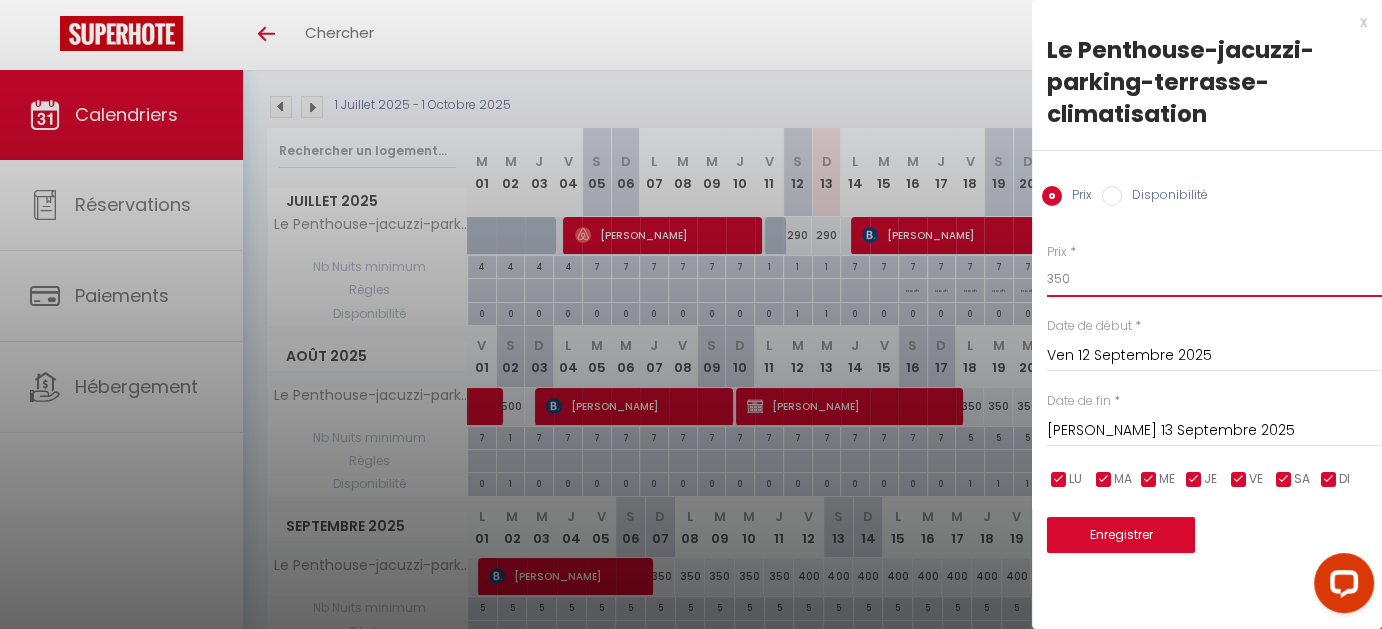 type on "350" 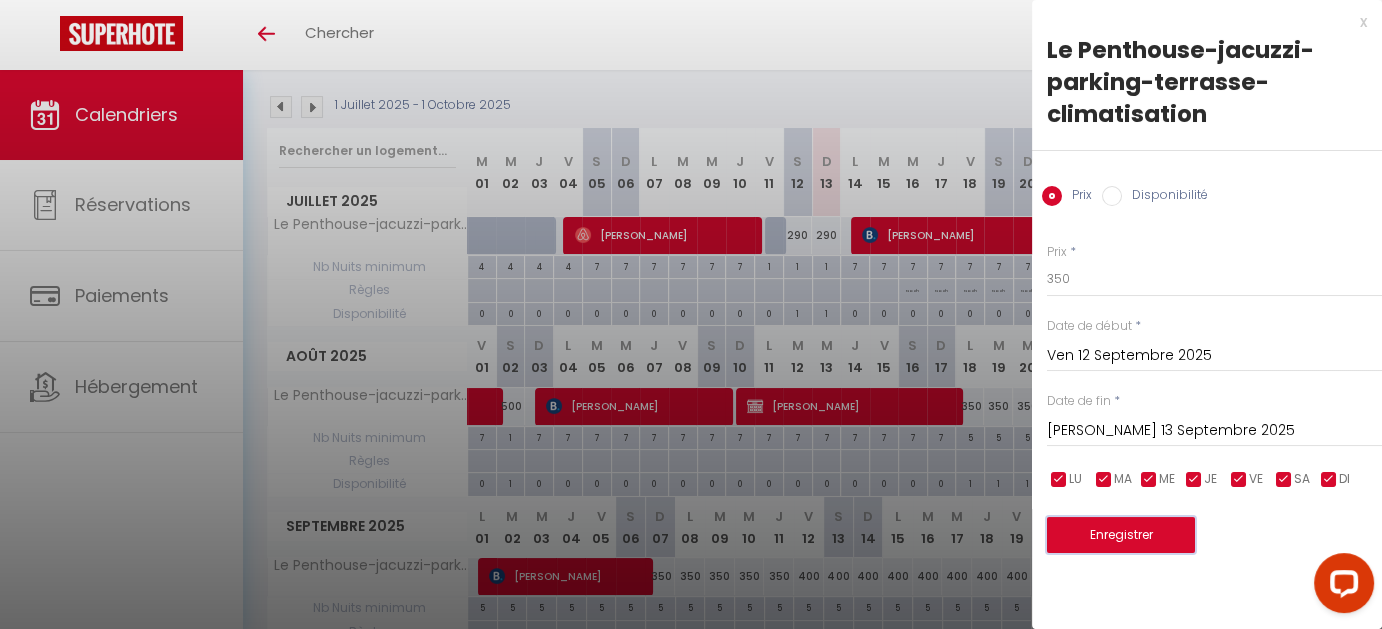 click on "Enregistrer" at bounding box center (1121, 535) 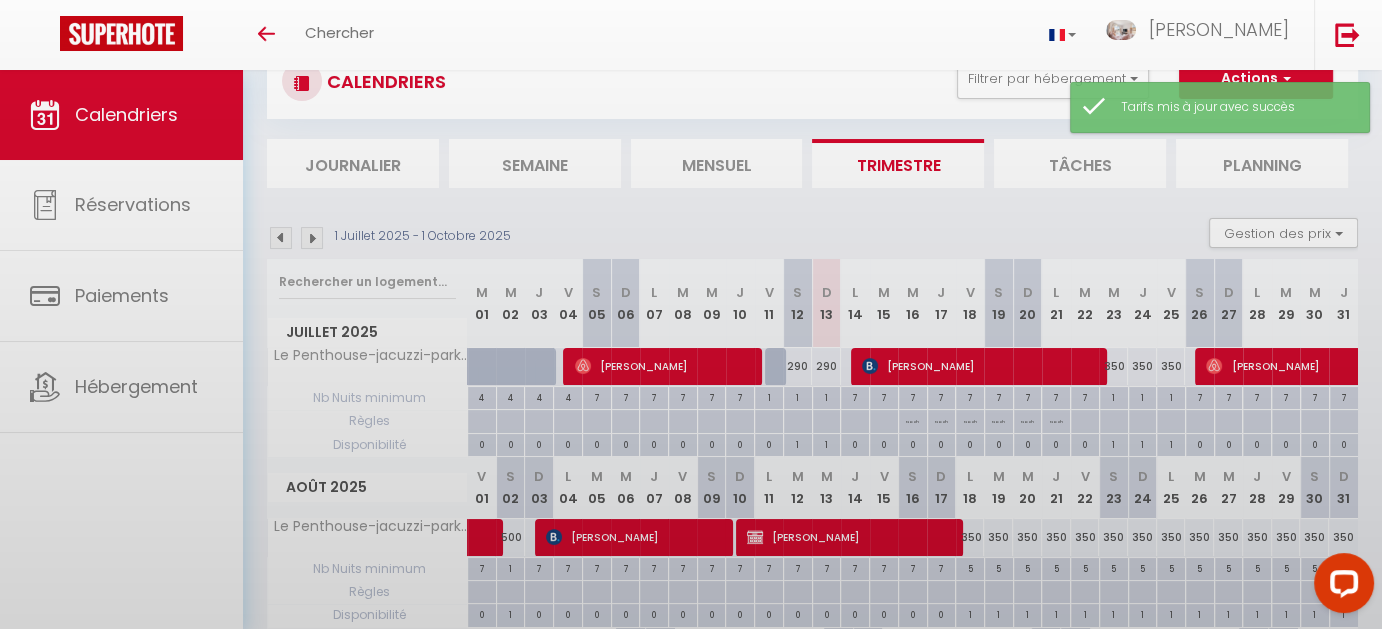 scroll, scrollTop: 200, scrollLeft: 0, axis: vertical 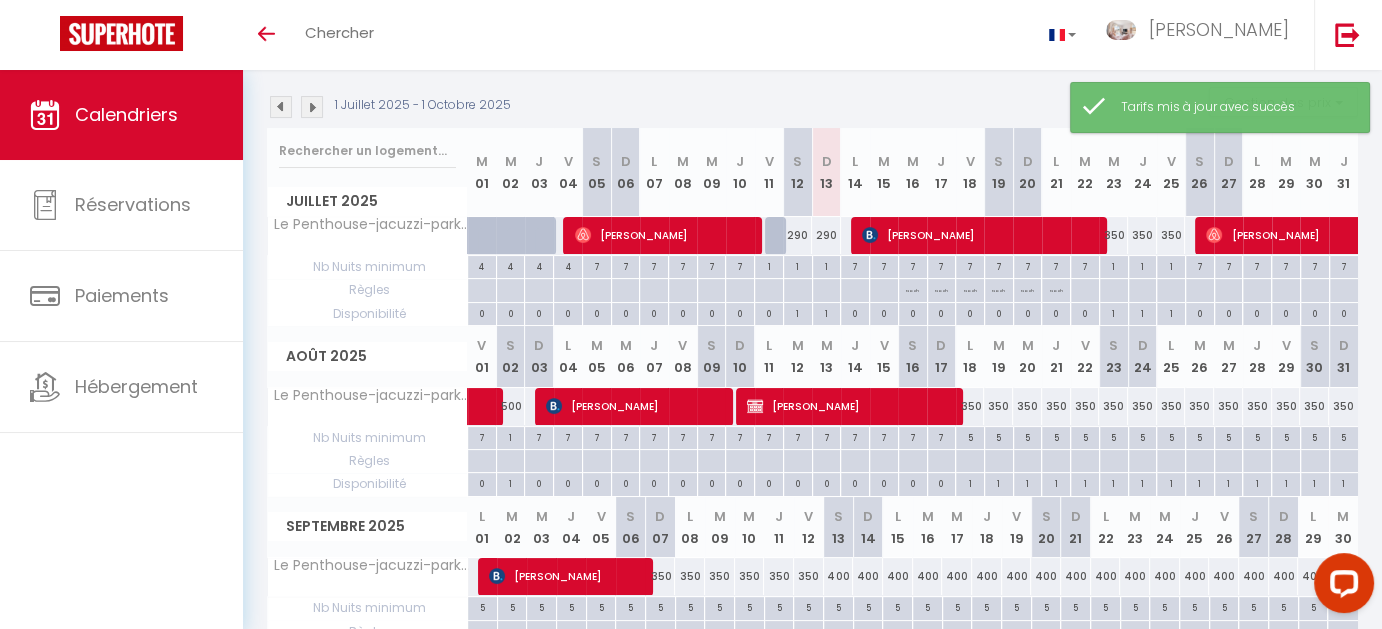 click on "400" at bounding box center (839, 576) 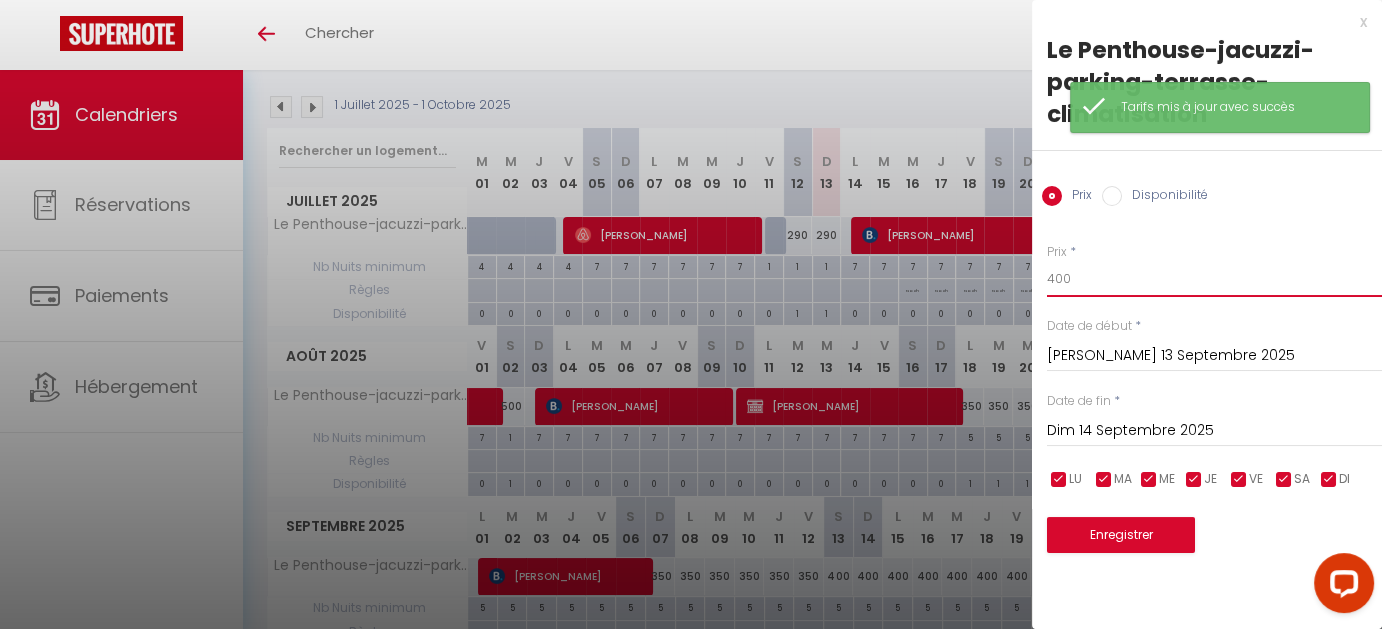 click on "Prix
*   400
Statut
*
Disponible
Indisponible
Date de début
*     [PERSON_NAME] 13 Septembre 2025         <   [DATE]   >   Dim Lun Mar Mer Jeu Ven Sam   1 2 3 4 5 6 7 8 9 10 11 12 13 14 15 16 17 18 19 20 21 22 23 24 25 26 27 28 29 30     <   2025   >   Janvier Février Mars [PERSON_NAME] Juin Juillet Août Septembre Octobre Novembre Décembre     <   [DATE] - [DATE]   >   2020 2021 2022 2023 2024 2025 2026 2027 2028 2029
Date de fin
*     Dim 14 Septembre 2025         <   [DATE]   >   Dim Lun Mar Mer Jeu Ven Sam   1 2 3 4 5 6 7 8 9 10 11 12 13 14 15 16 17 18 19 20 21 22 23 24 25 26 27 28 29 30     <   2025   >   [PERSON_NAME] Mars [PERSON_NAME] Juin Juillet Août Septembre Octobre Novembre Décembre     <   [DATE] - [DATE]   >   2020 2021" at bounding box center (1207, 386) 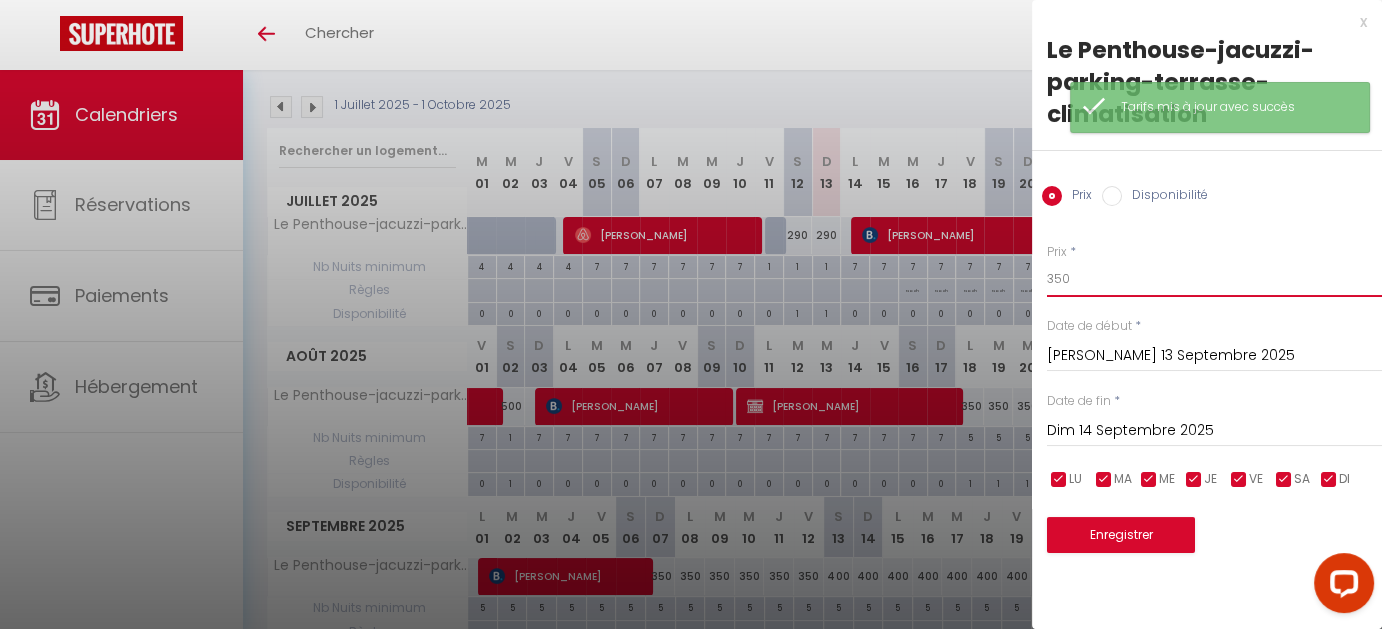 type on "350" 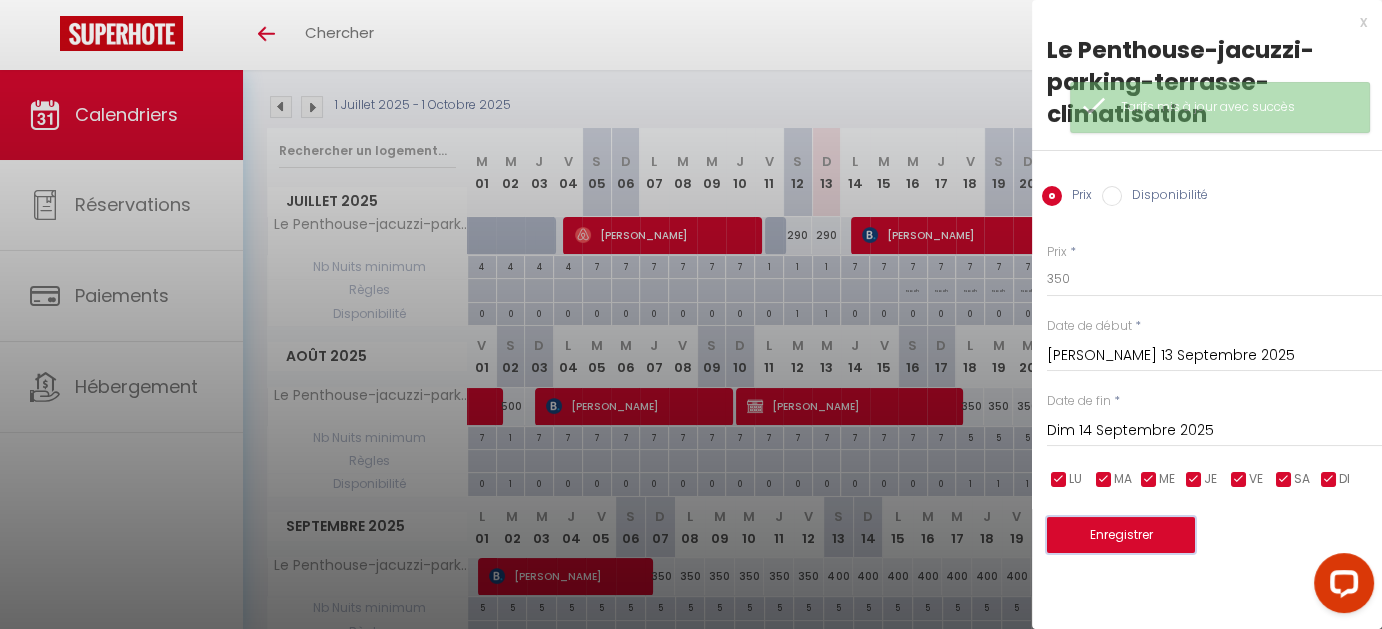 click on "Enregistrer" at bounding box center (1121, 535) 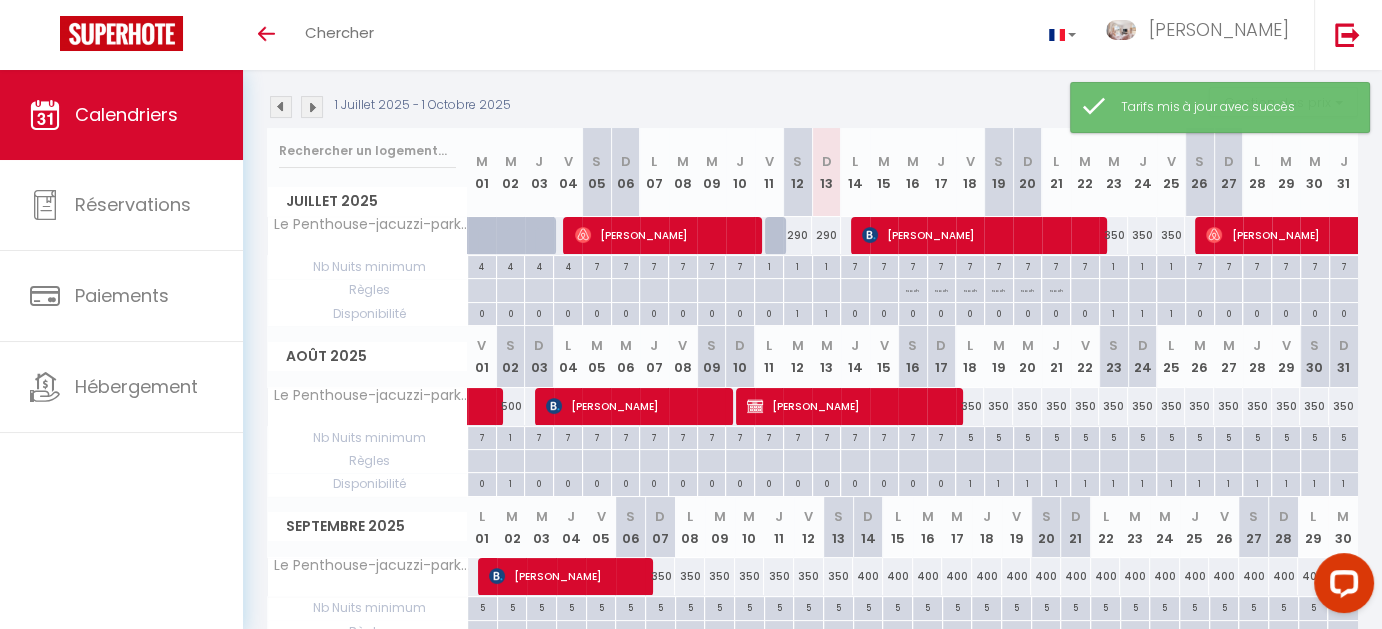 click on "400" at bounding box center [868, 576] 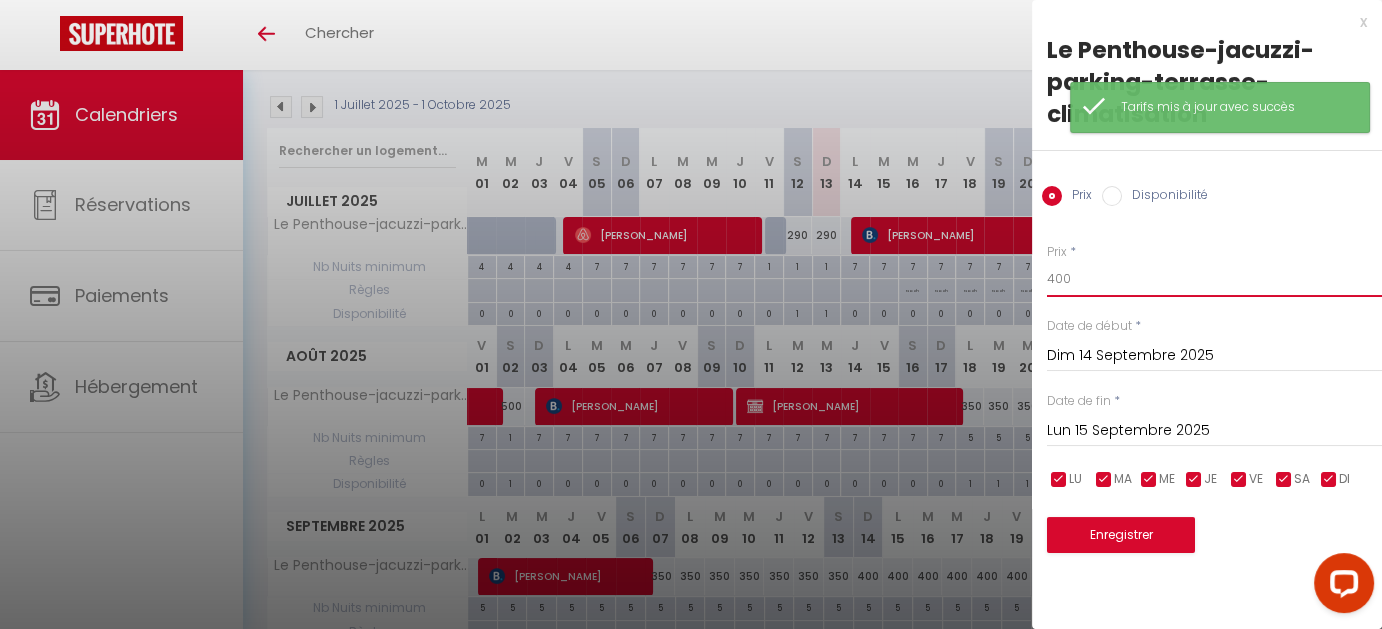 drag, startPoint x: 1101, startPoint y: 282, endPoint x: 949, endPoint y: 281, distance: 152.0033 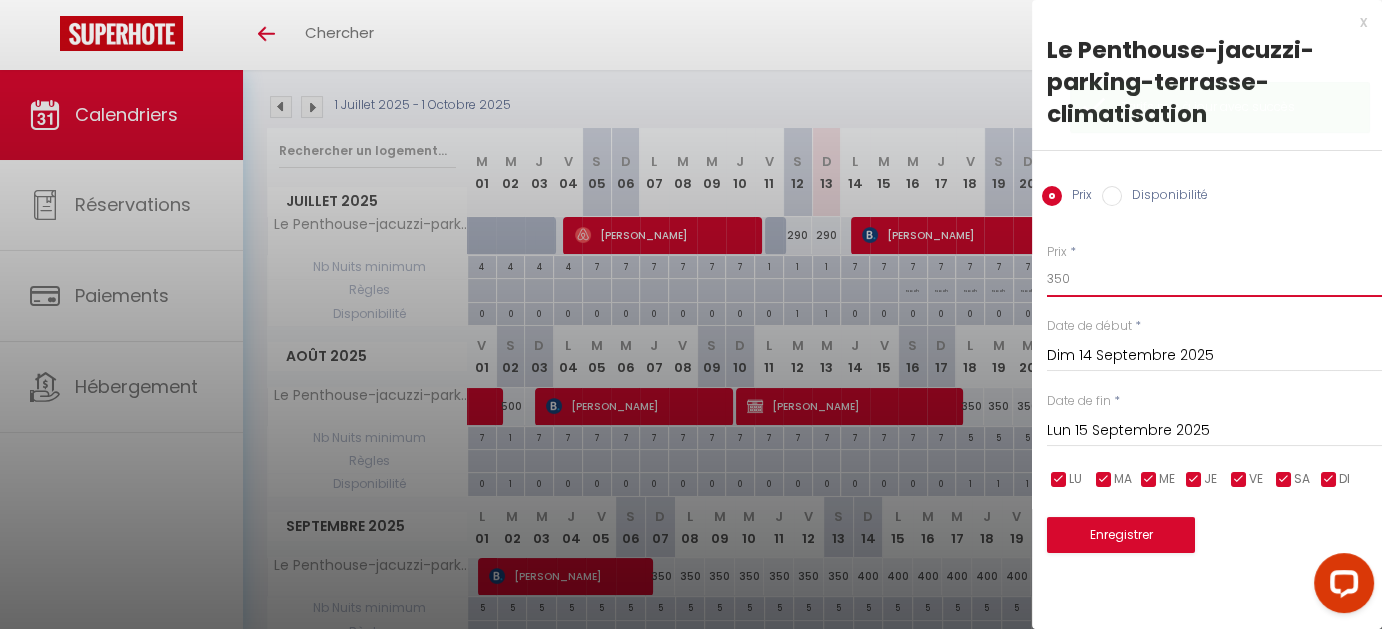 type on "350" 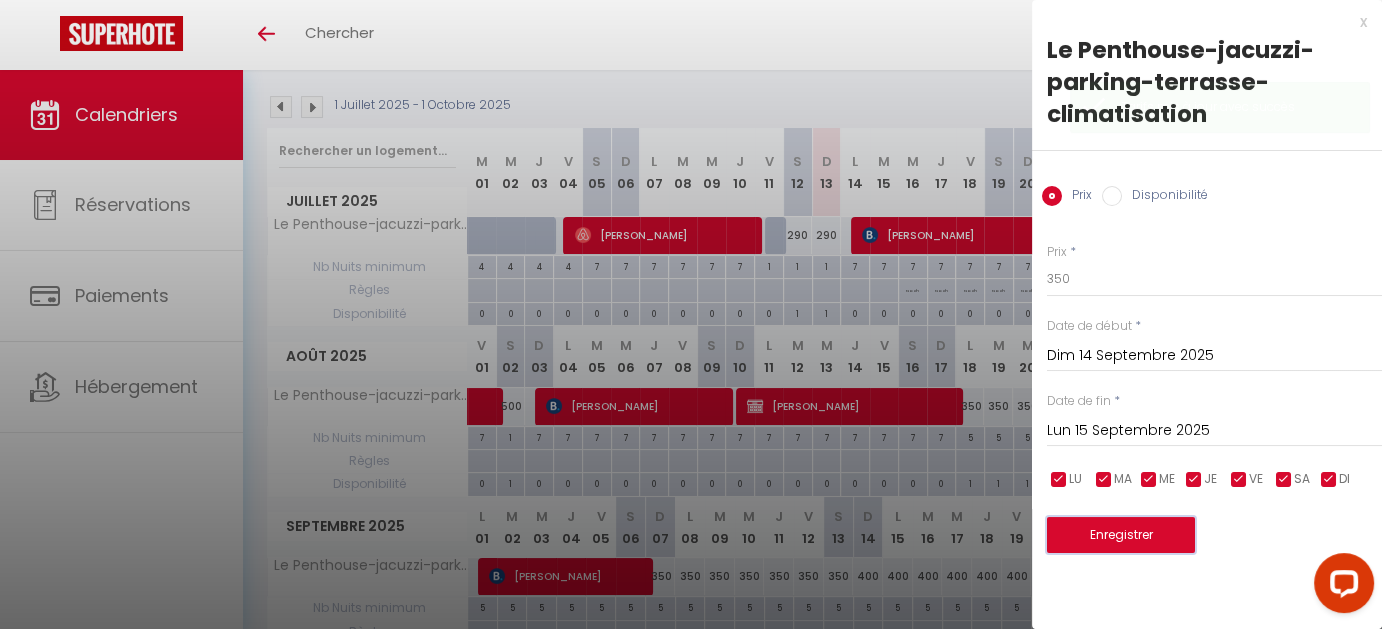 click on "Enregistrer" at bounding box center (1121, 535) 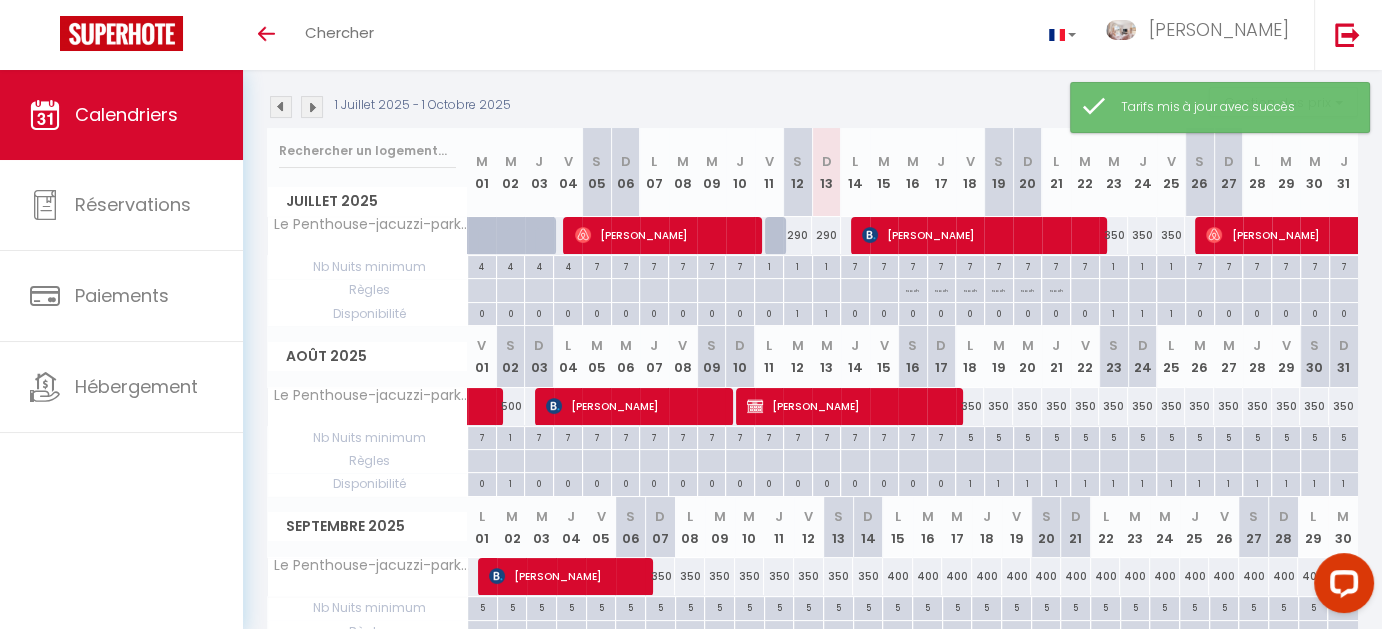 click on "400" at bounding box center (898, 576) 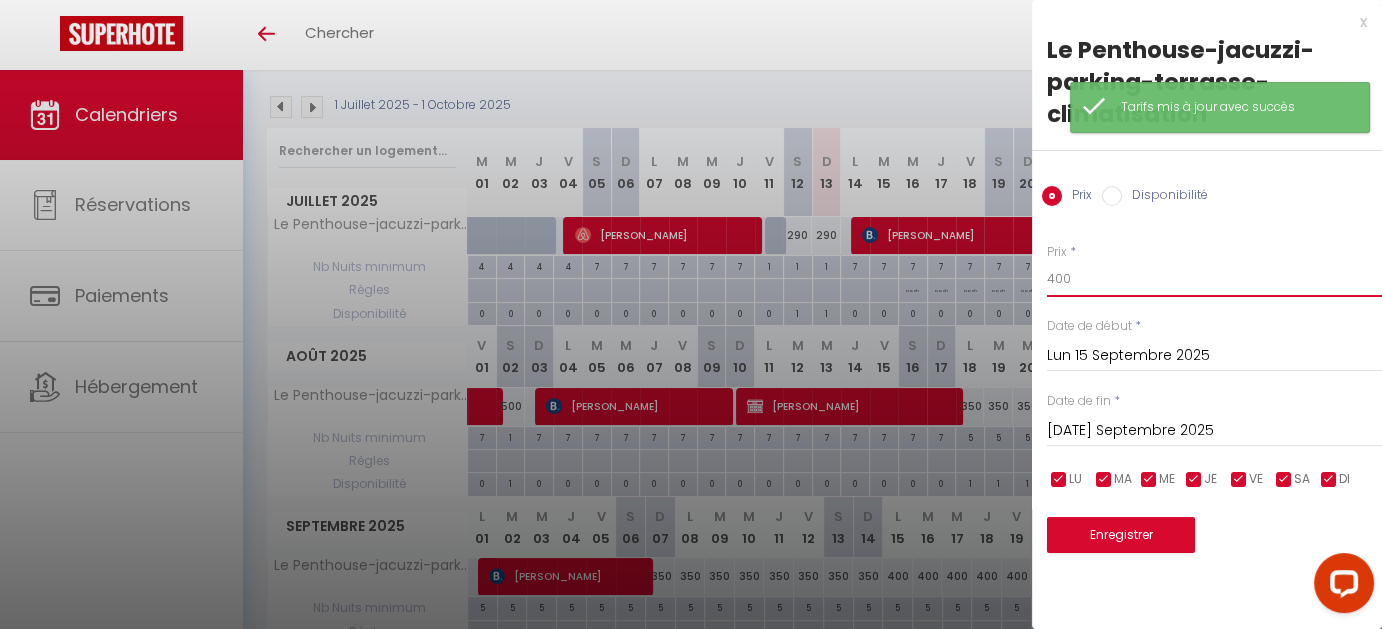 drag, startPoint x: 1053, startPoint y: 284, endPoint x: 938, endPoint y: 283, distance: 115.00435 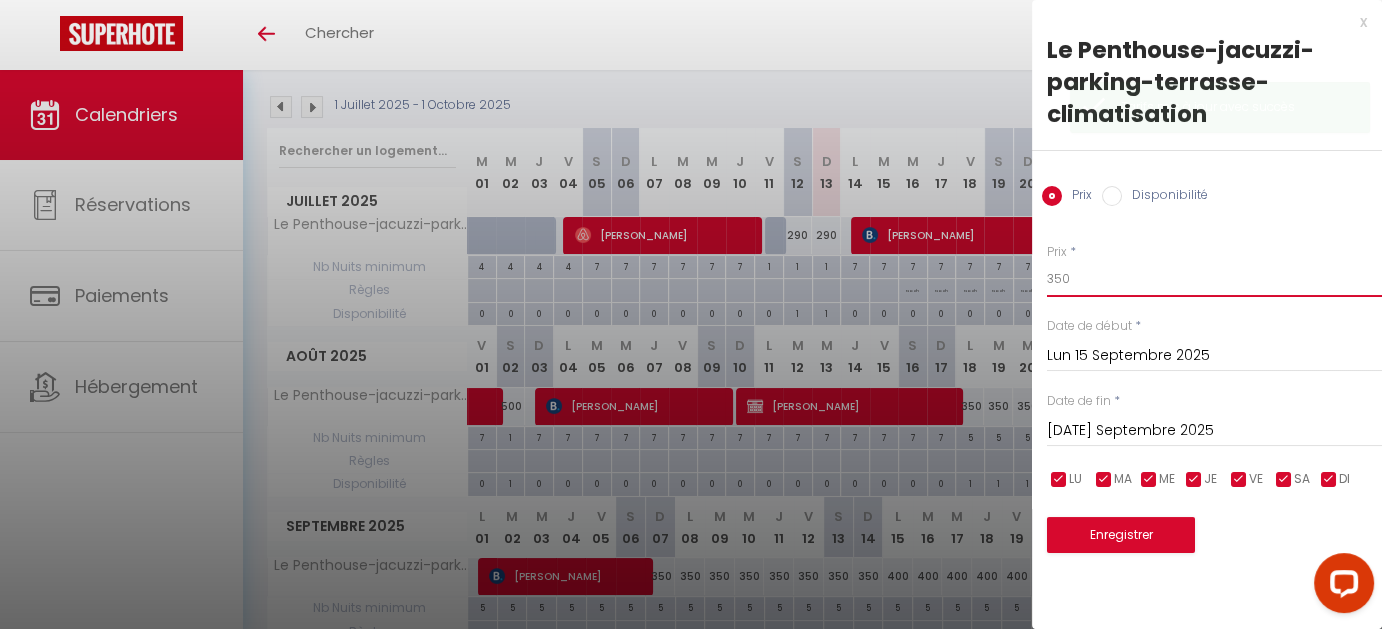 type on "350" 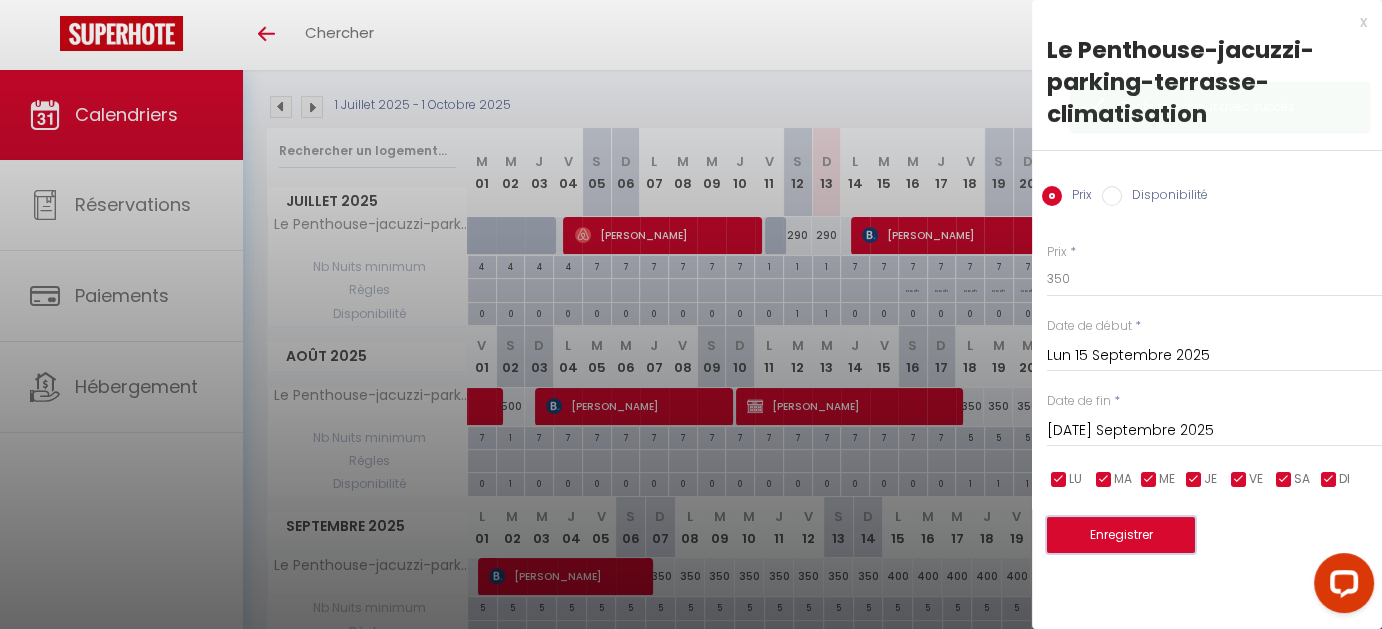 click on "Enregistrer" at bounding box center (1121, 535) 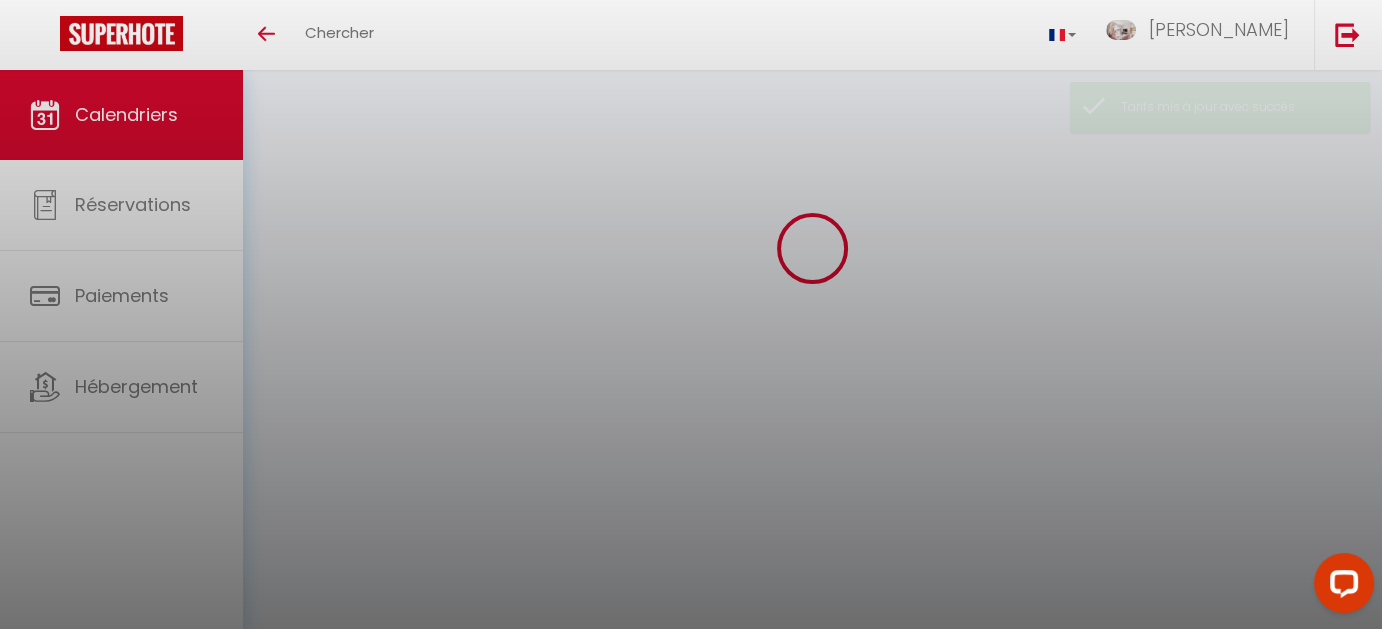 scroll, scrollTop: 200, scrollLeft: 0, axis: vertical 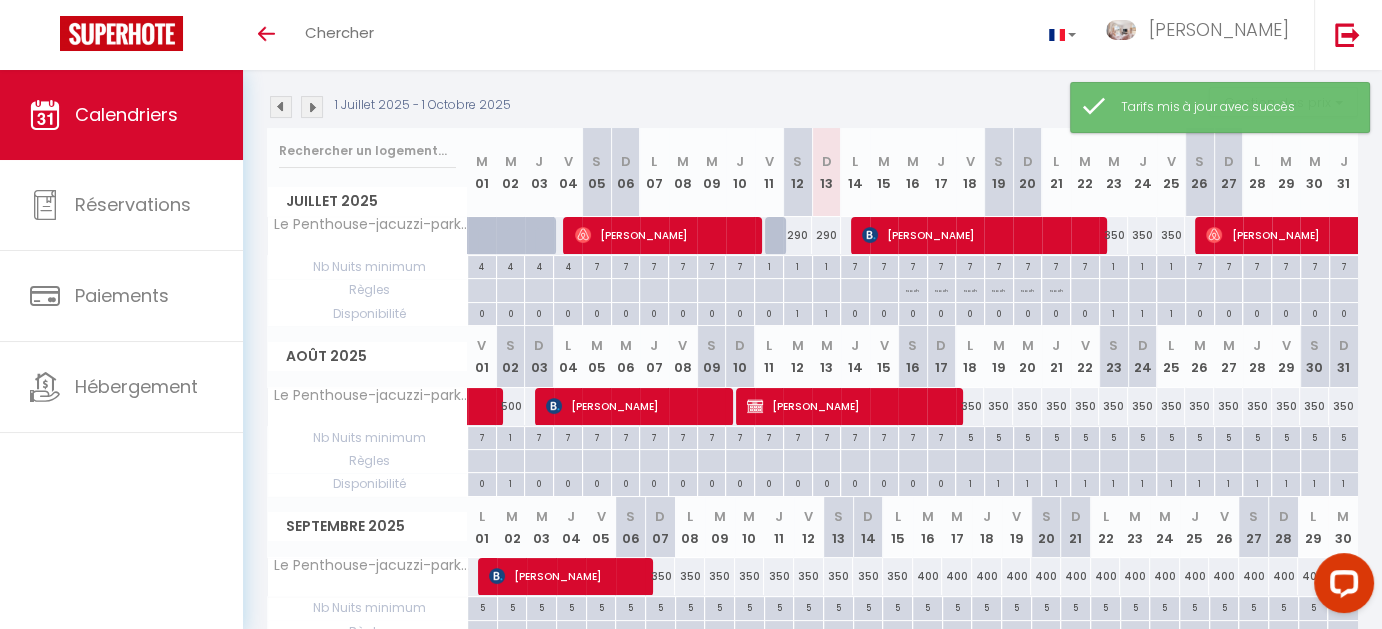 click on "400" at bounding box center (928, 576) 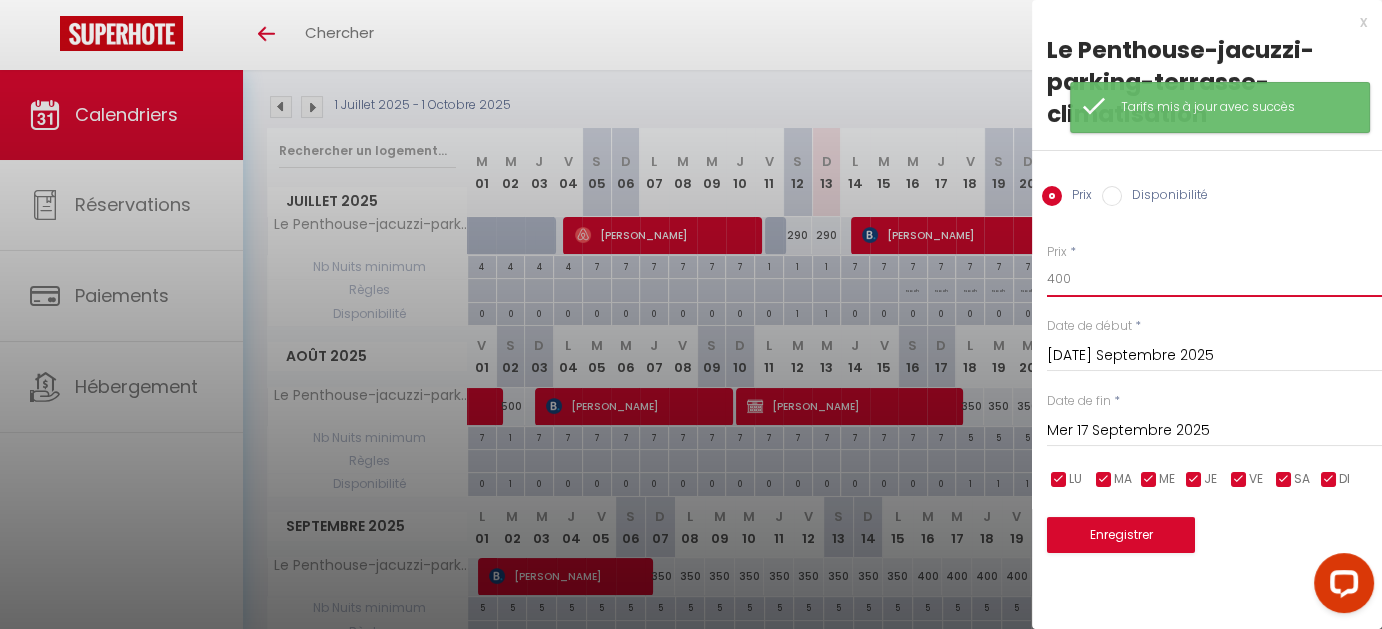 drag, startPoint x: 1106, startPoint y: 284, endPoint x: 940, endPoint y: 265, distance: 167.08382 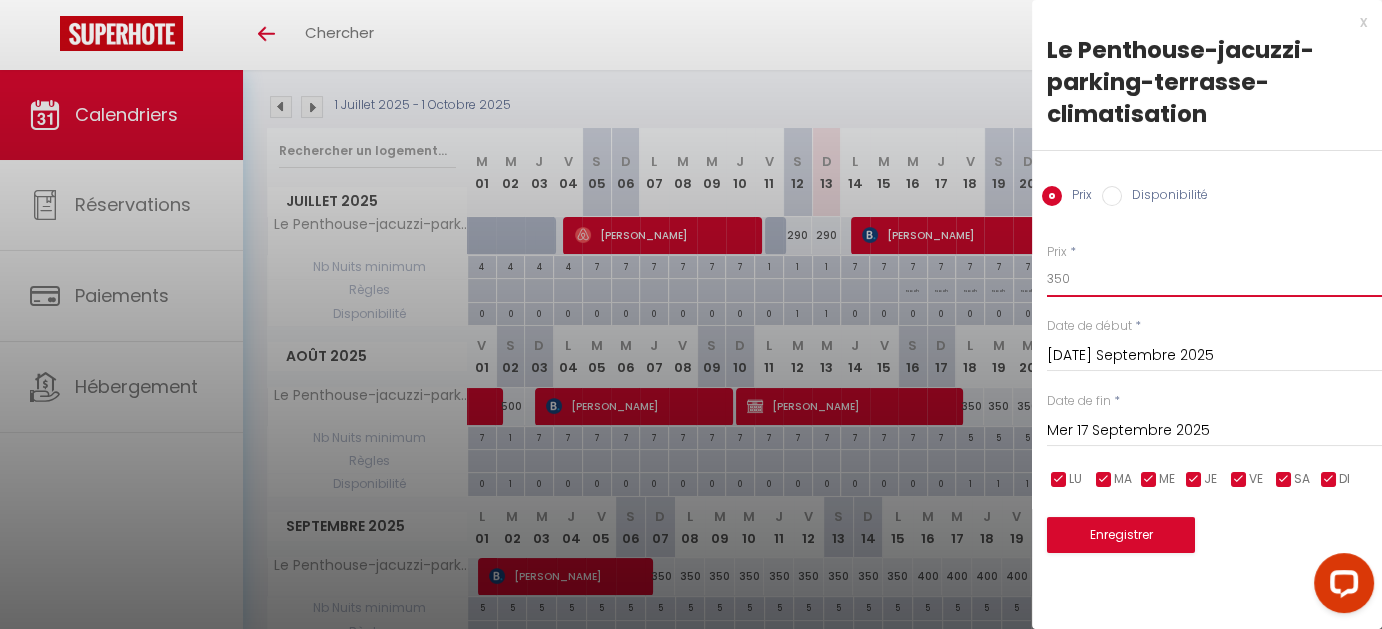 type on "350" 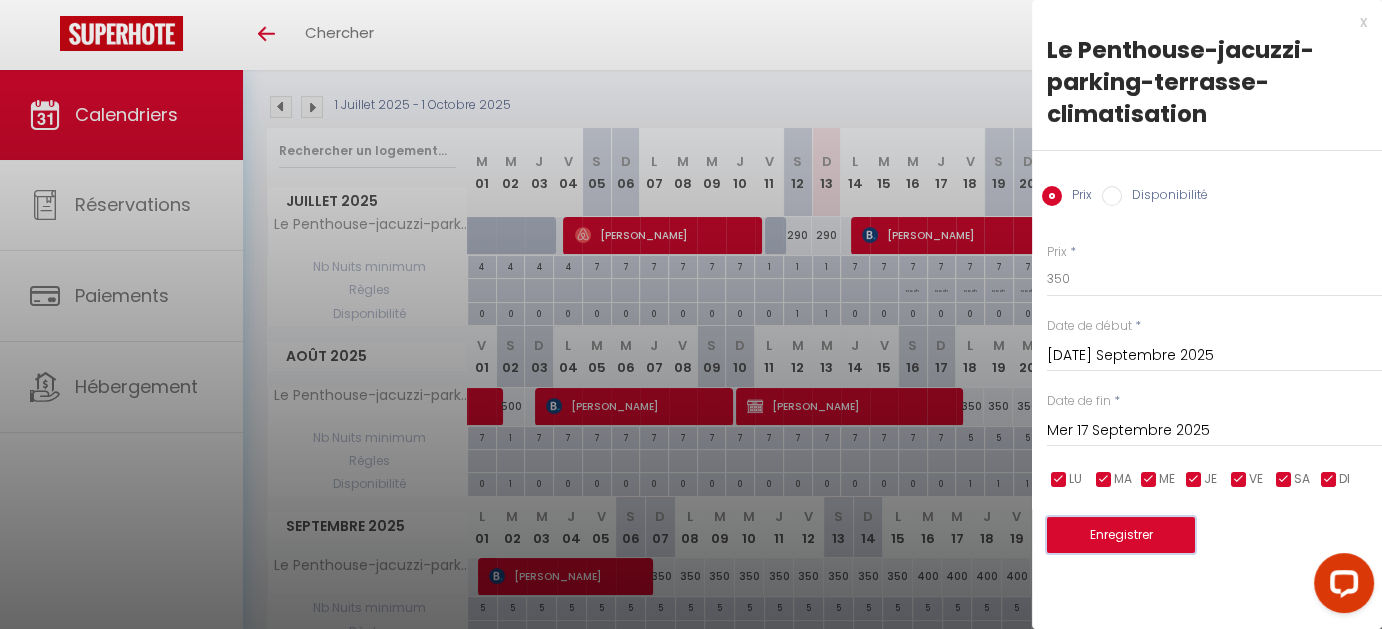 click on "Enregistrer" at bounding box center [1121, 535] 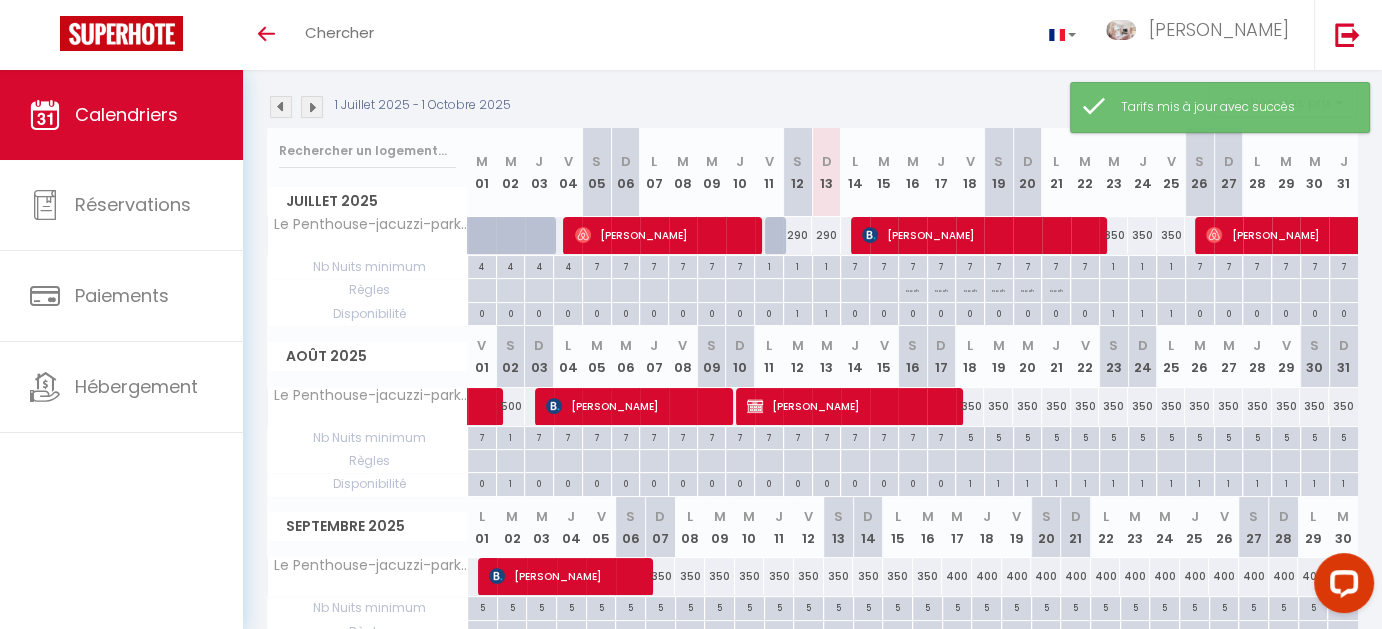 click on "400" at bounding box center [957, 576] 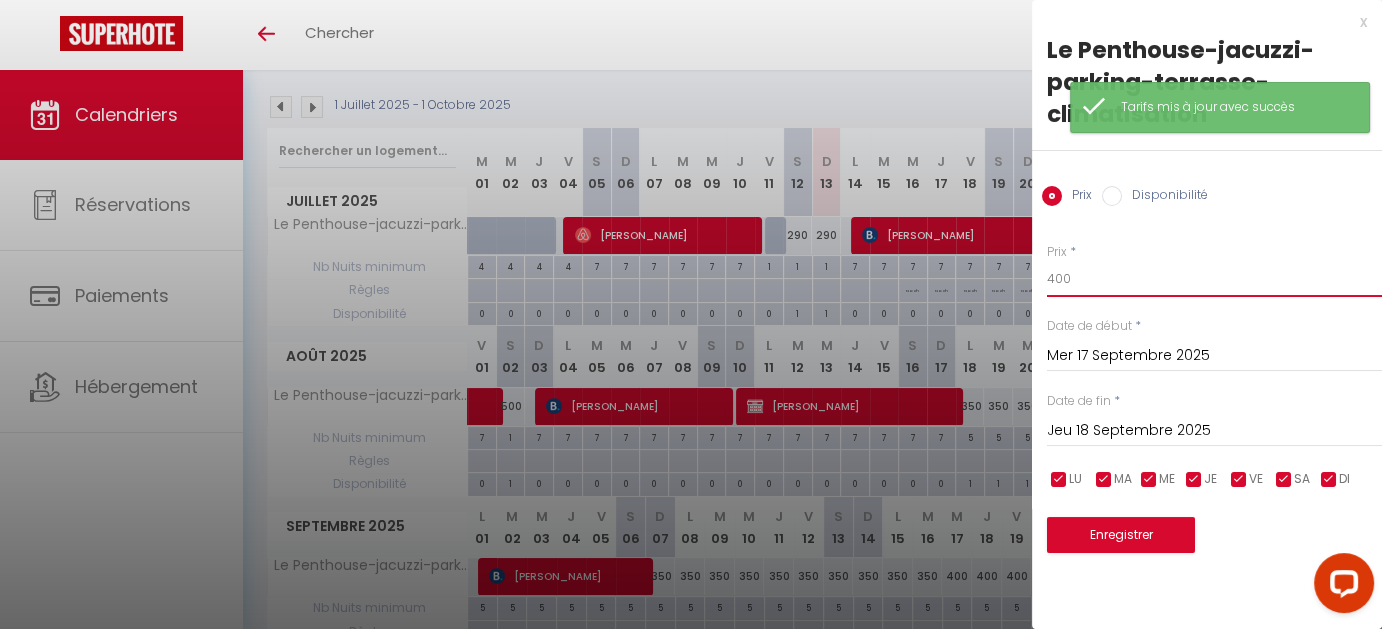 click on "Coaching SuperHote ce soir à 18h00, pour participer:  [URL][DOMAIN_NAME][SECURITY_DATA]   ×     Toggle navigation       Toggle Search     Toggle menubar     Chercher   BUTTON                 [PERSON_NAME]   Paramètres            Résultat de la recherche   Aucun résultat     Calendriers     Réservations         Paiements     Hébergement                   Résultat de la recherche   Id   Appart   Voyageur    Checkin   Checkout   Nuits   Pers.   Plateforme   Statut     Résultat de la recherche   Aucun résultat           CALENDRIERS
Filtrer par hébergement
Tous       Le Penthouse-jacuzzi-parking-terrasse-climatisation    Effacer   Sauvegarder
Actions
Nouvelle réservation   Exporter les réservations   Importer les réservations
Journalier
[GEOGRAPHIC_DATA]
Mensuel" at bounding box center (691, 310) 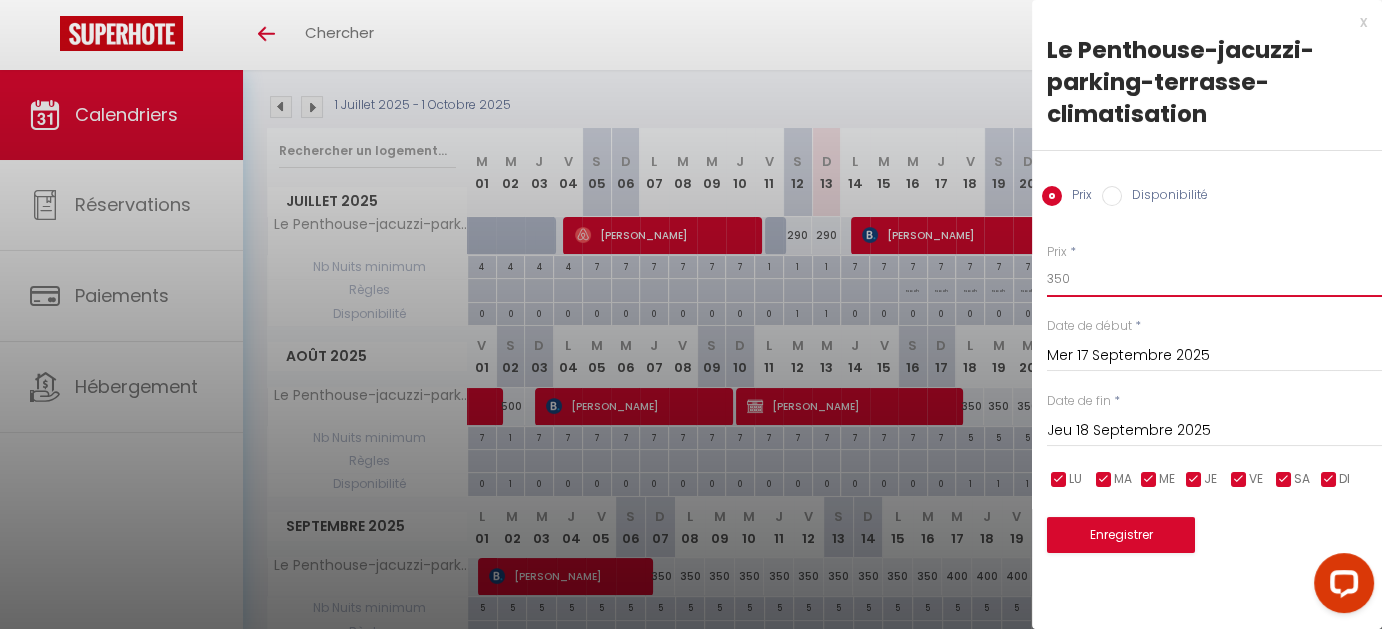 type on "350" 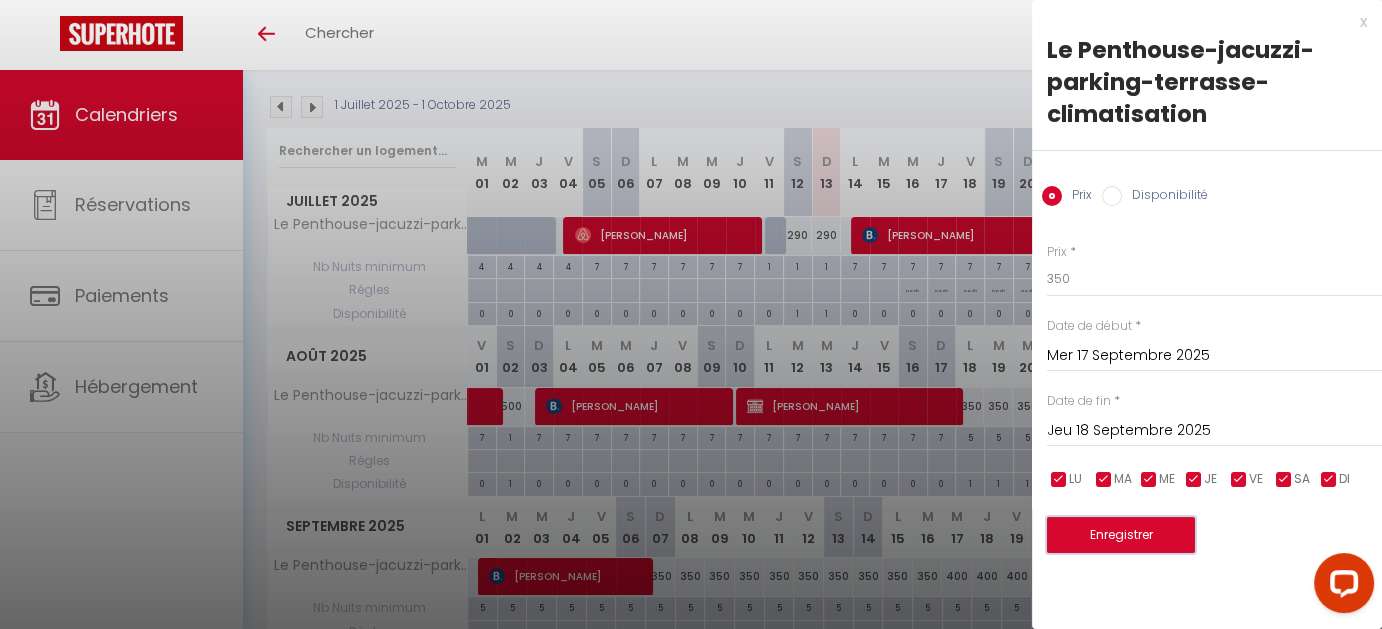 click on "Enregistrer" at bounding box center (1121, 535) 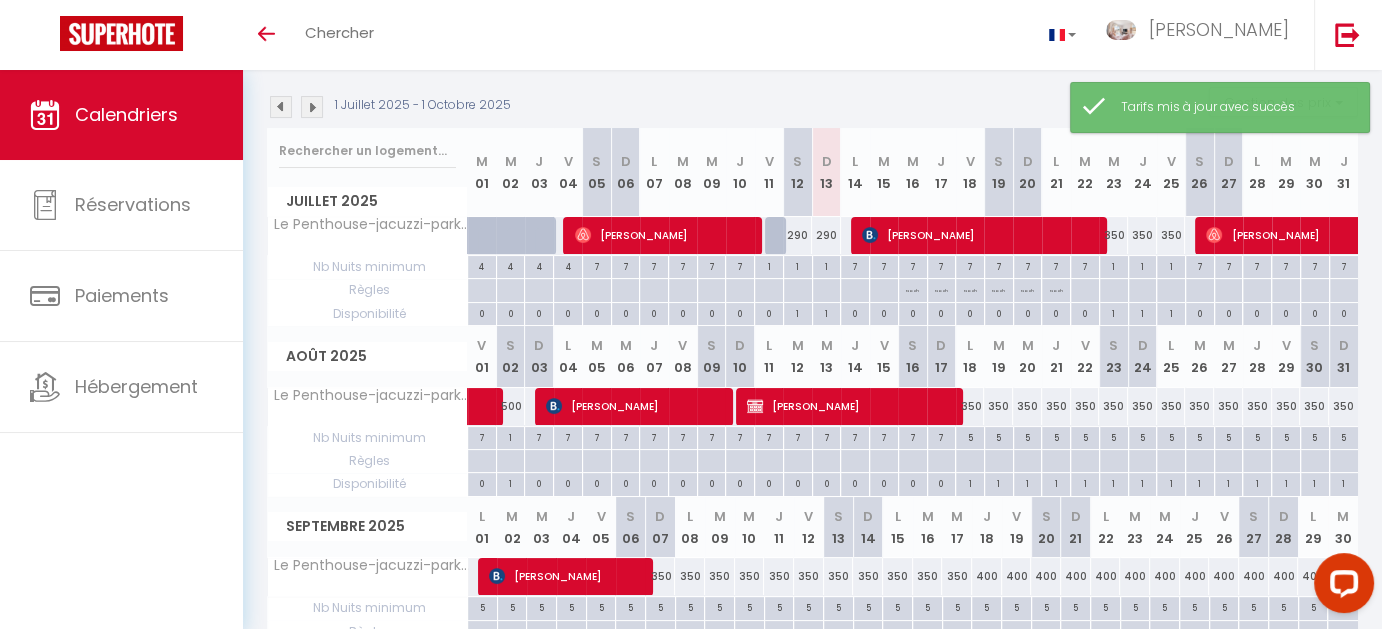 click on "400" at bounding box center (987, 576) 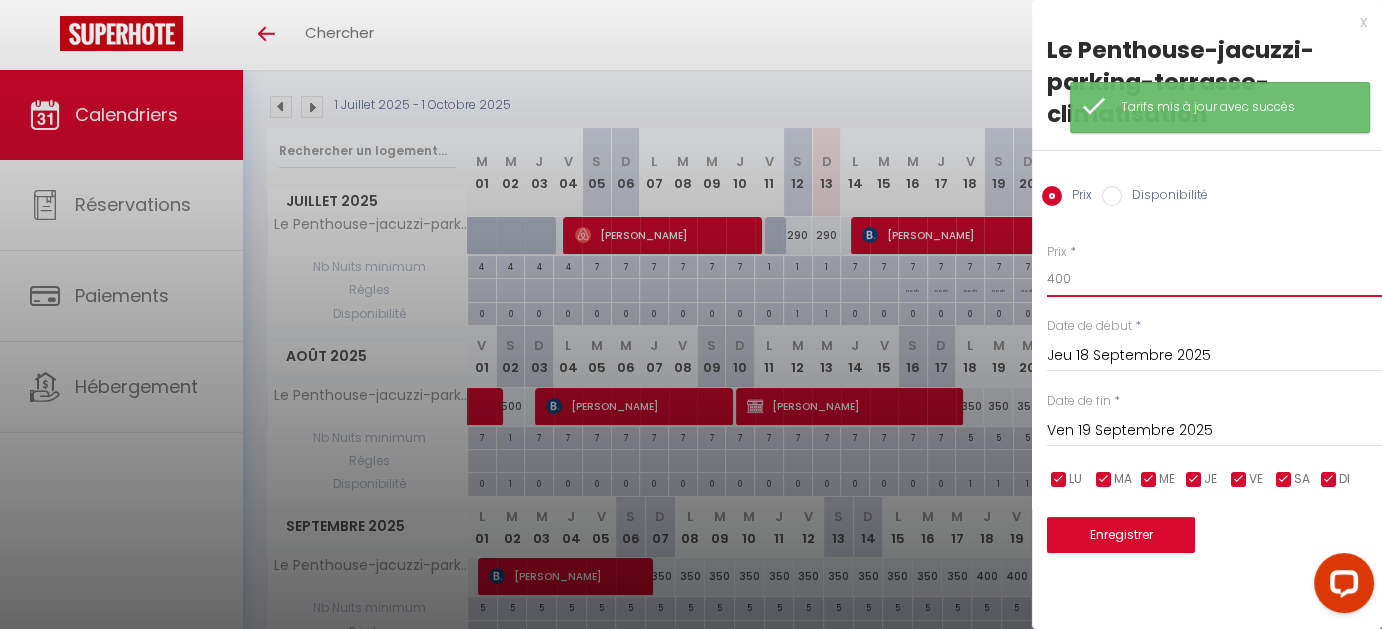 drag, startPoint x: 1084, startPoint y: 284, endPoint x: 998, endPoint y: 271, distance: 86.977005 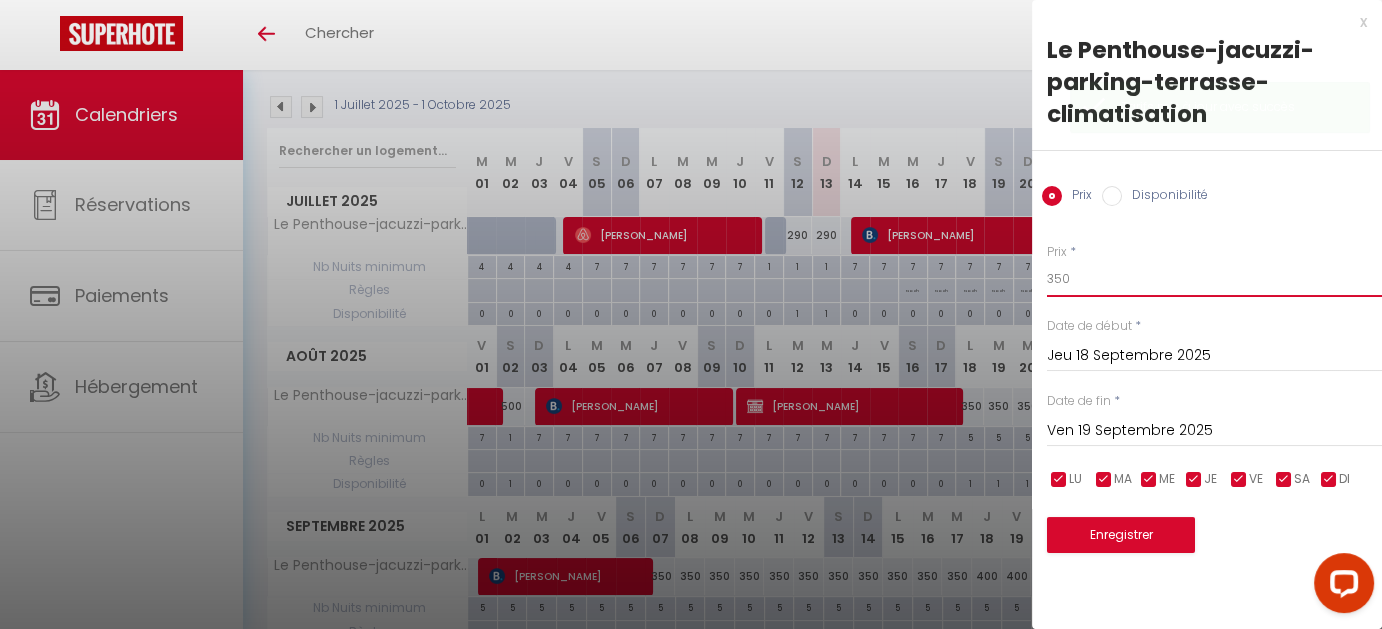 type on "350" 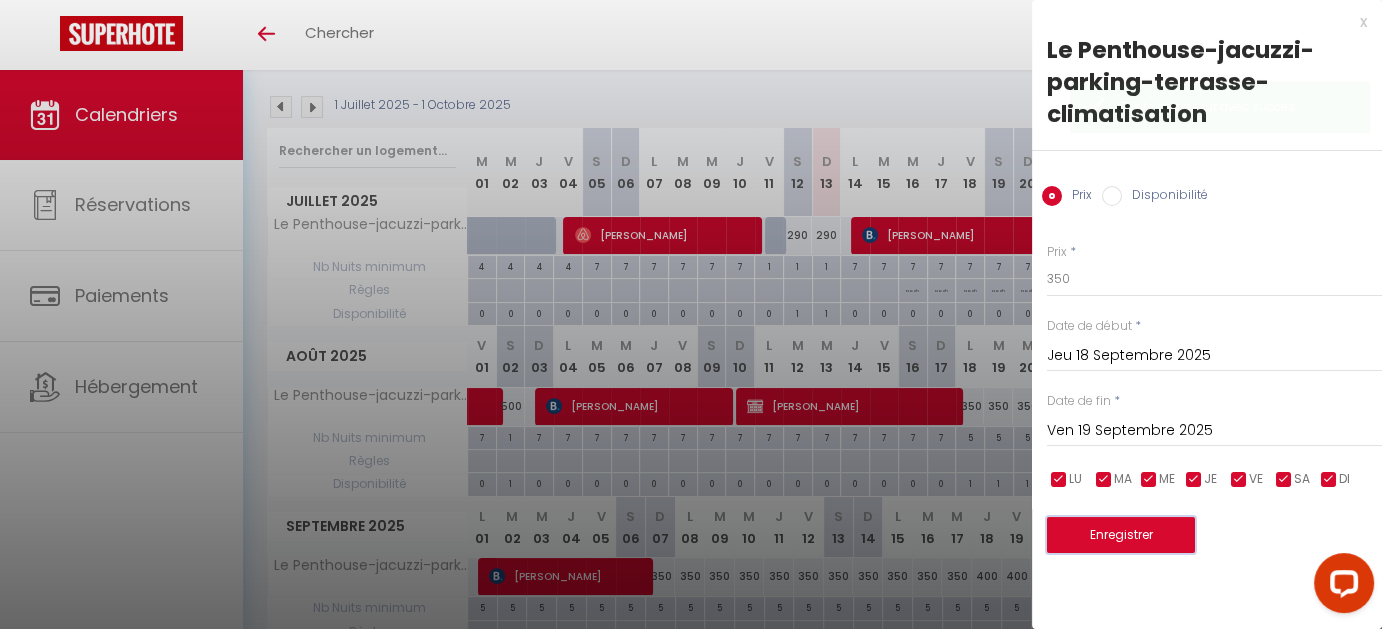 click on "Enregistrer" at bounding box center [1121, 535] 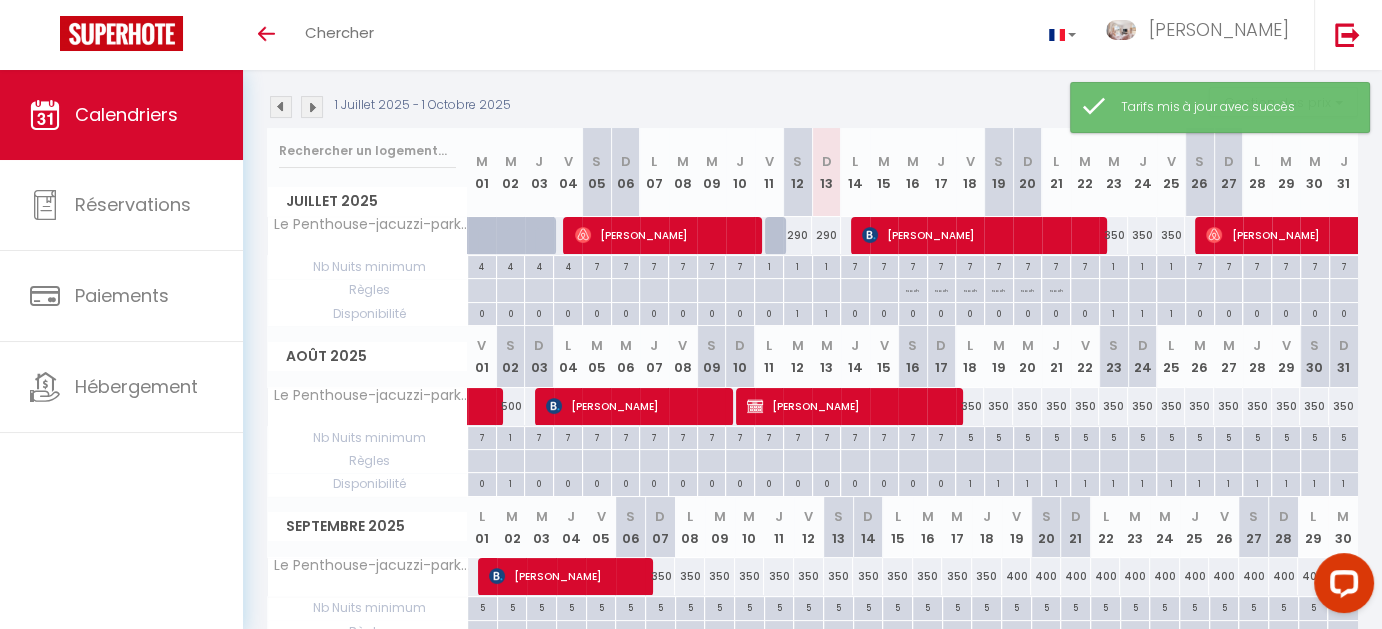 click on "400" at bounding box center [1017, 576] 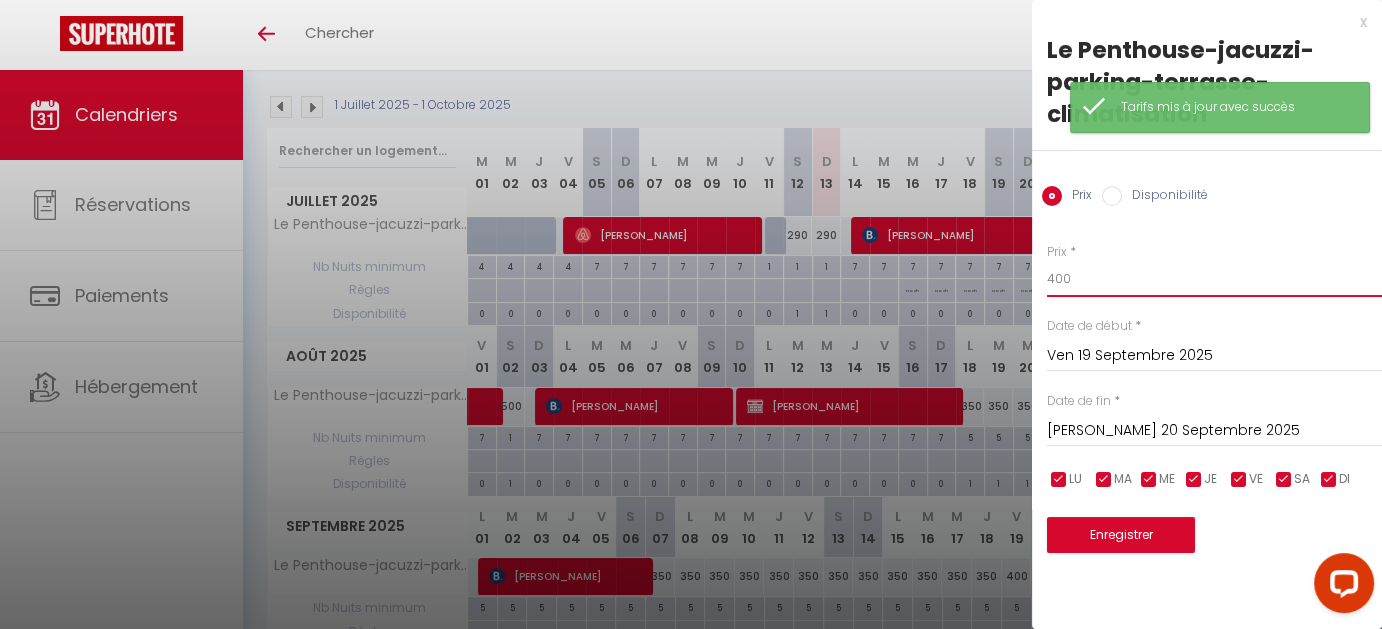 drag, startPoint x: 1102, startPoint y: 280, endPoint x: 1016, endPoint y: 255, distance: 89.560036 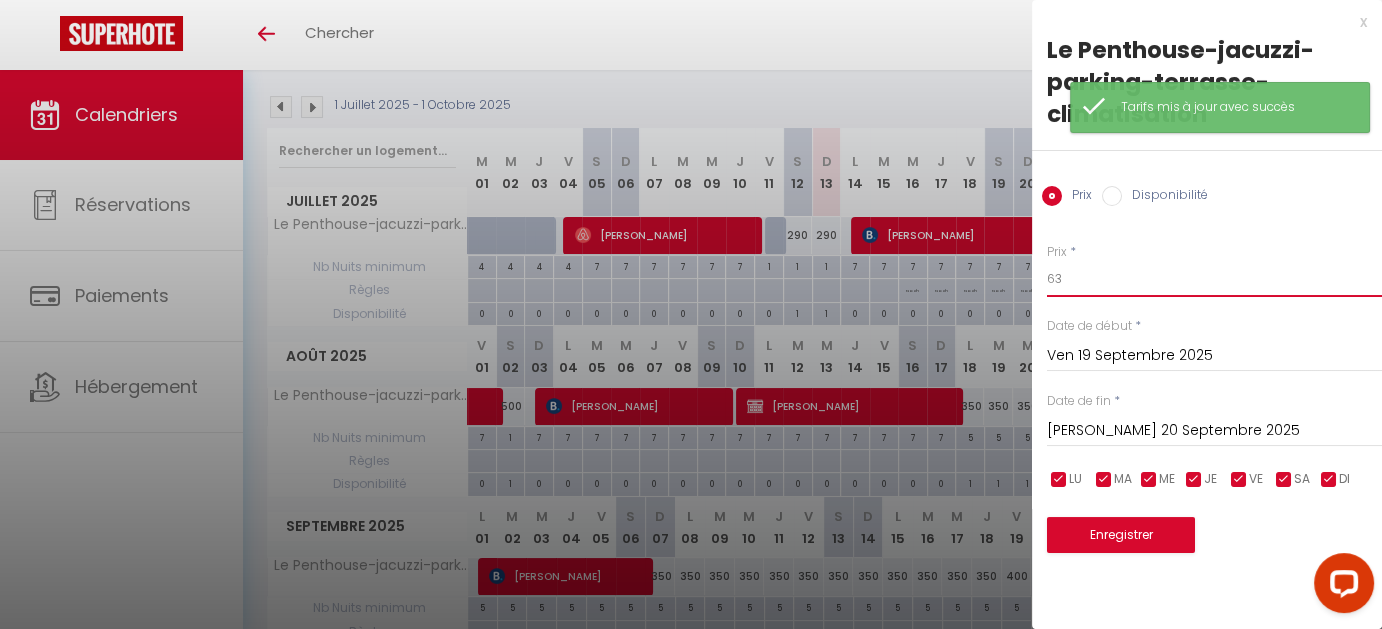 type on "6" 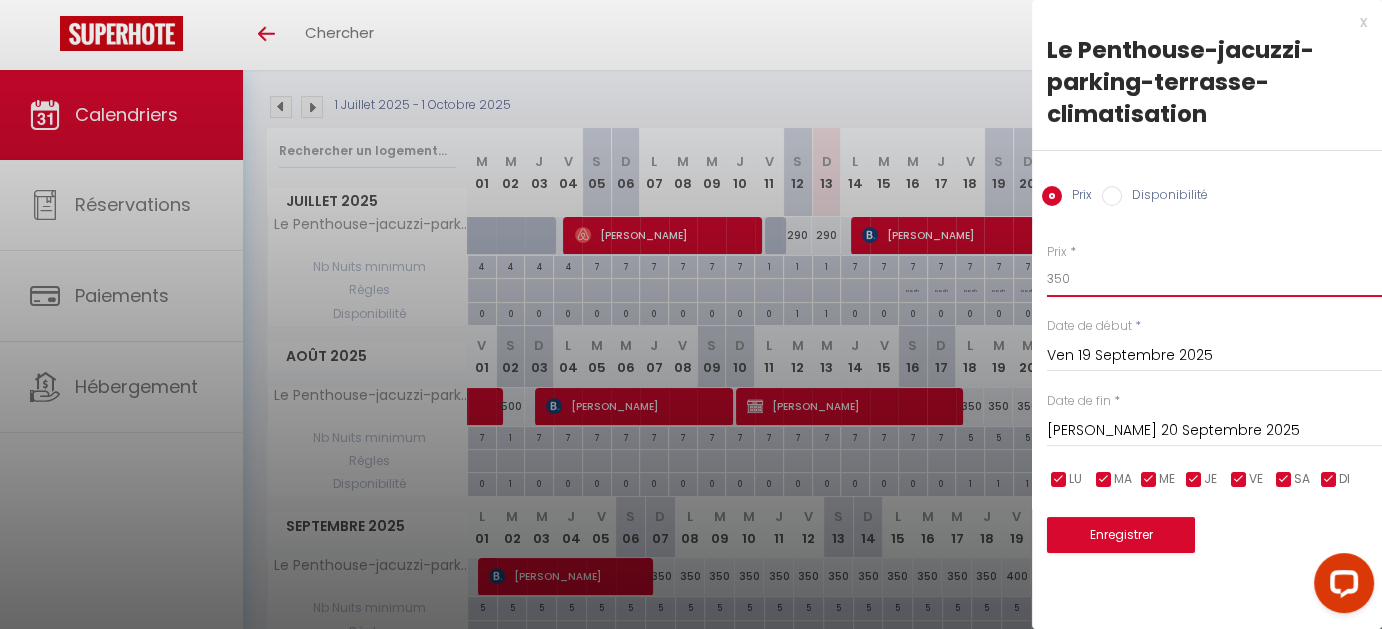 type on "350" 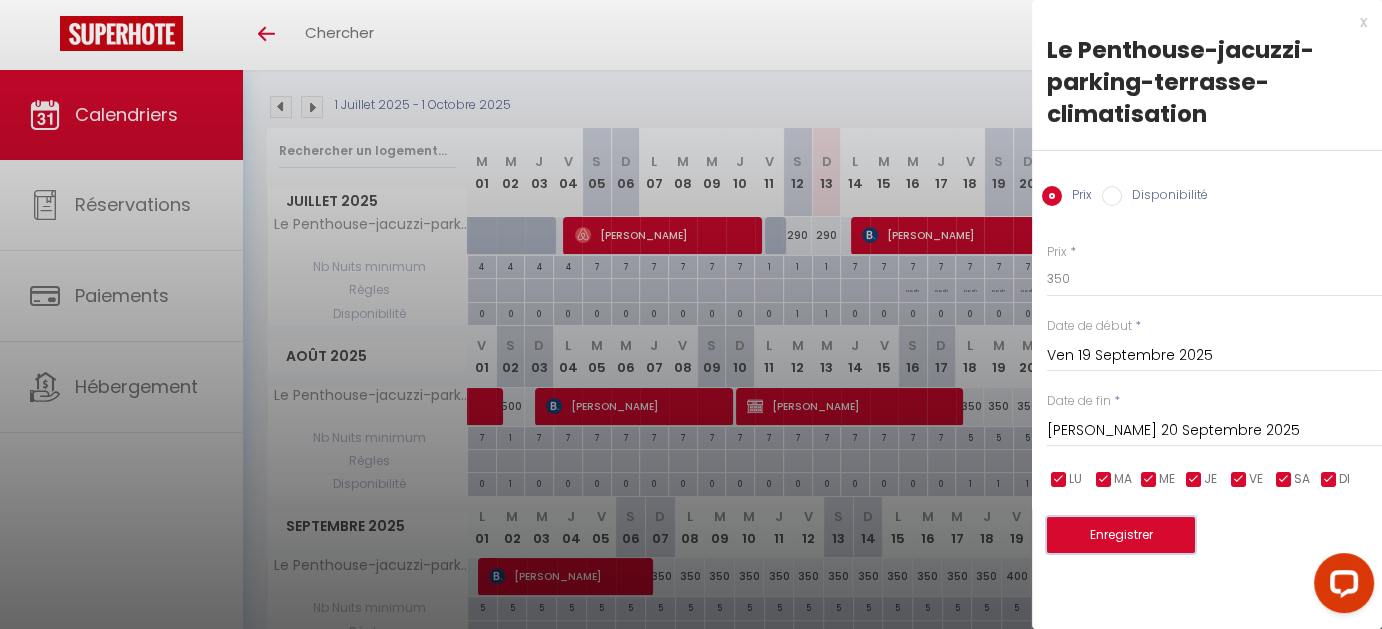 click on "Enregistrer" at bounding box center (1121, 535) 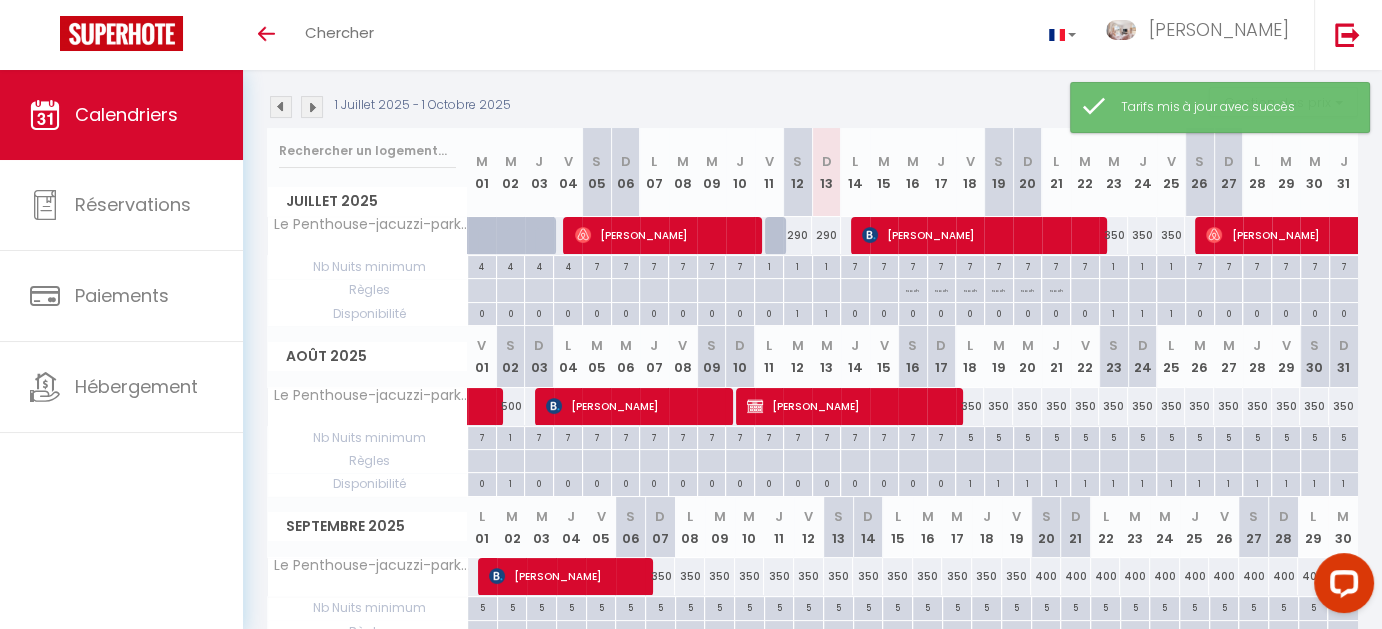 click on "400" at bounding box center [1046, 576] 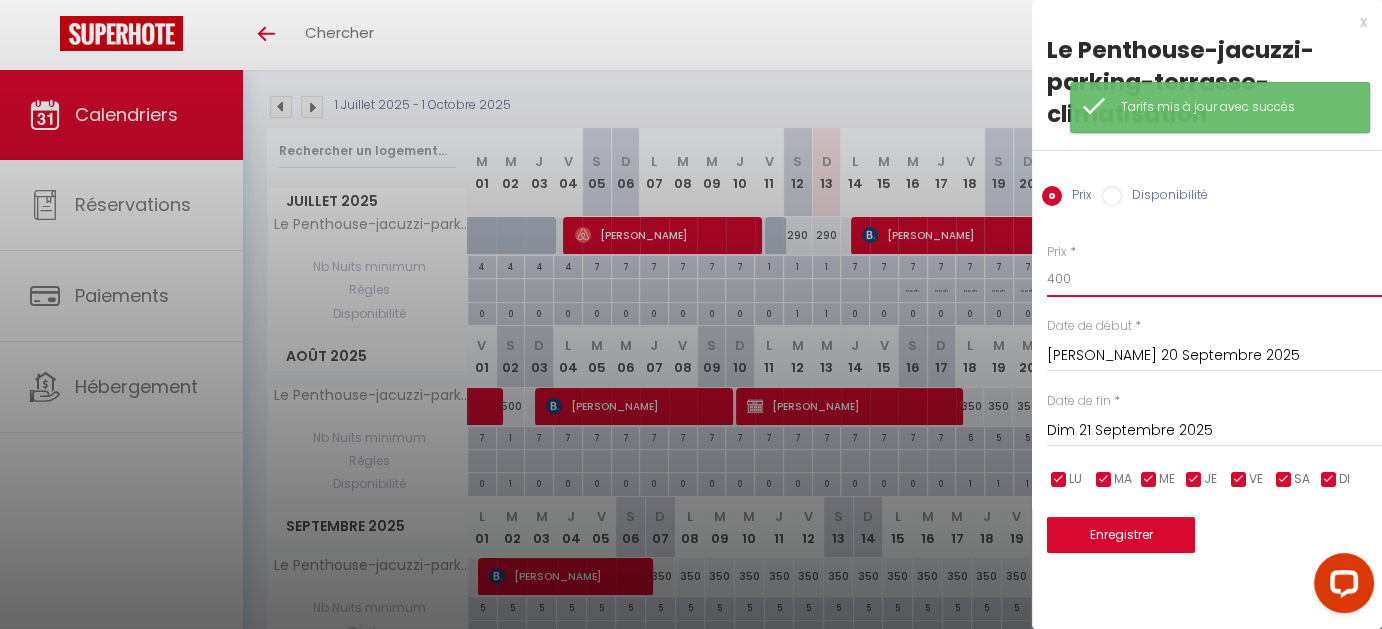 drag, startPoint x: 1085, startPoint y: 270, endPoint x: 948, endPoint y: 271, distance: 137.00365 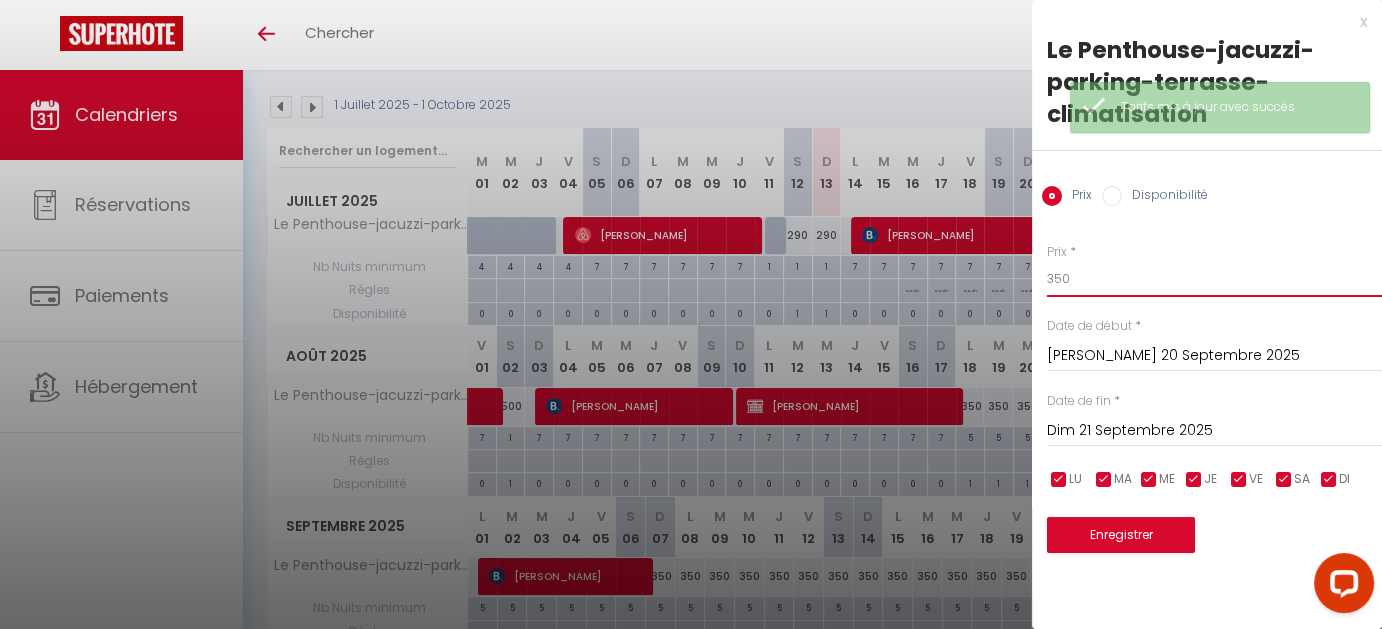 type on "350" 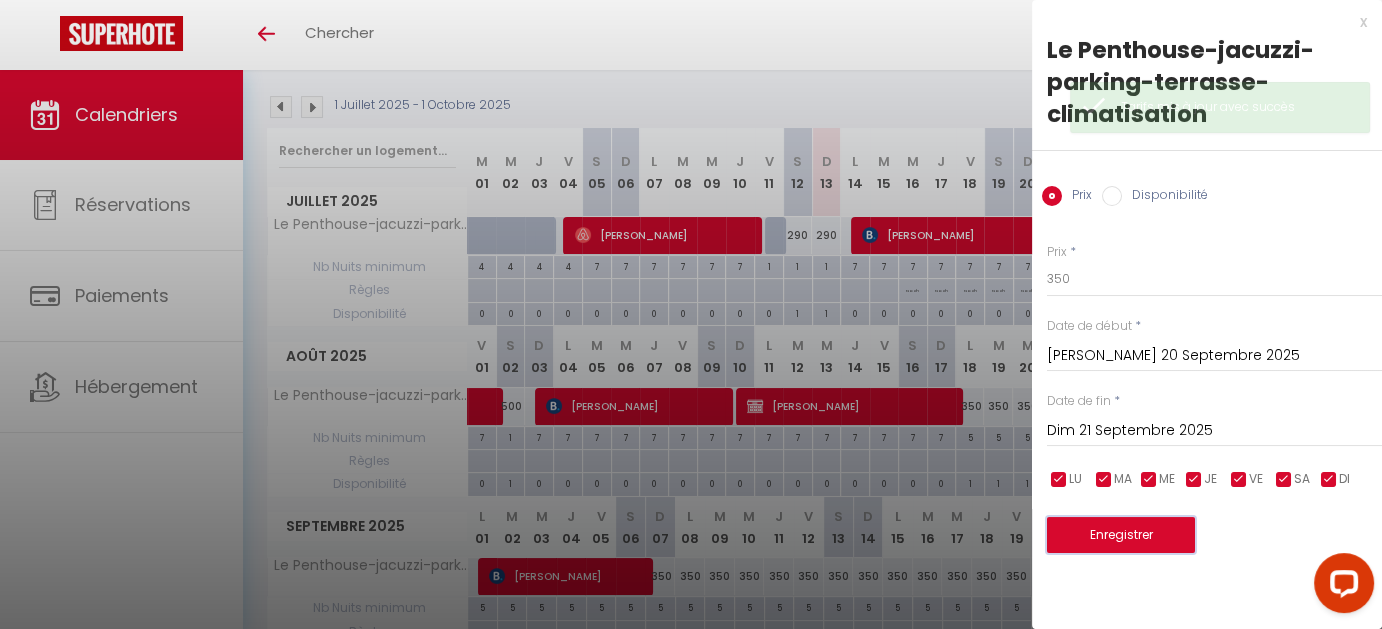 click on "Enregistrer" at bounding box center (1121, 535) 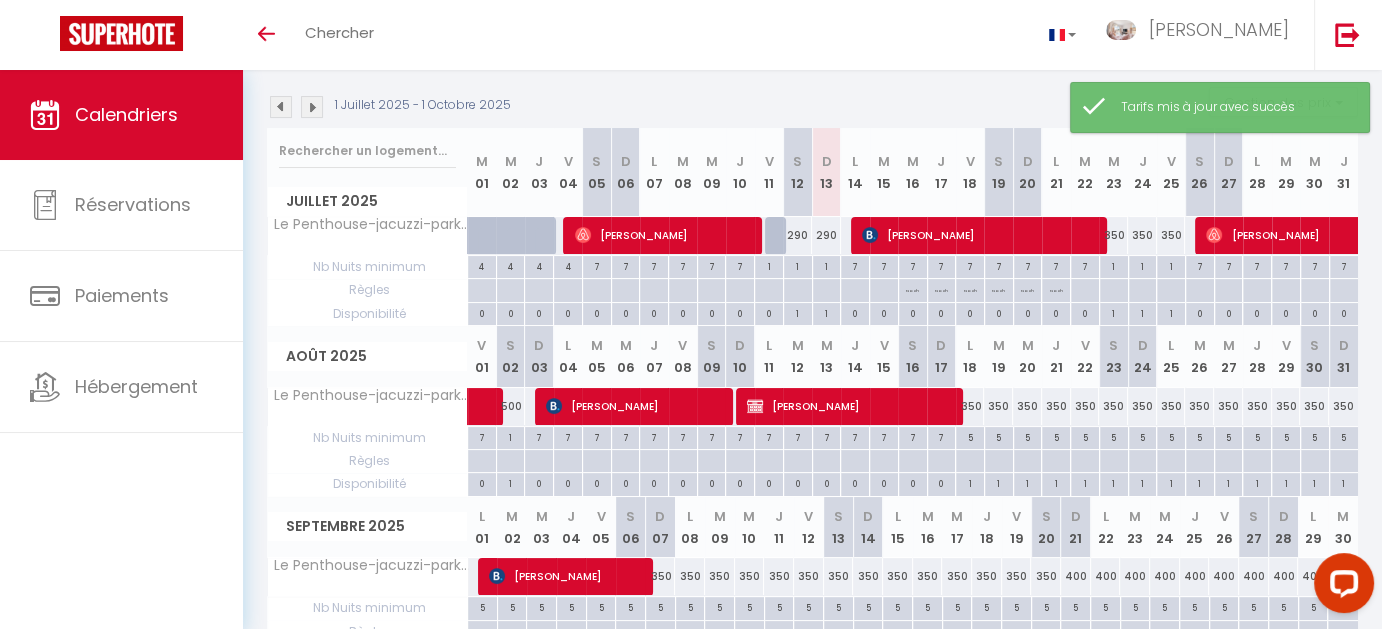 click on "400" at bounding box center (1076, 576) 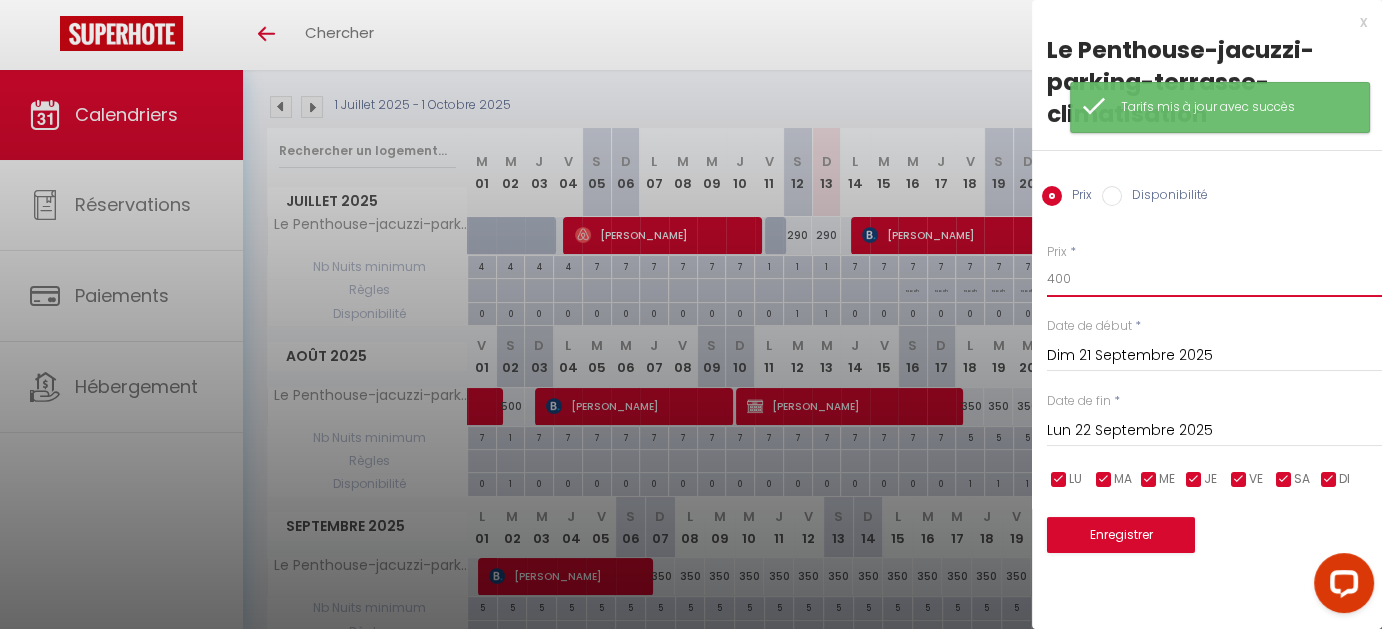 drag, startPoint x: 1100, startPoint y: 276, endPoint x: 963, endPoint y: 259, distance: 138.05072 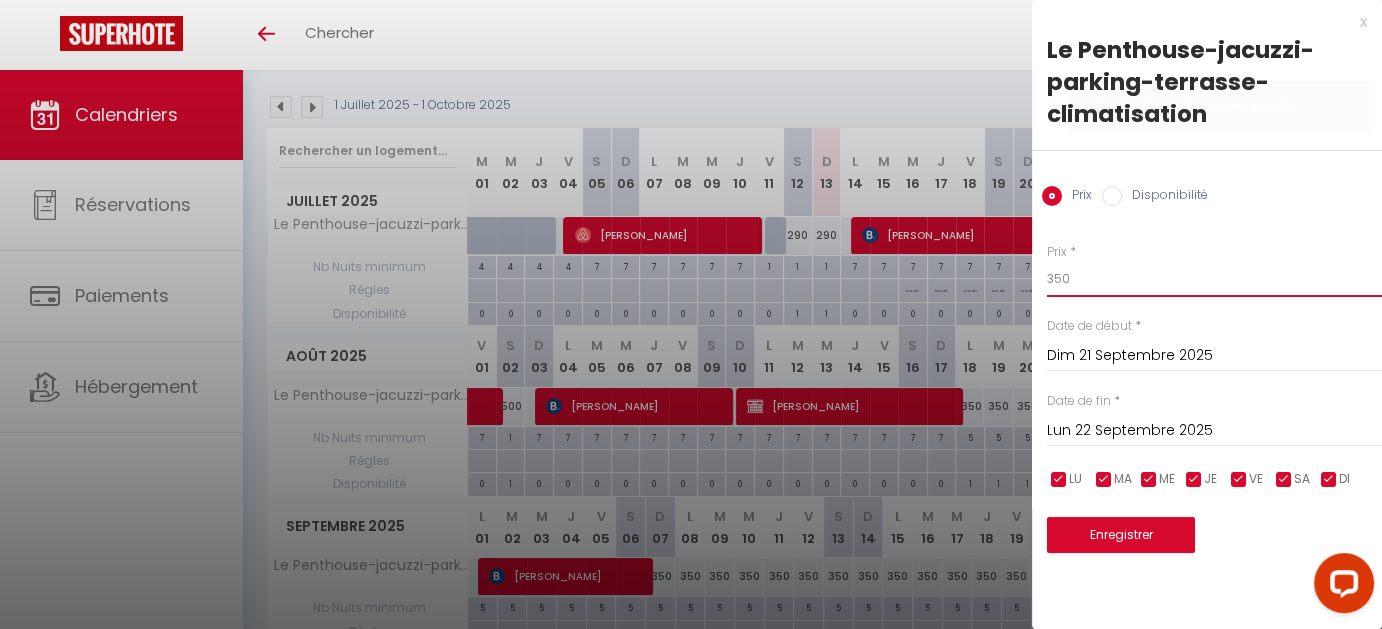 type on "350" 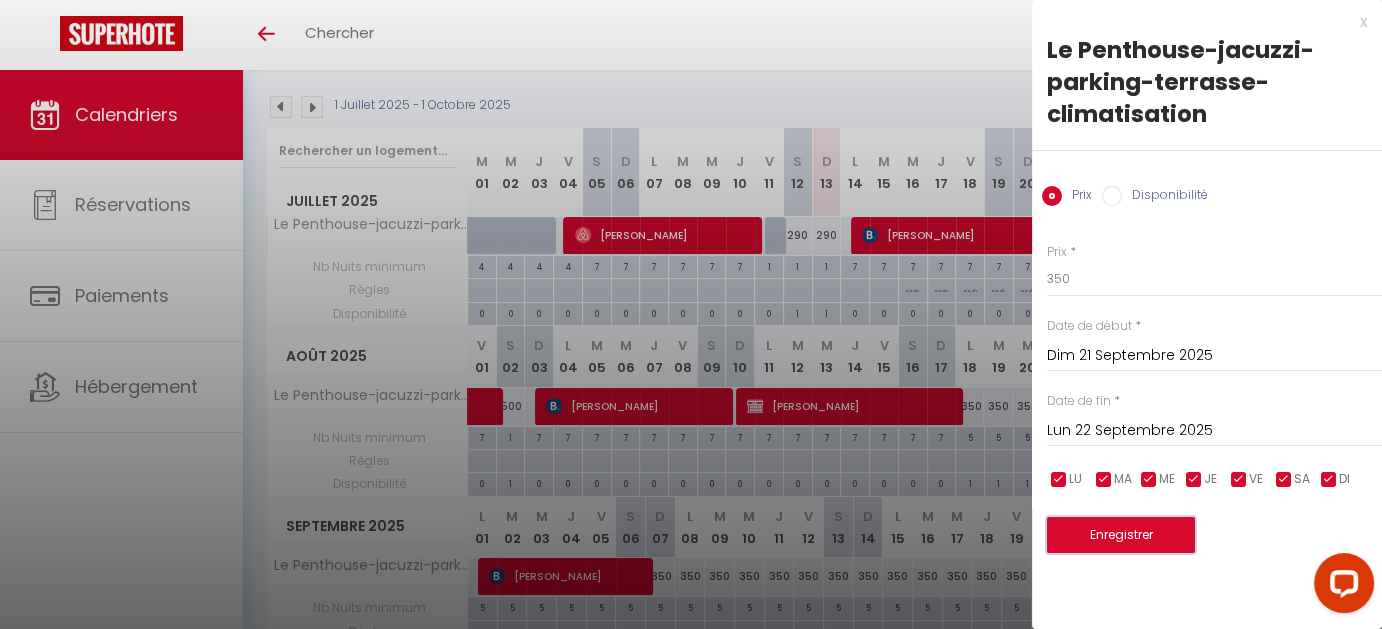 click on "Enregistrer" at bounding box center [1121, 535] 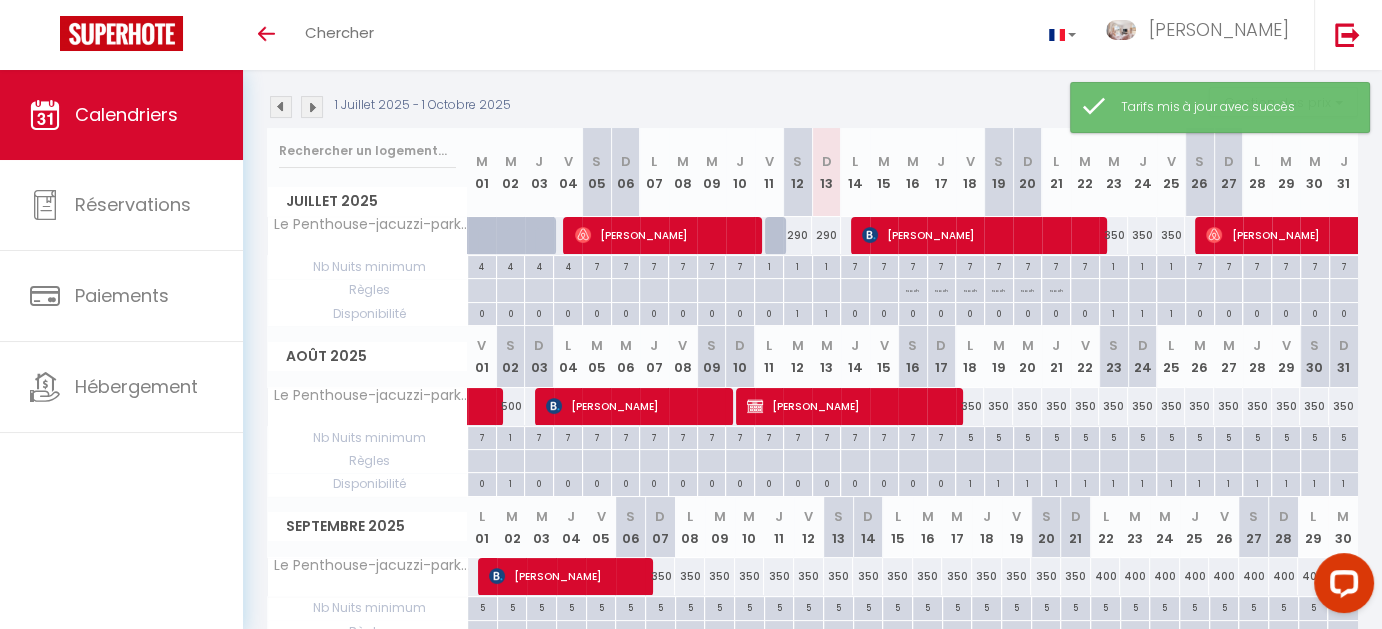click on "400" at bounding box center (1106, 576) 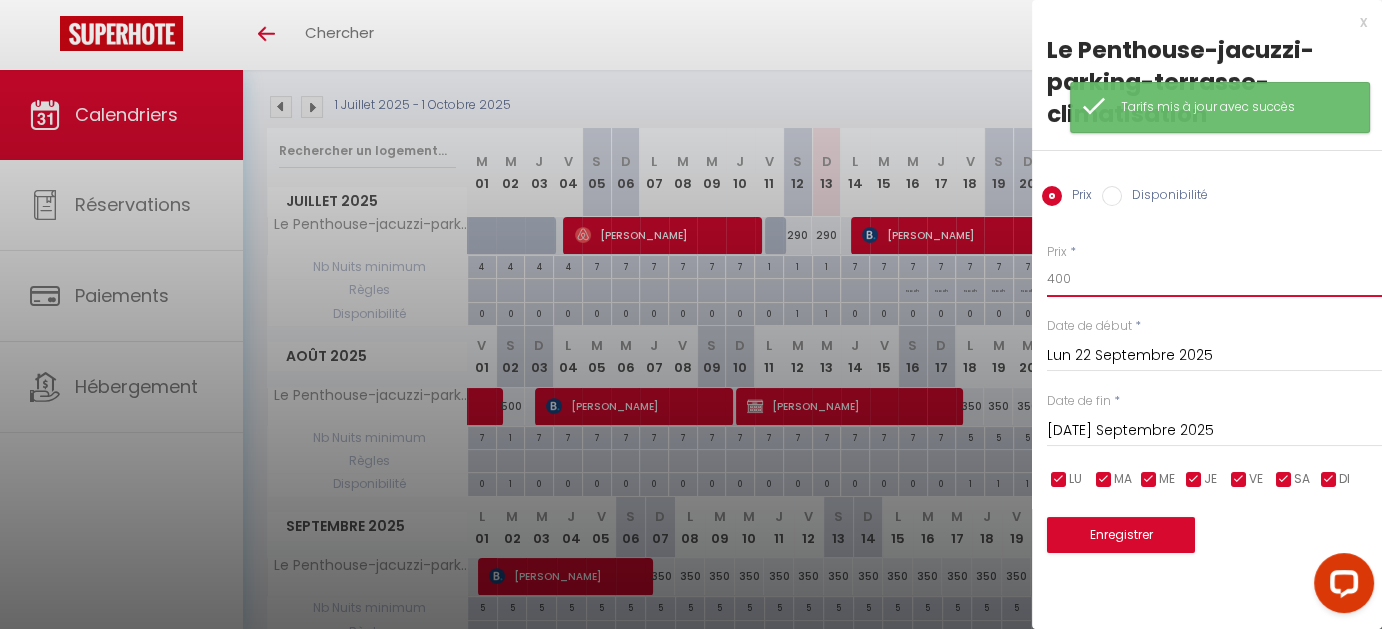 drag, startPoint x: 1073, startPoint y: 280, endPoint x: 1022, endPoint y: 276, distance: 51.156624 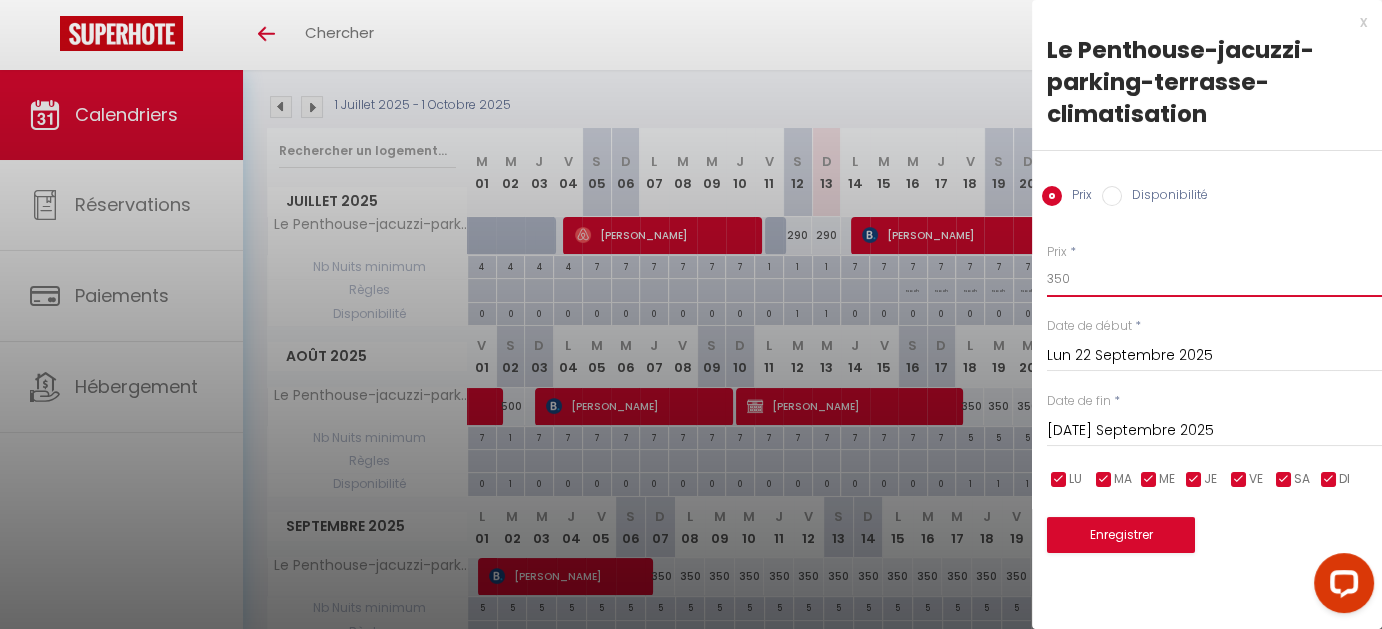 type on "350" 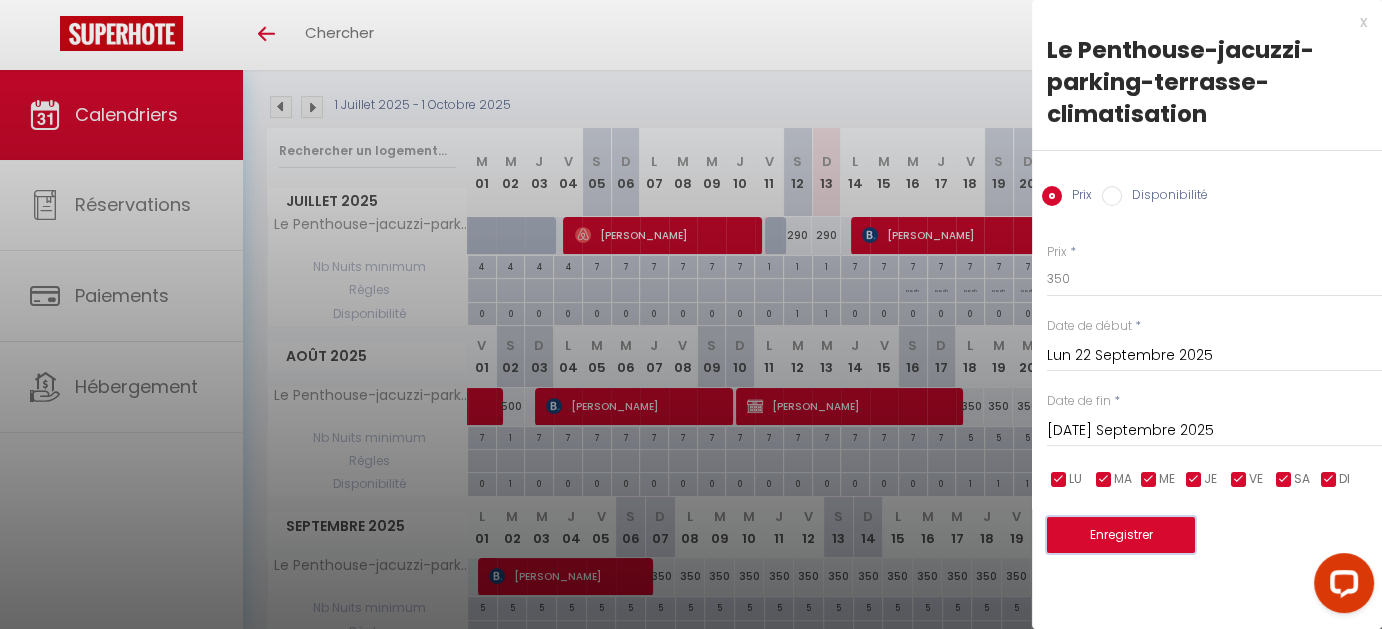 click on "Enregistrer" at bounding box center (1121, 535) 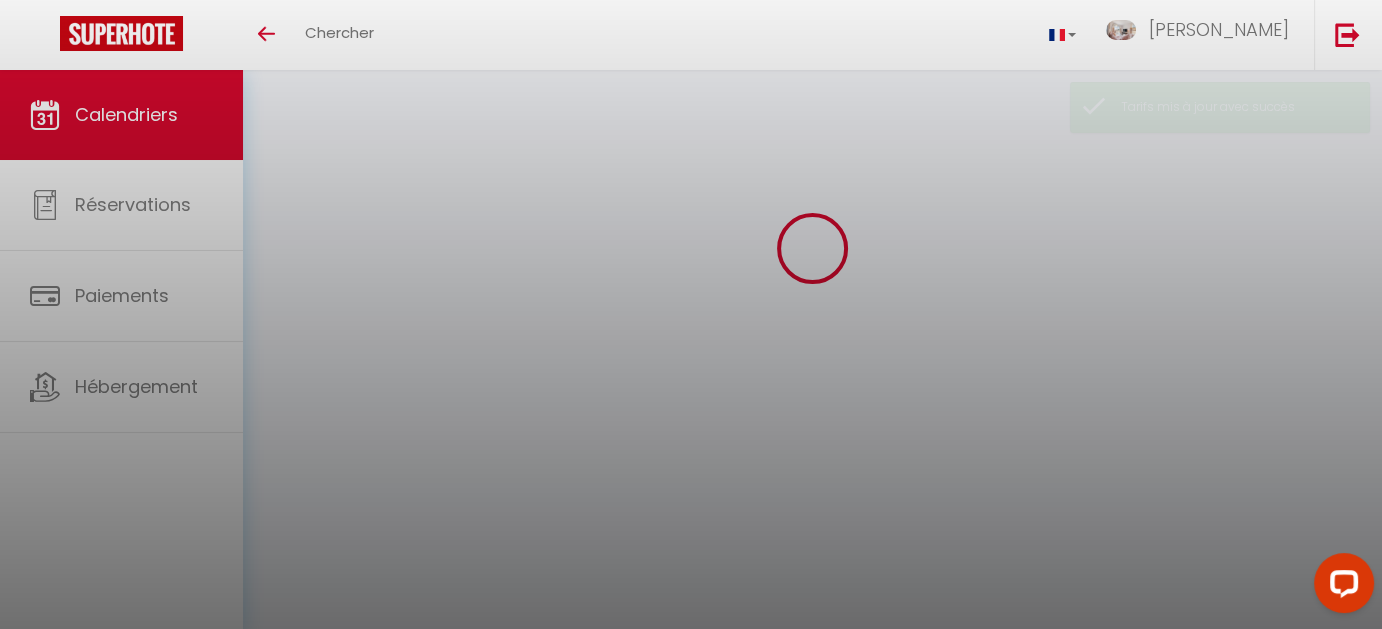 scroll, scrollTop: 200, scrollLeft: 0, axis: vertical 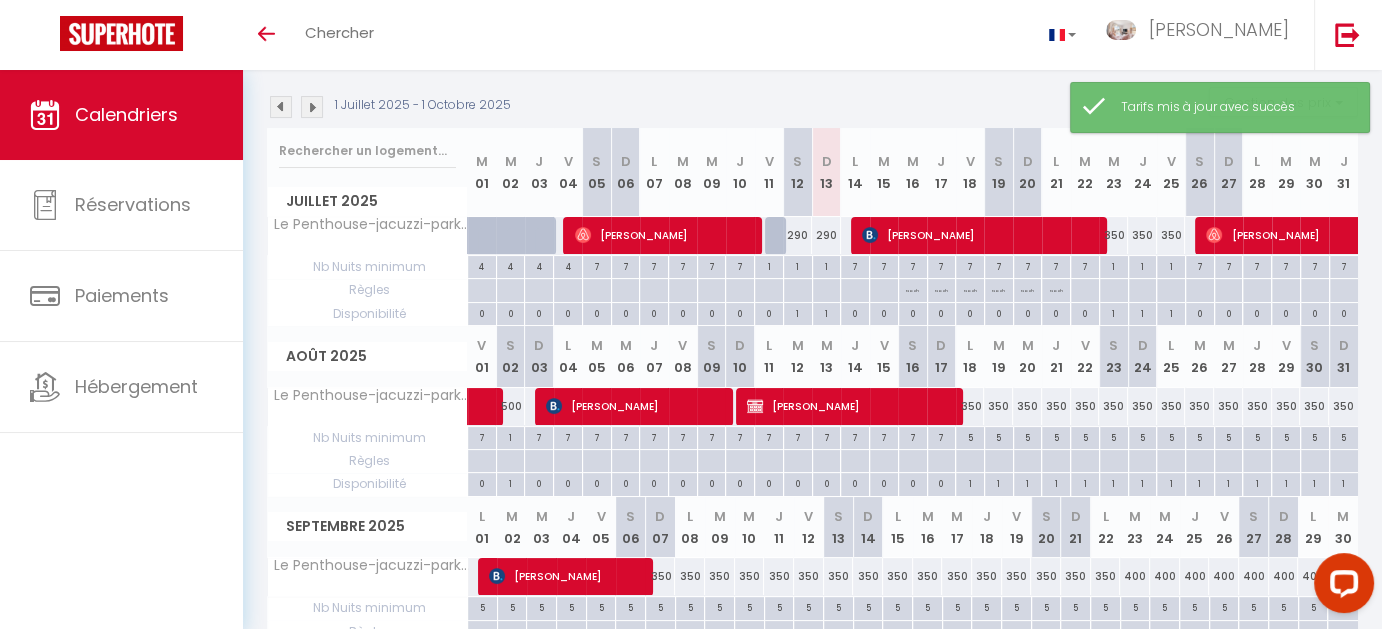 click on "400" at bounding box center (1135, 576) 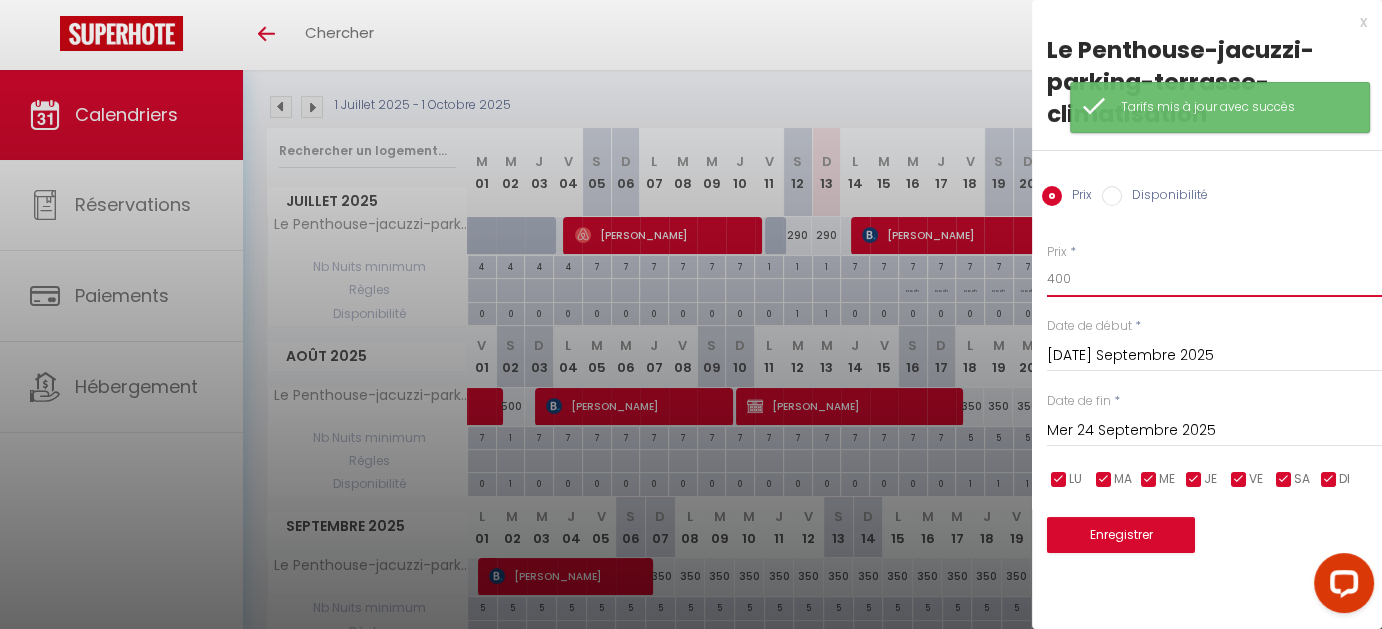 drag, startPoint x: 1098, startPoint y: 278, endPoint x: 947, endPoint y: 257, distance: 152.45328 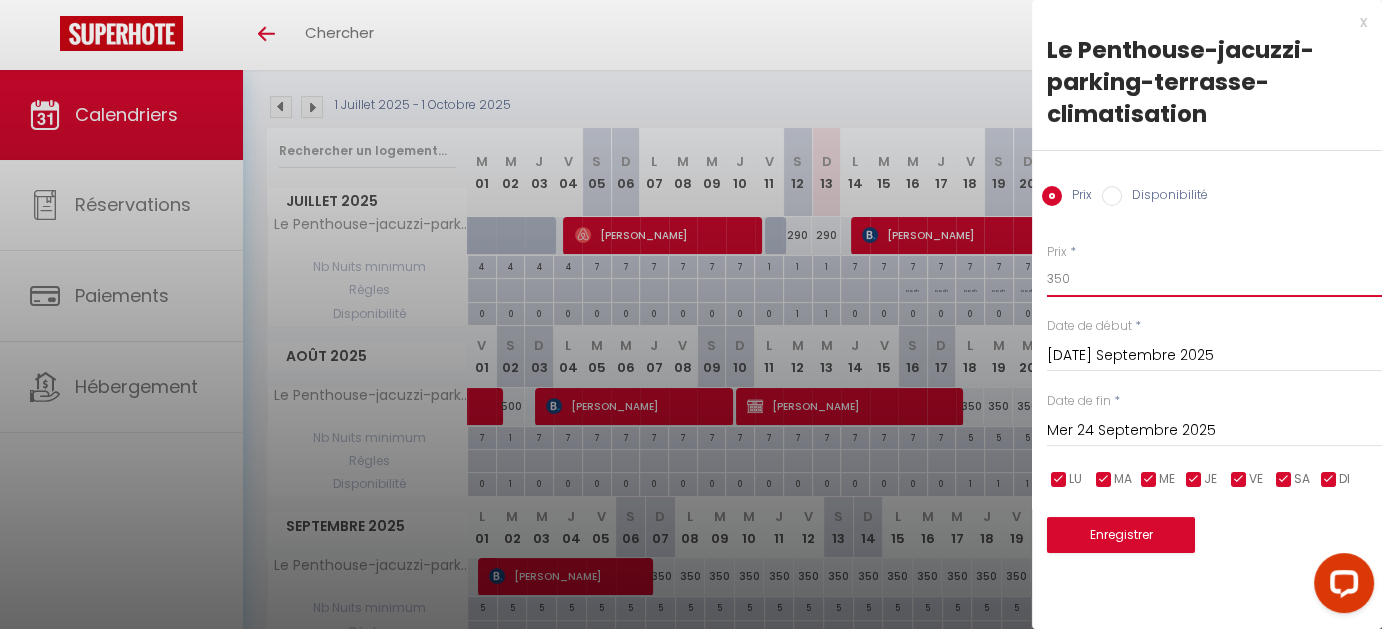 type on "350" 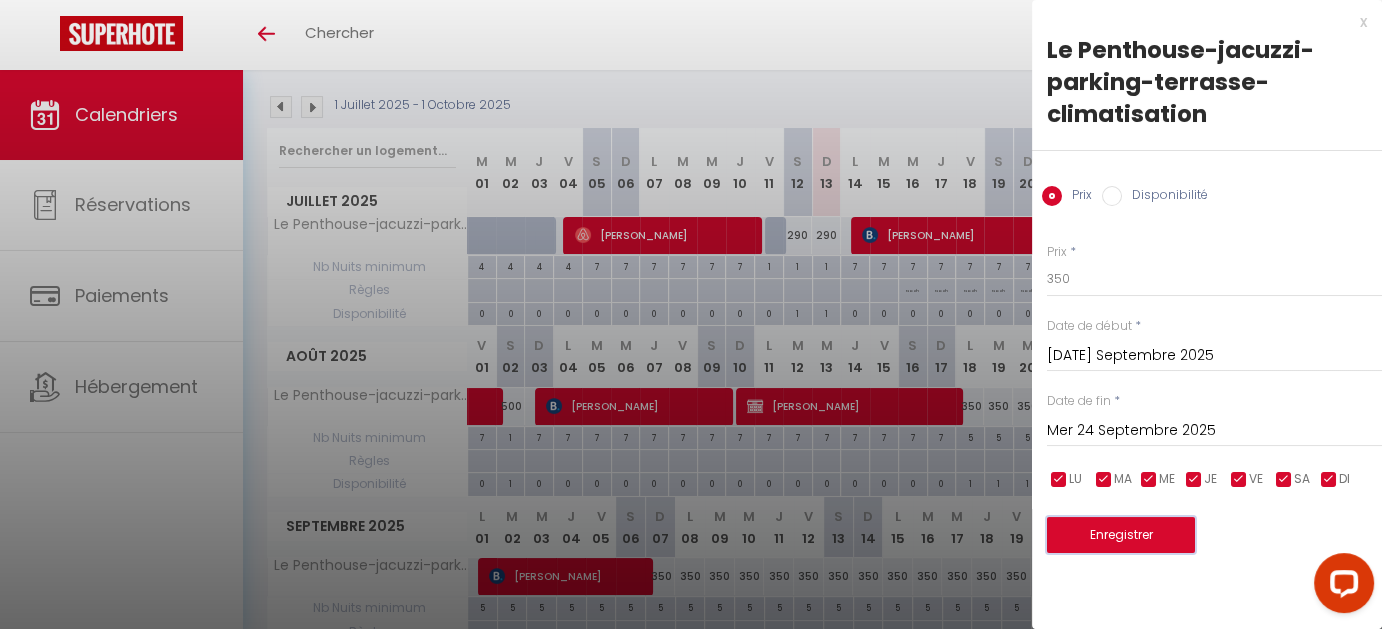 click on "Enregistrer" at bounding box center (1121, 535) 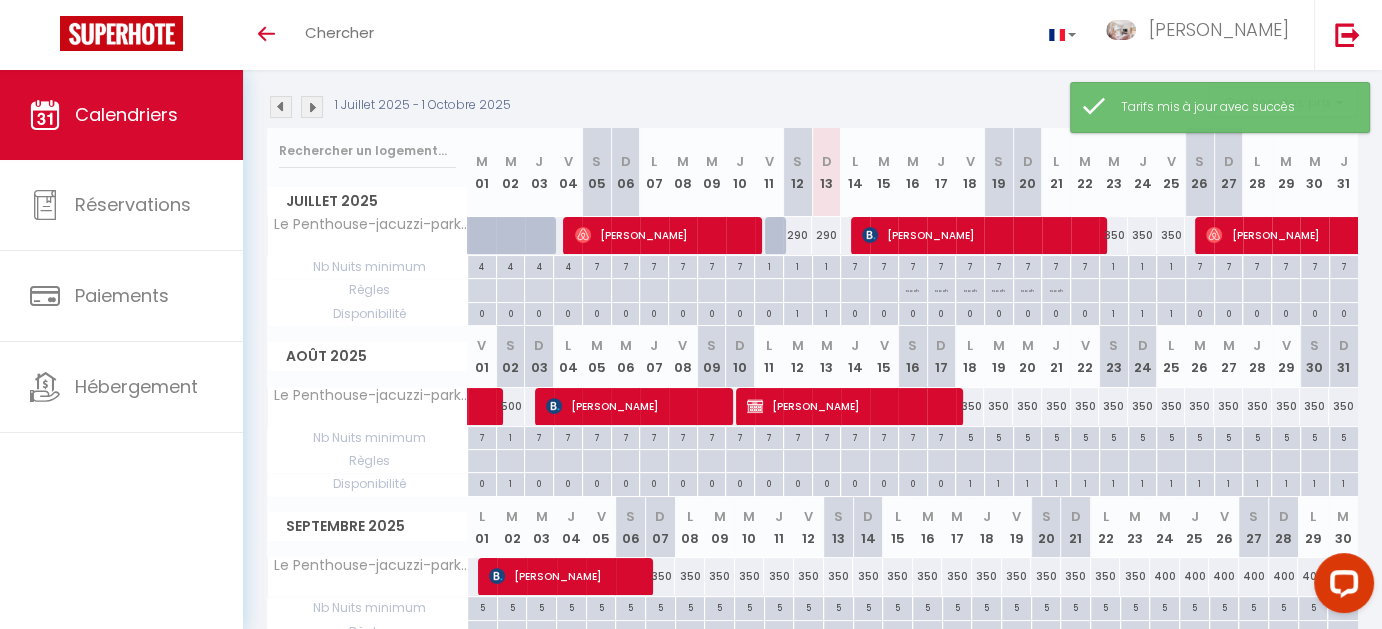 click on "400" at bounding box center (1165, 576) 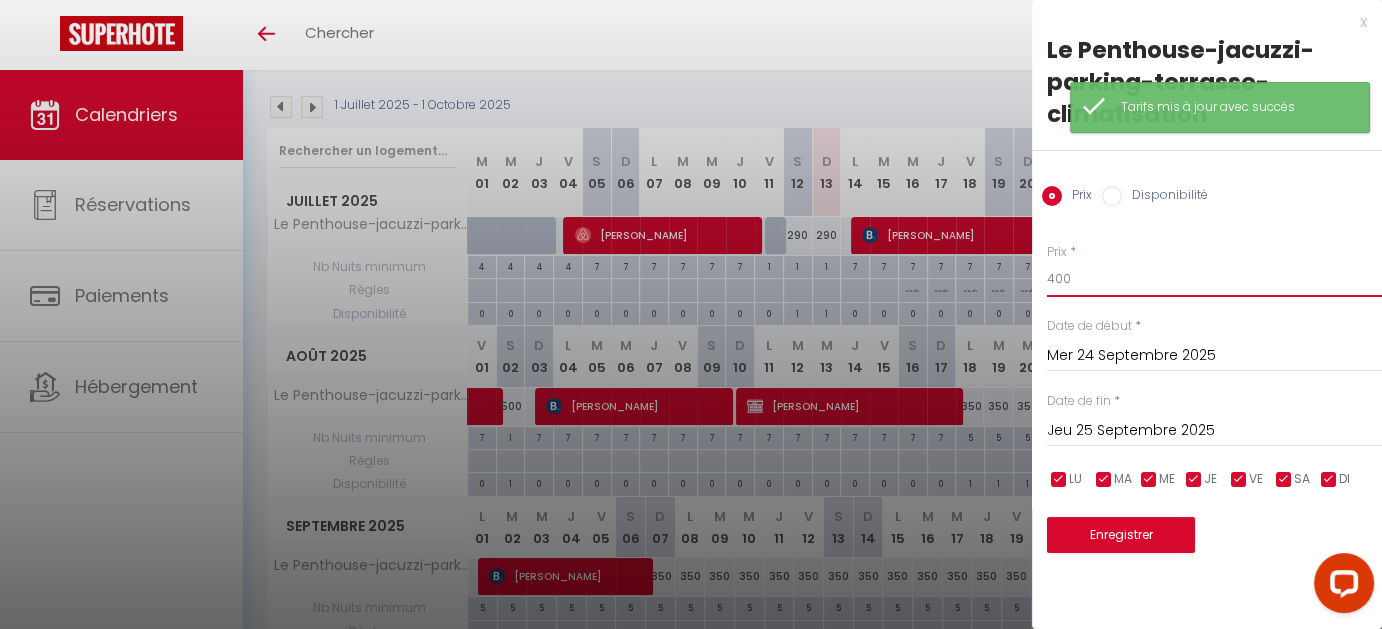 drag, startPoint x: 1075, startPoint y: 273, endPoint x: 984, endPoint y: 281, distance: 91.350975 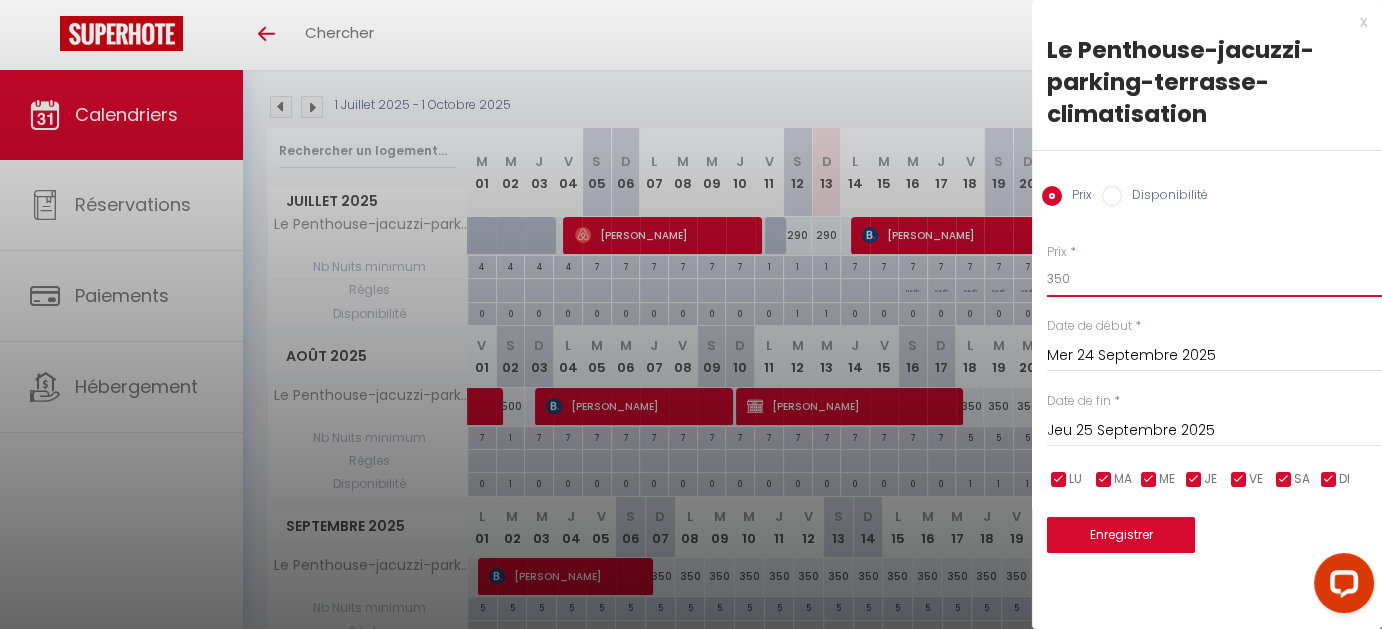 type on "350" 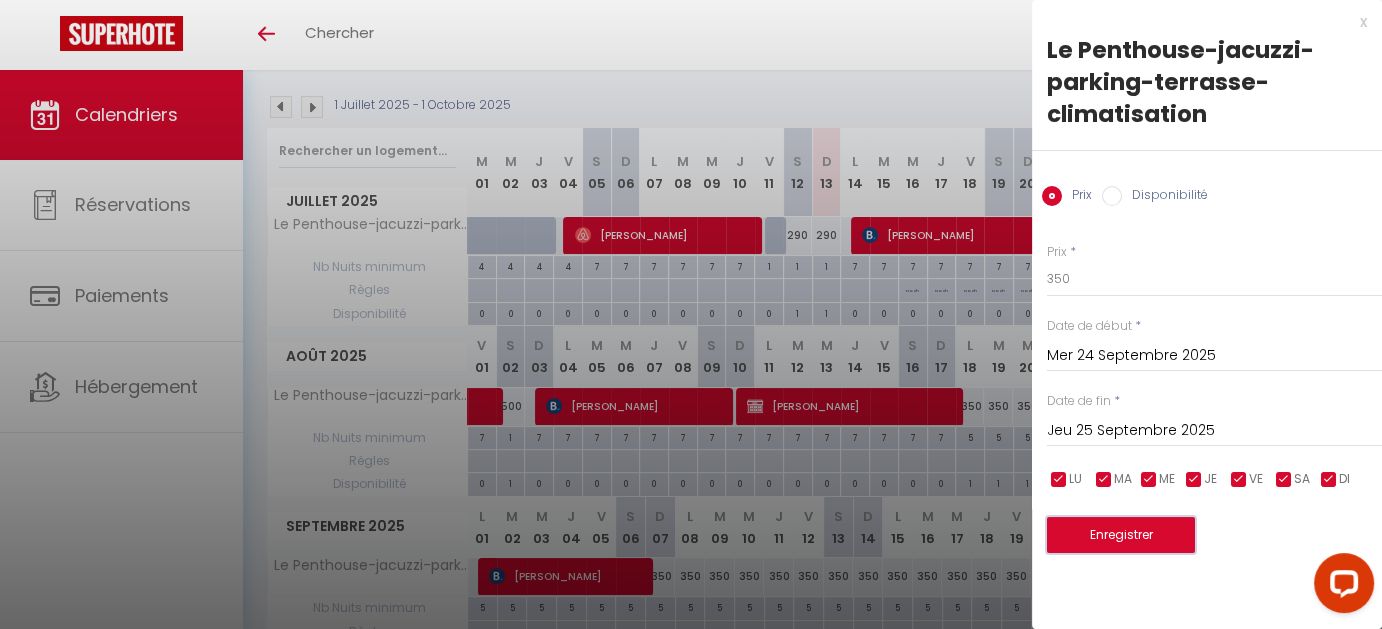 click on "Enregistrer" at bounding box center (1121, 535) 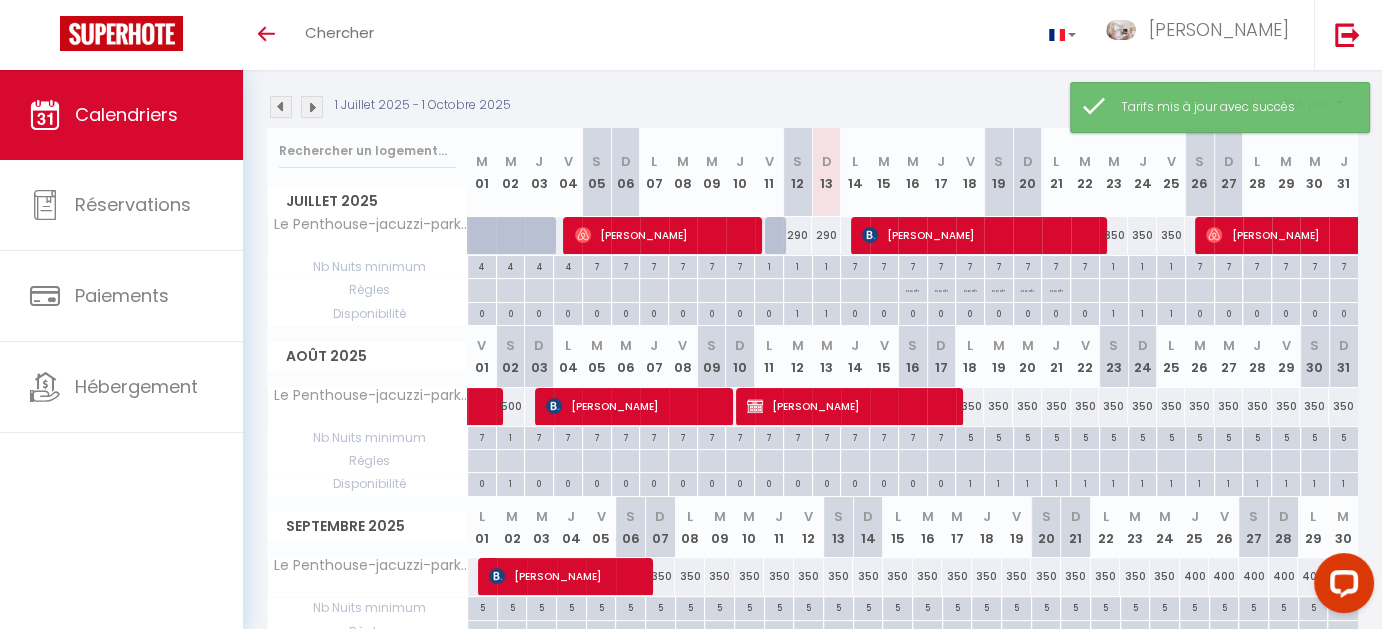 click on "400" at bounding box center (1195, 576) 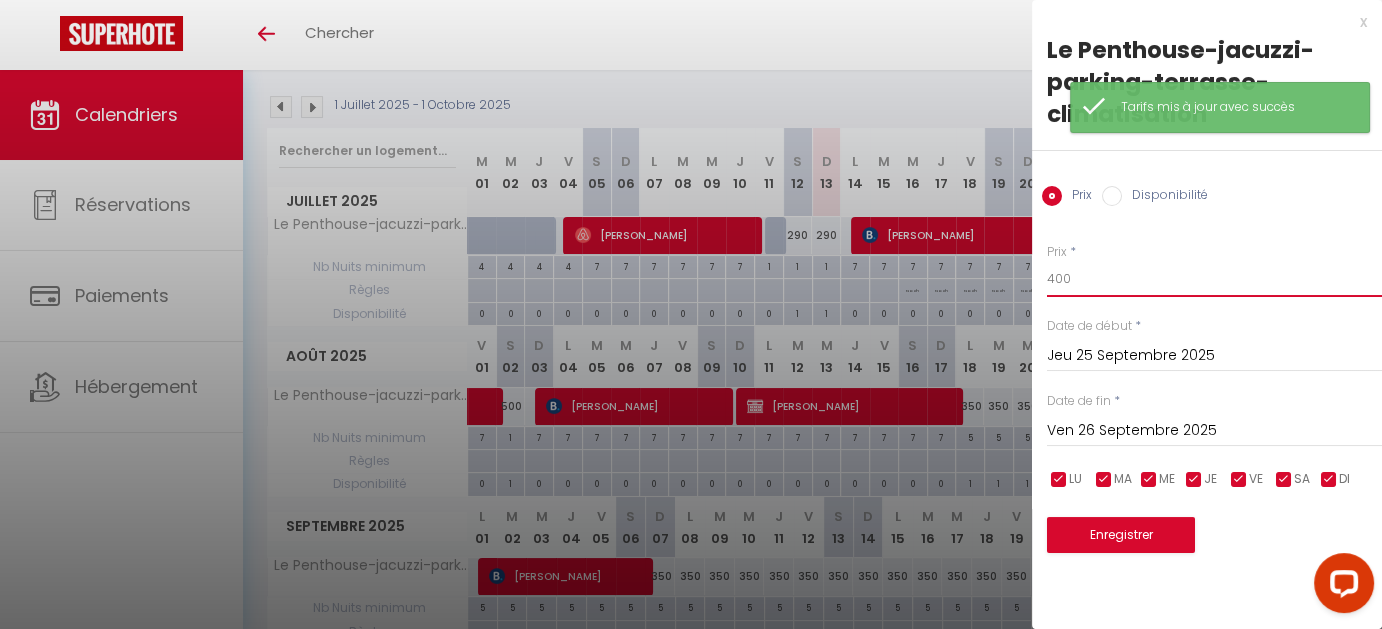 drag, startPoint x: 1073, startPoint y: 288, endPoint x: 1020, endPoint y: 288, distance: 53 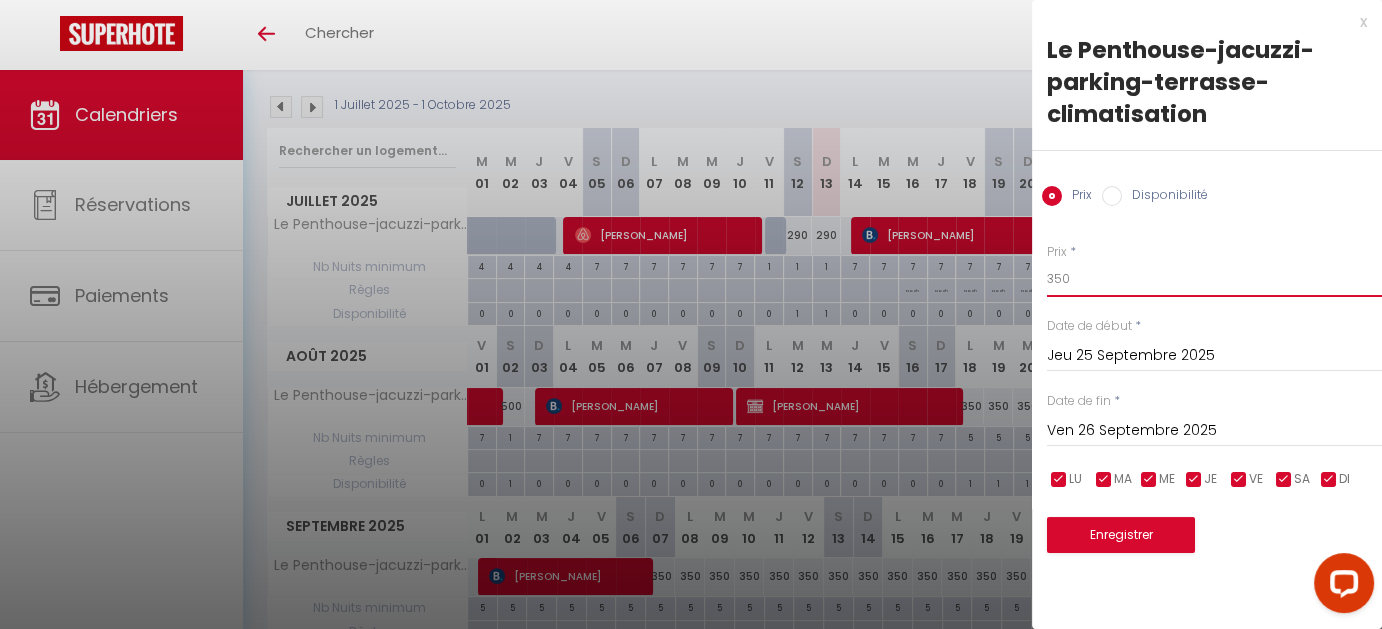 type on "350" 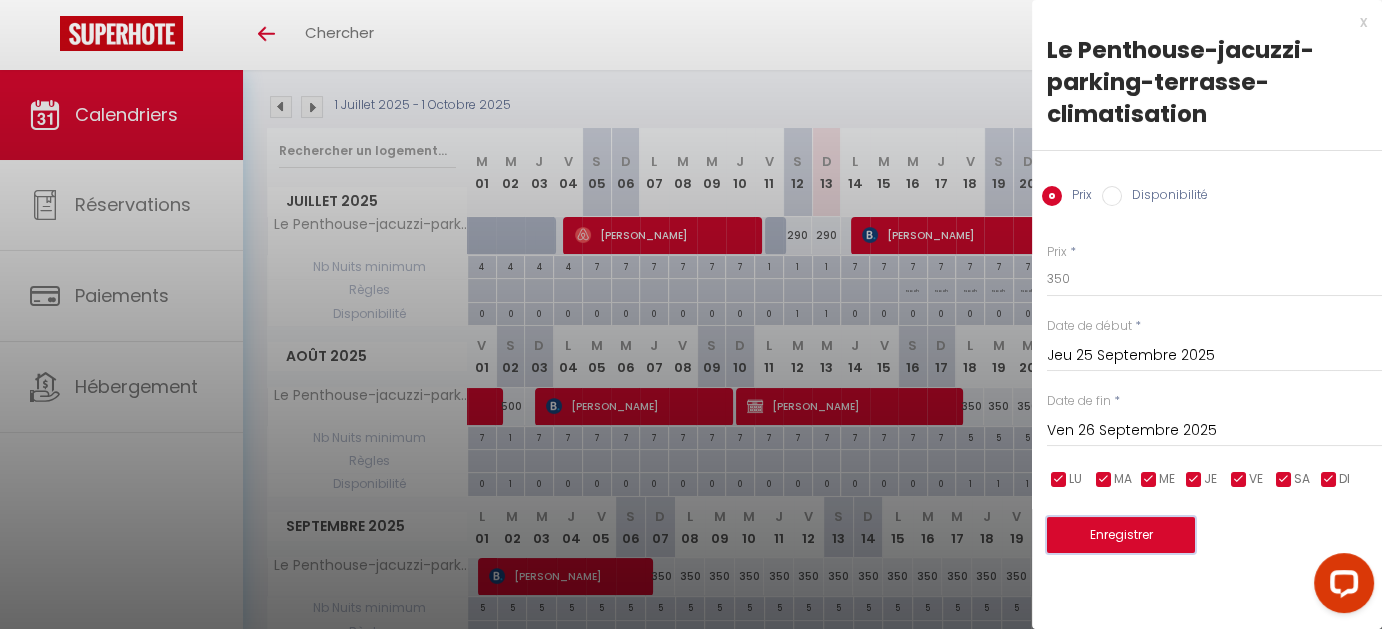 click on "Enregistrer" at bounding box center (1121, 535) 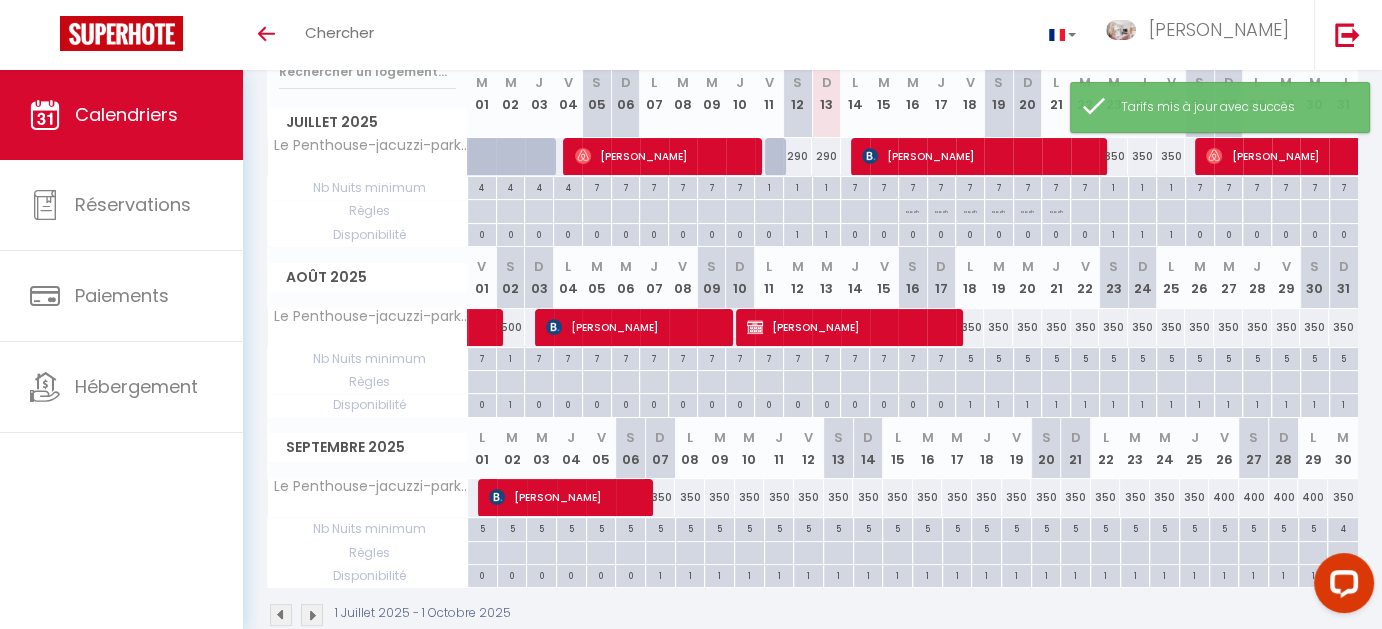 scroll, scrollTop: 300, scrollLeft: 0, axis: vertical 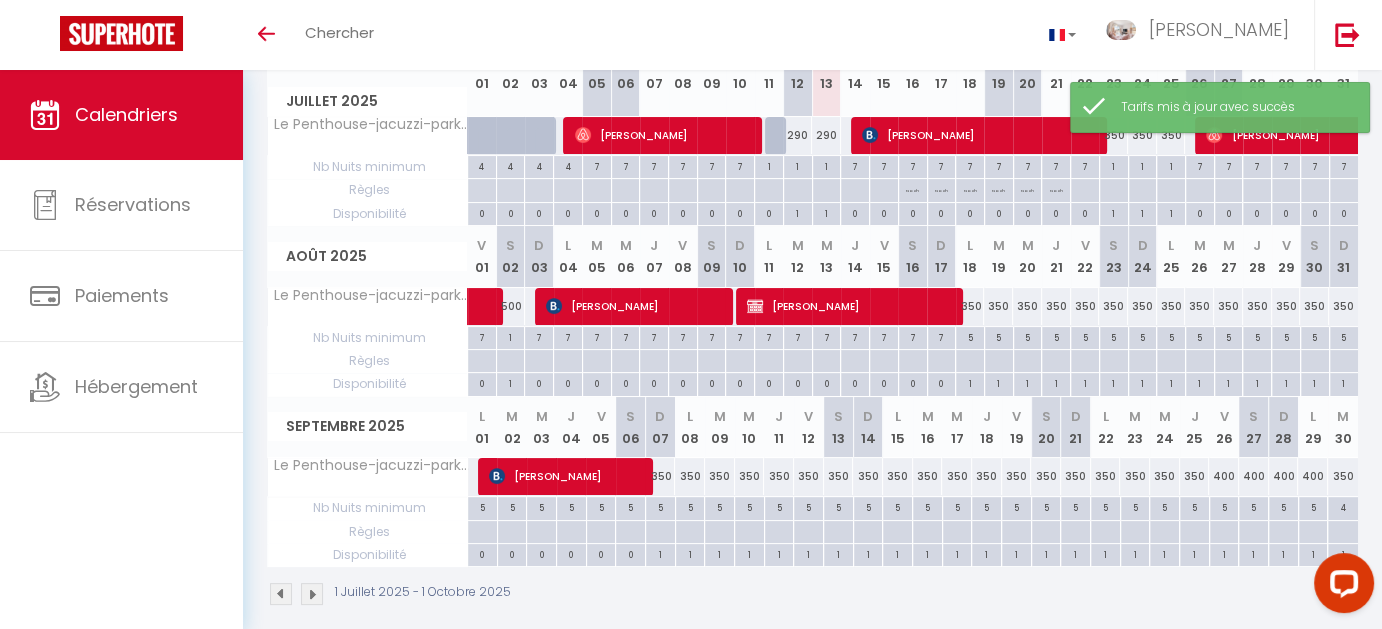 click on "400" at bounding box center [1224, 476] 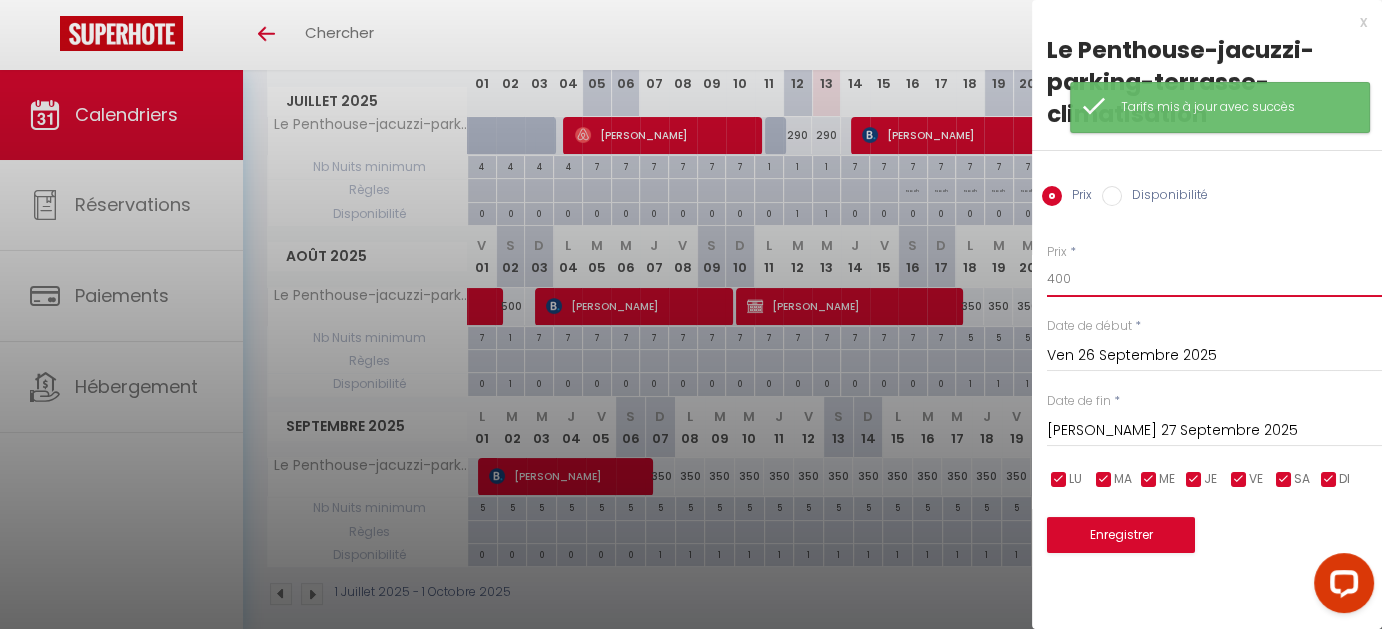 drag, startPoint x: 1093, startPoint y: 274, endPoint x: 997, endPoint y: 274, distance: 96 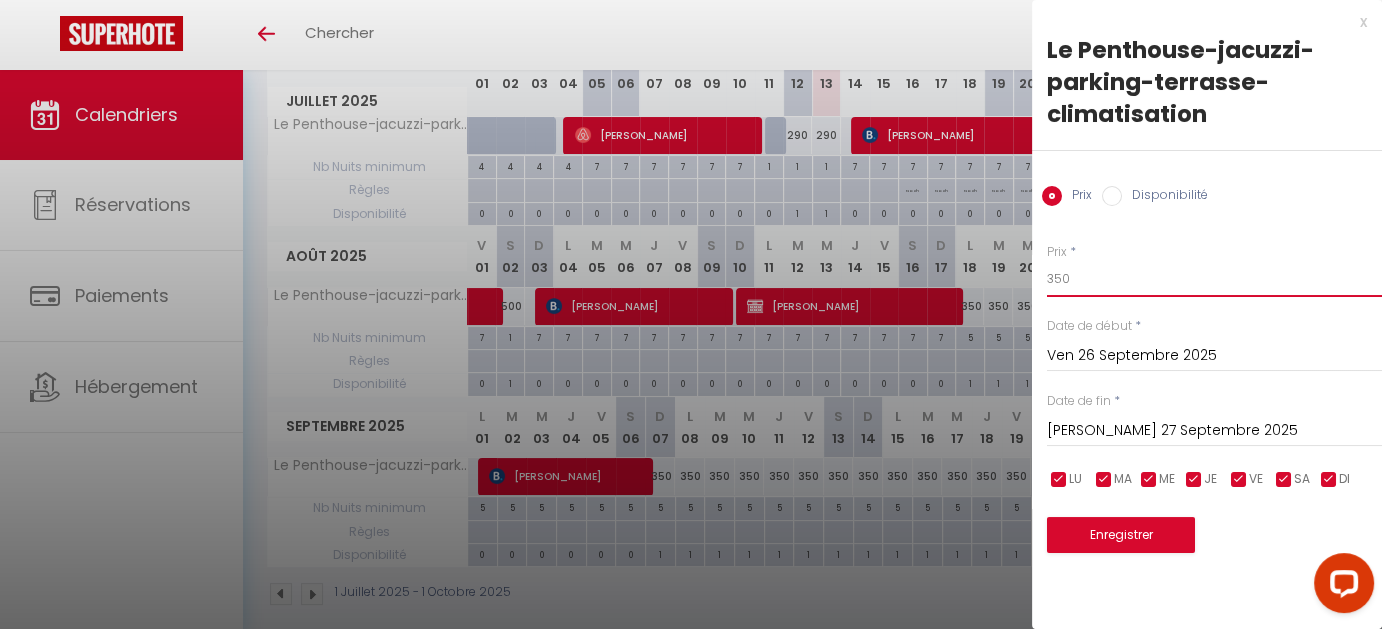 type on "350" 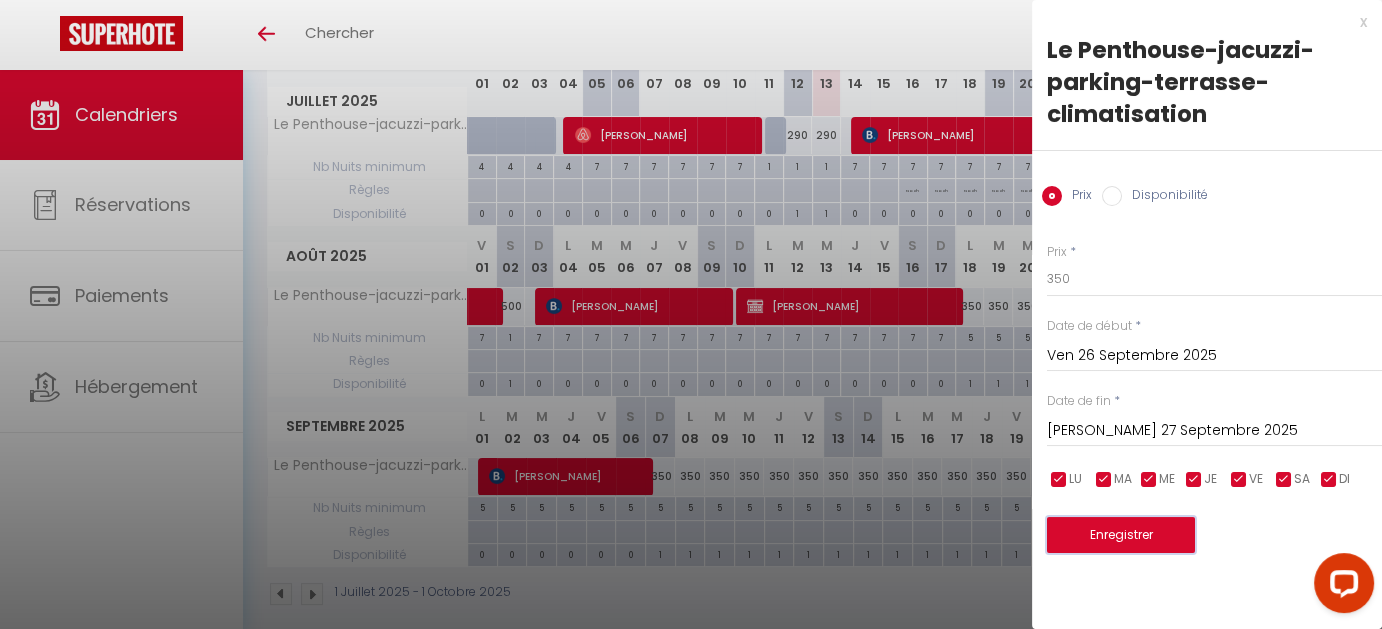 click on "Enregistrer" at bounding box center (1121, 535) 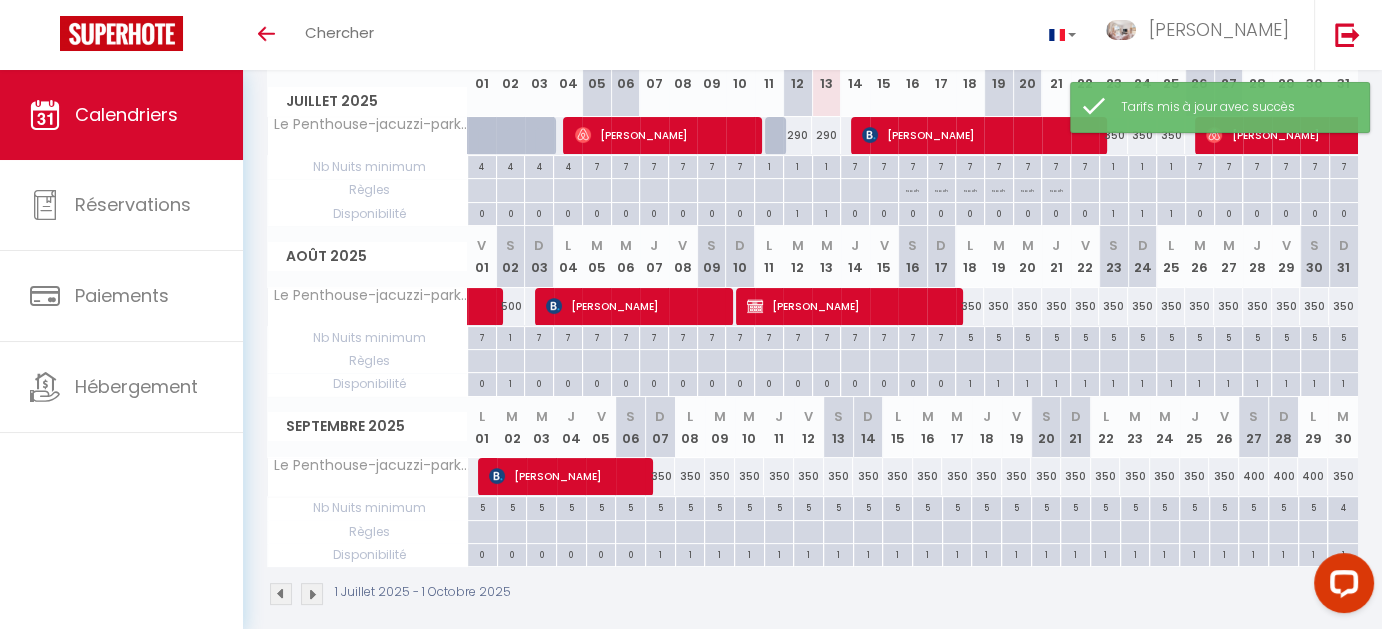 click on "400" at bounding box center [1254, 476] 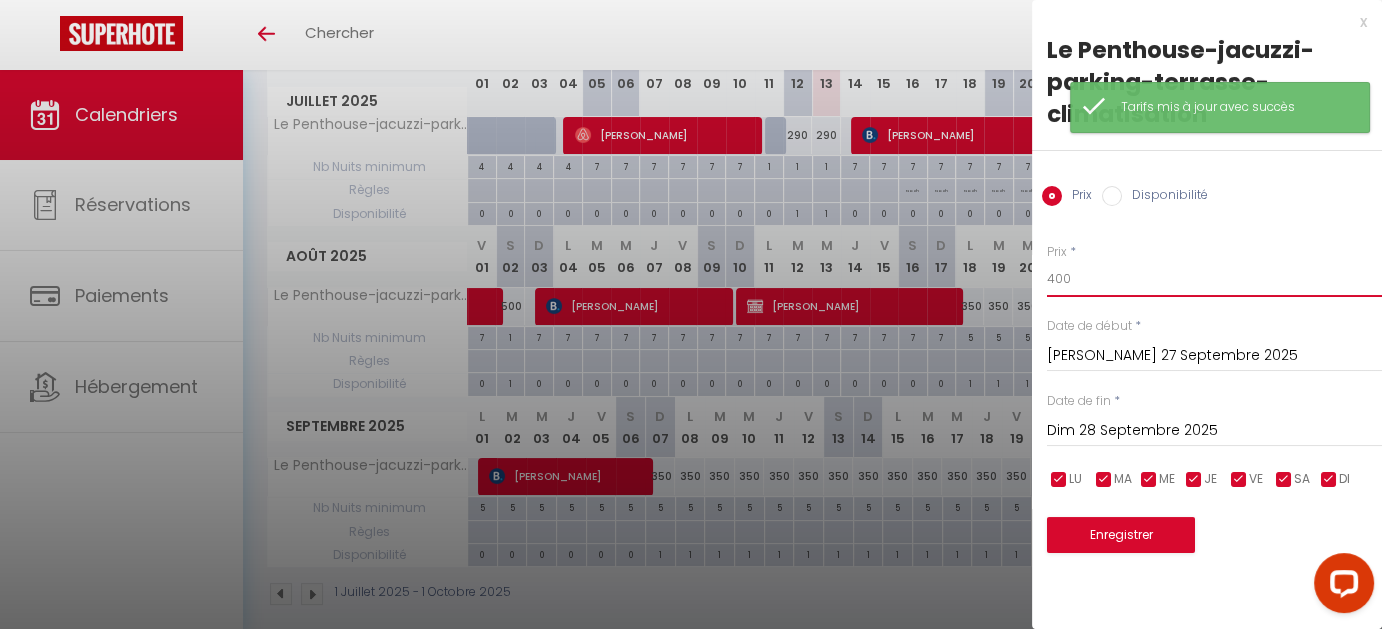 click on "Coaching SuperHote ce soir à 18h00, pour participer:  [URL][DOMAIN_NAME][SECURITY_DATA]   ×     Toggle navigation       Toggle Search     Toggle menubar     Chercher   BUTTON                 [PERSON_NAME]   Paramètres            Résultat de la recherche   Aucun résultat     Calendriers     Réservations         Paiements     Hébergement                   Résultat de la recherche   Id   Appart   Voyageur    Checkin   Checkout   Nuits   Pers.   Plateforme   Statut     Résultat de la recherche   Aucun résultat           CALENDRIERS
Filtrer par hébergement
Tous       Le Penthouse-jacuzzi-parking-terrasse-climatisation    Effacer   Sauvegarder
Actions
Nouvelle réservation   Exporter les réservations   Importer les réservations
Journalier
[GEOGRAPHIC_DATA]
Mensuel" at bounding box center (691, 210) 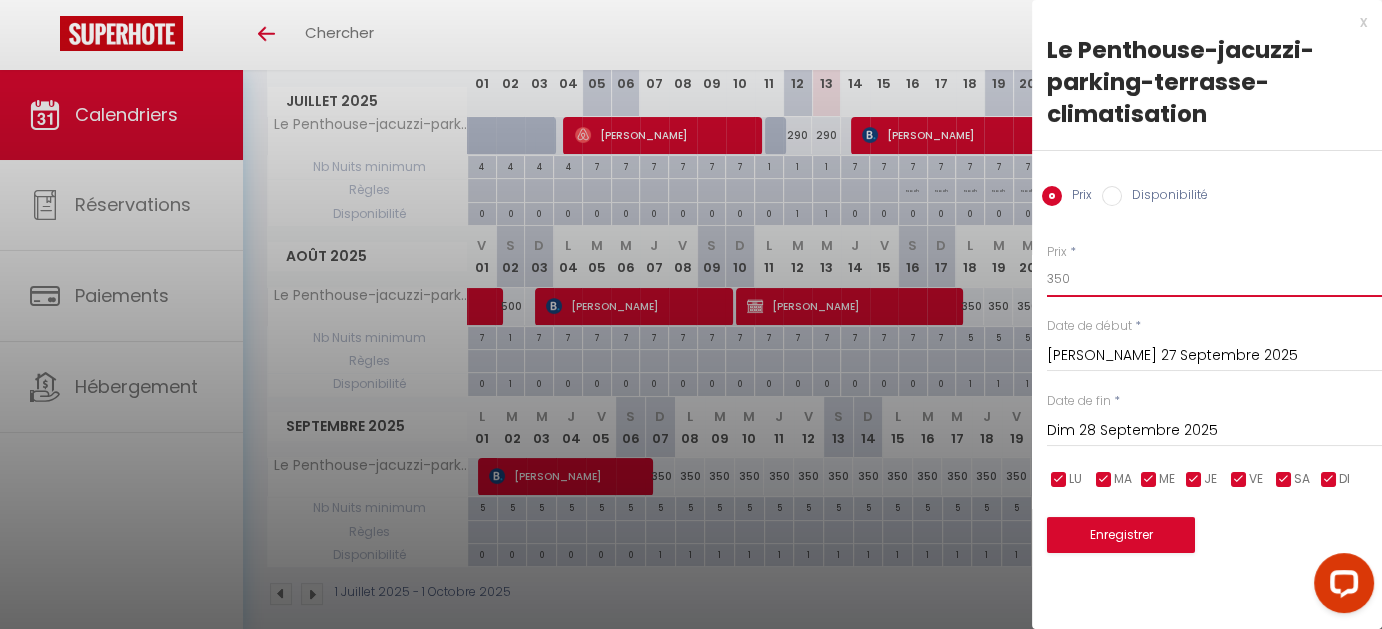 type on "350" 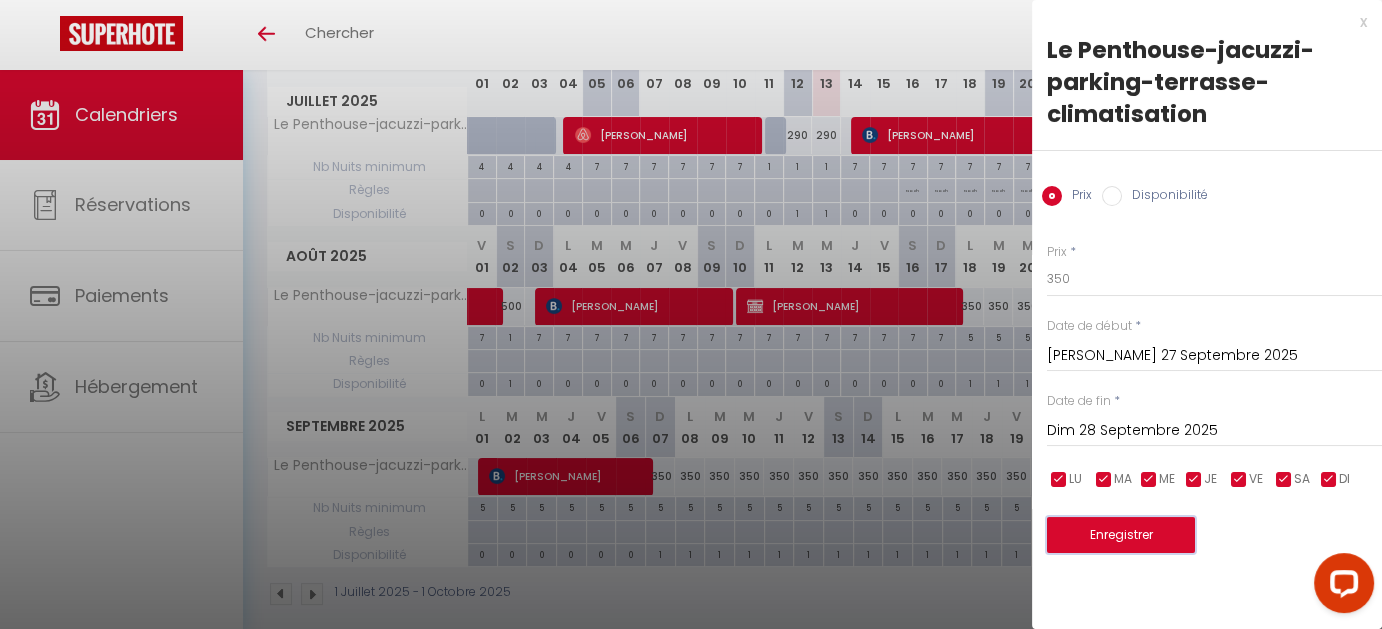 click on "Enregistrer" at bounding box center (1121, 535) 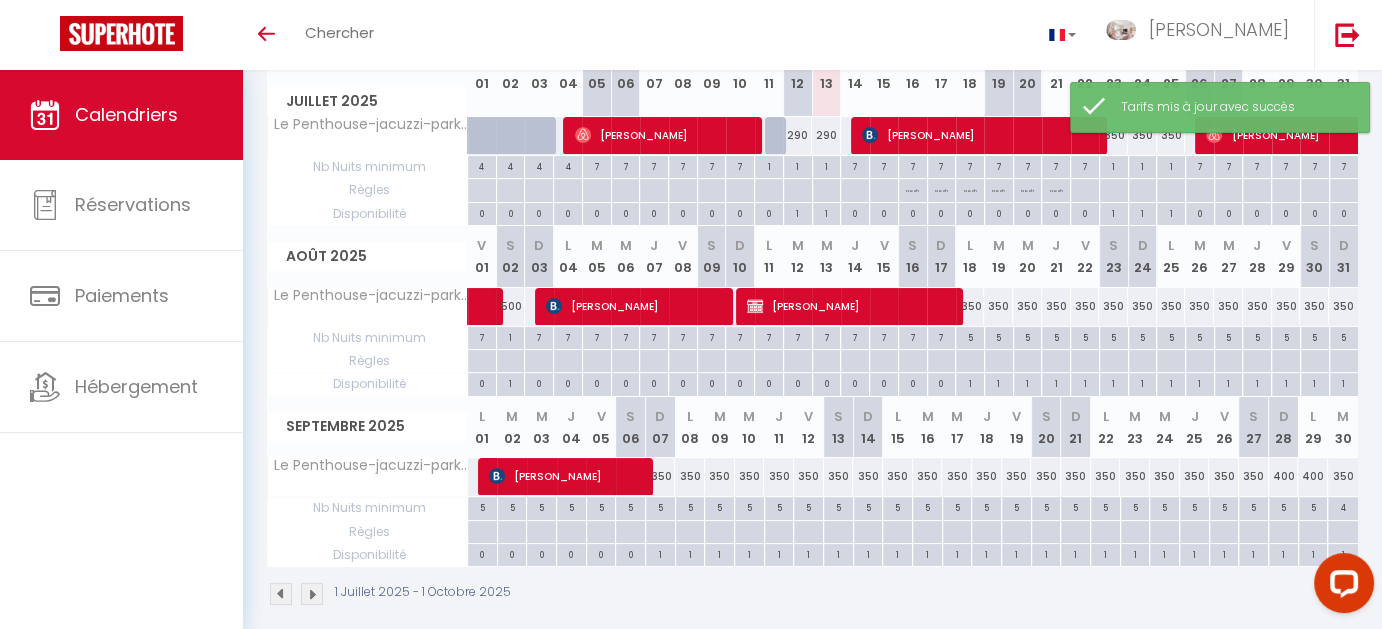 click on "400" at bounding box center (1284, 476) 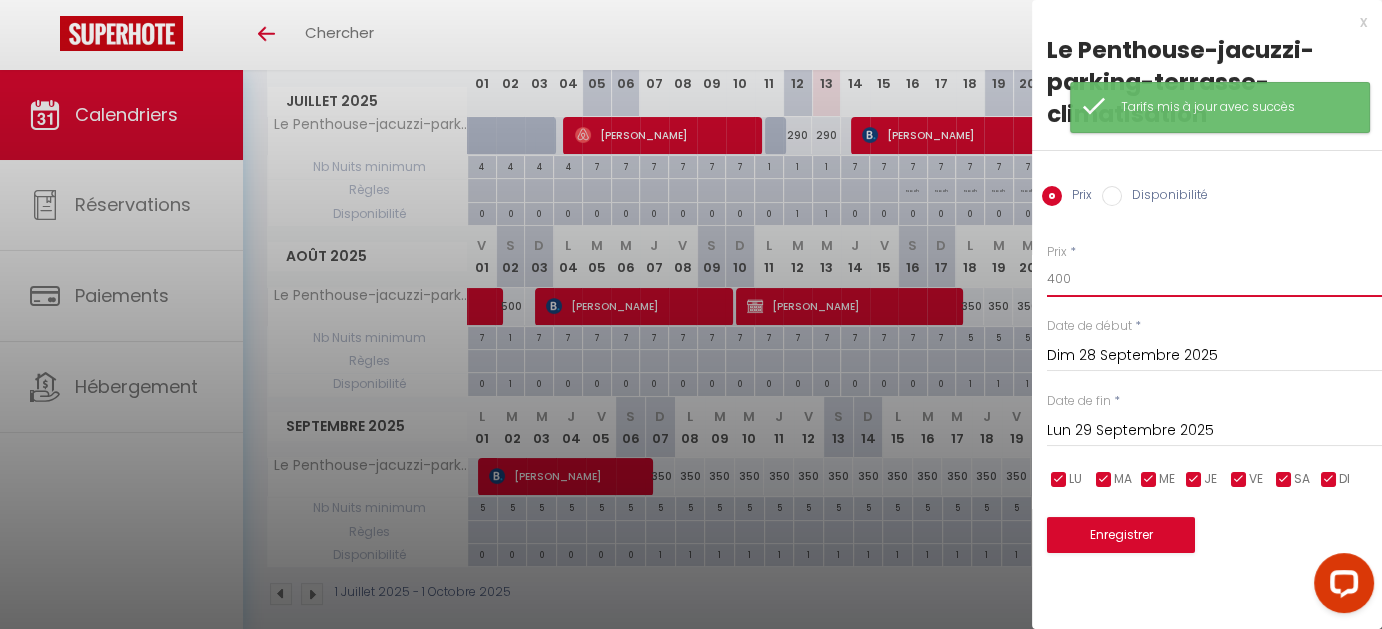 drag, startPoint x: 1077, startPoint y: 272, endPoint x: 973, endPoint y: 271, distance: 104.00481 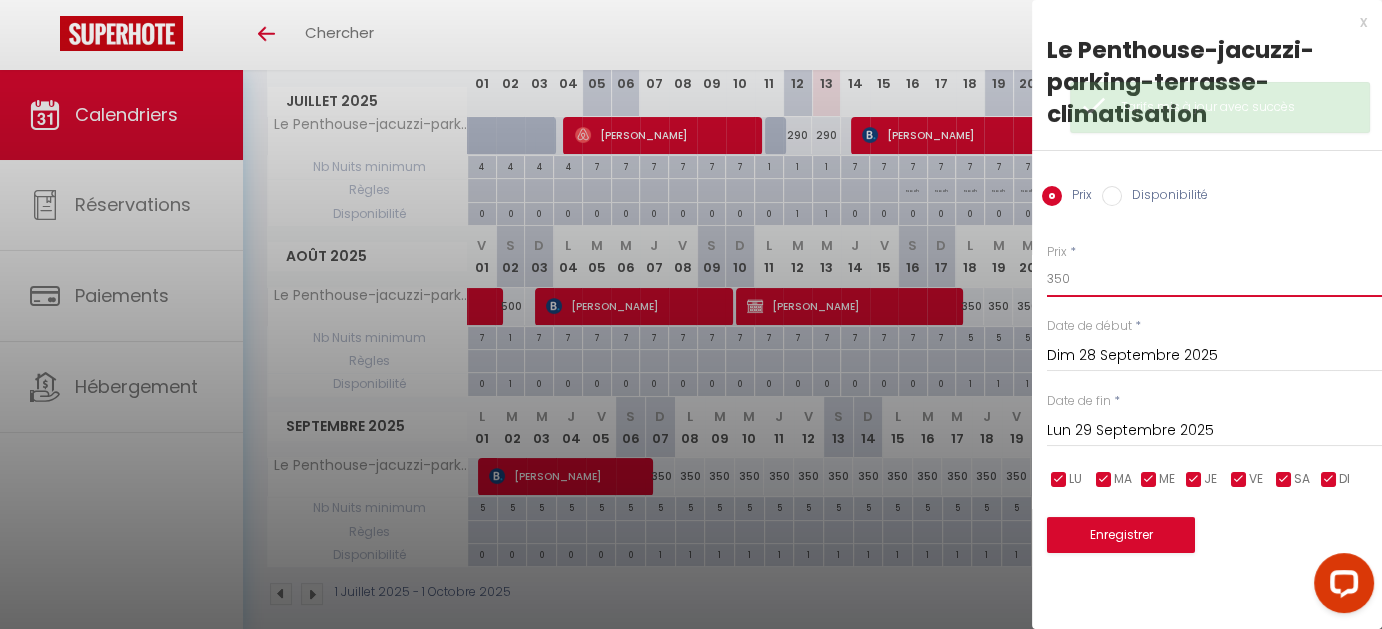 type on "350" 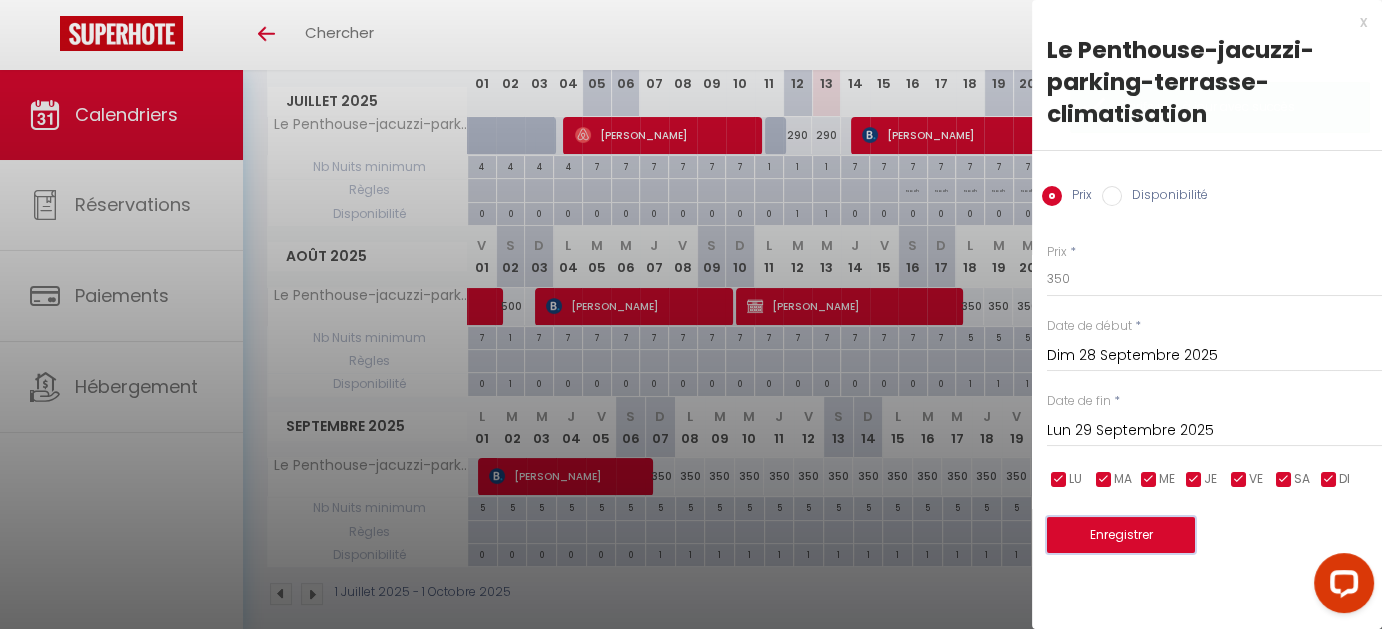 click on "Enregistrer" at bounding box center [1121, 535] 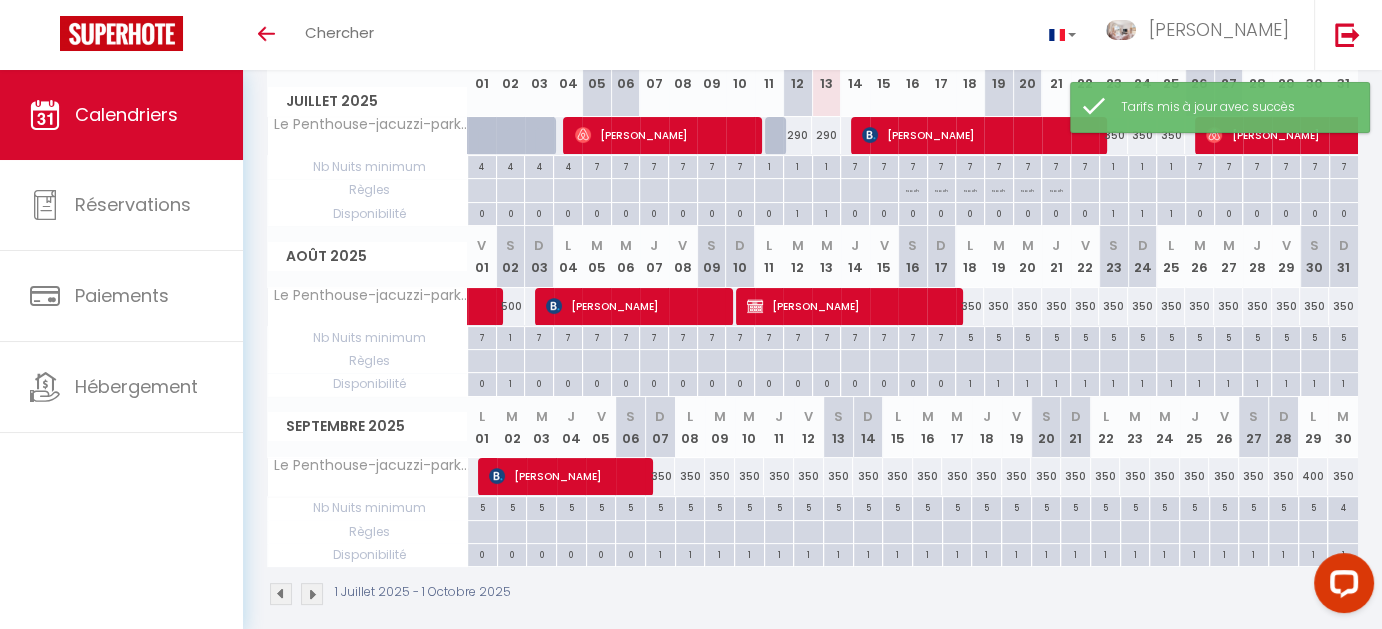 click on "400" at bounding box center (1313, 476) 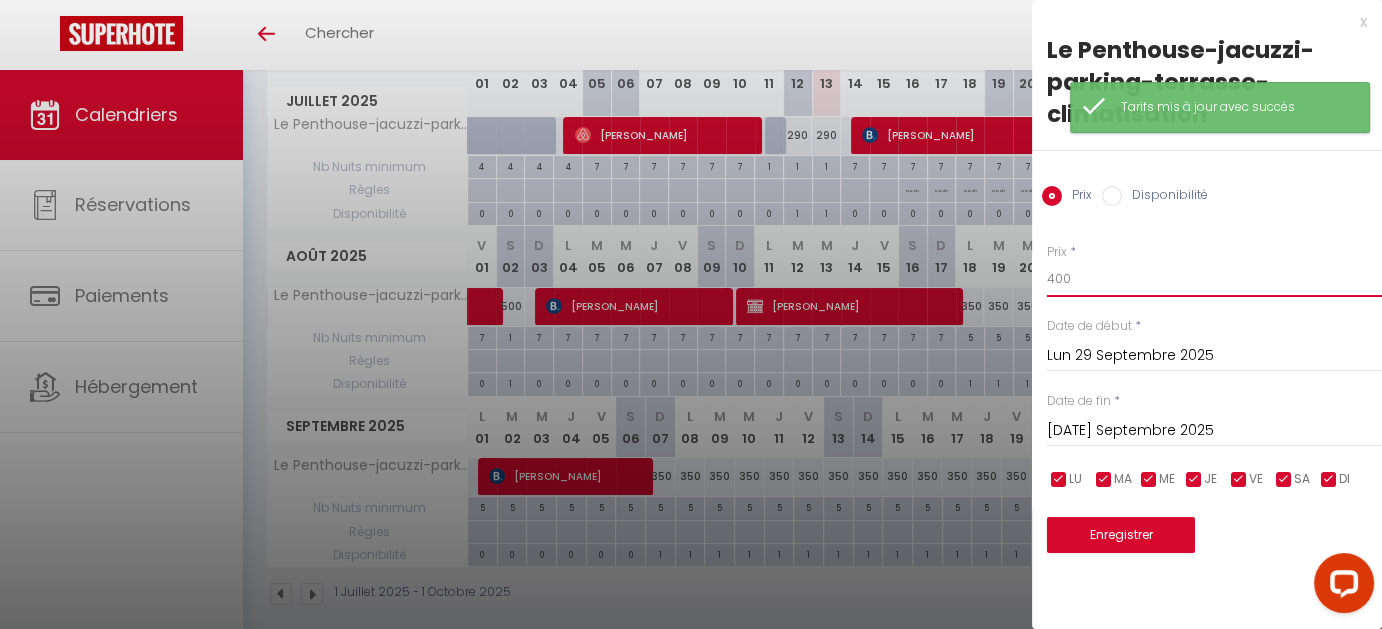 click on "Coaching SuperHote ce soir à 18h00, pour participer:  [URL][DOMAIN_NAME][SECURITY_DATA]   ×     Toggle navigation       Toggle Search     Toggle menubar     Chercher   BUTTON                 [PERSON_NAME]   Paramètres            Résultat de la recherche   Aucun résultat     Calendriers     Réservations         Paiements     Hébergement                   Résultat de la recherche   Id   Appart   Voyageur    Checkin   Checkout   Nuits   Pers.   Plateforme   Statut     Résultat de la recherche   Aucun résultat           CALENDRIERS
Filtrer par hébergement
Tous       Le Penthouse-jacuzzi-parking-terrasse-climatisation    Effacer   Sauvegarder
Actions
Nouvelle réservation   Exporter les réservations   Importer les réservations
Journalier
[GEOGRAPHIC_DATA]
Mensuel" at bounding box center [691, 210] 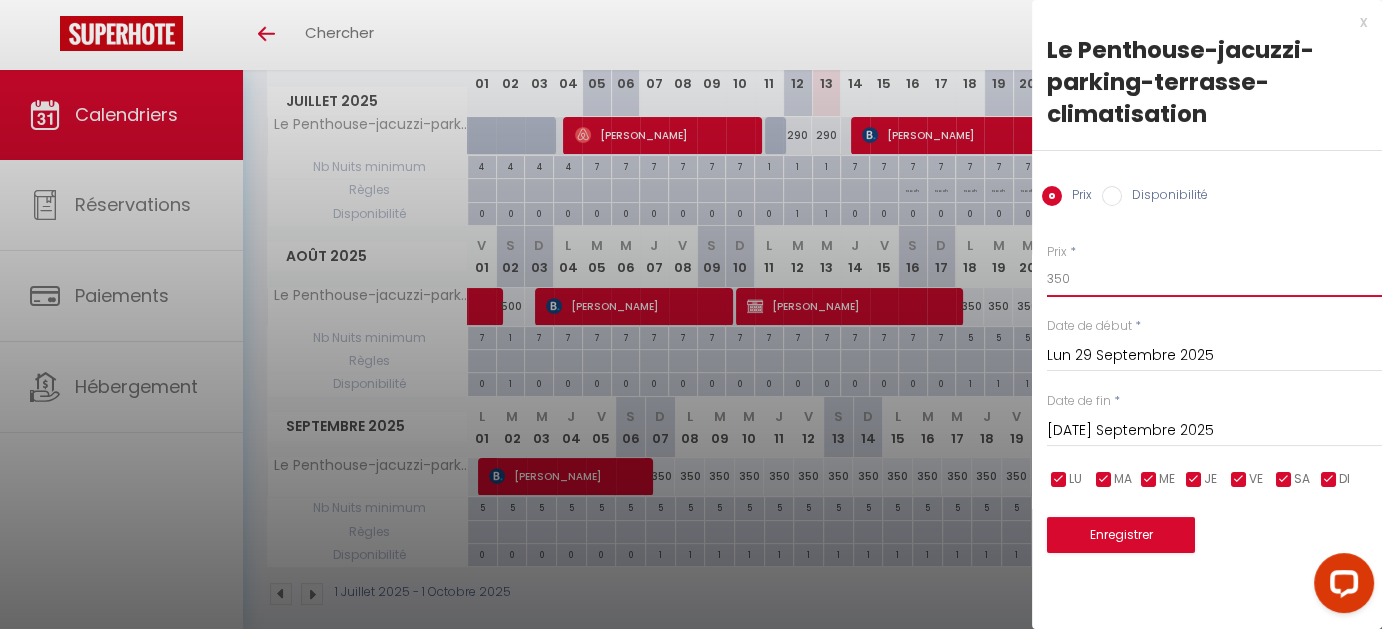 type on "350" 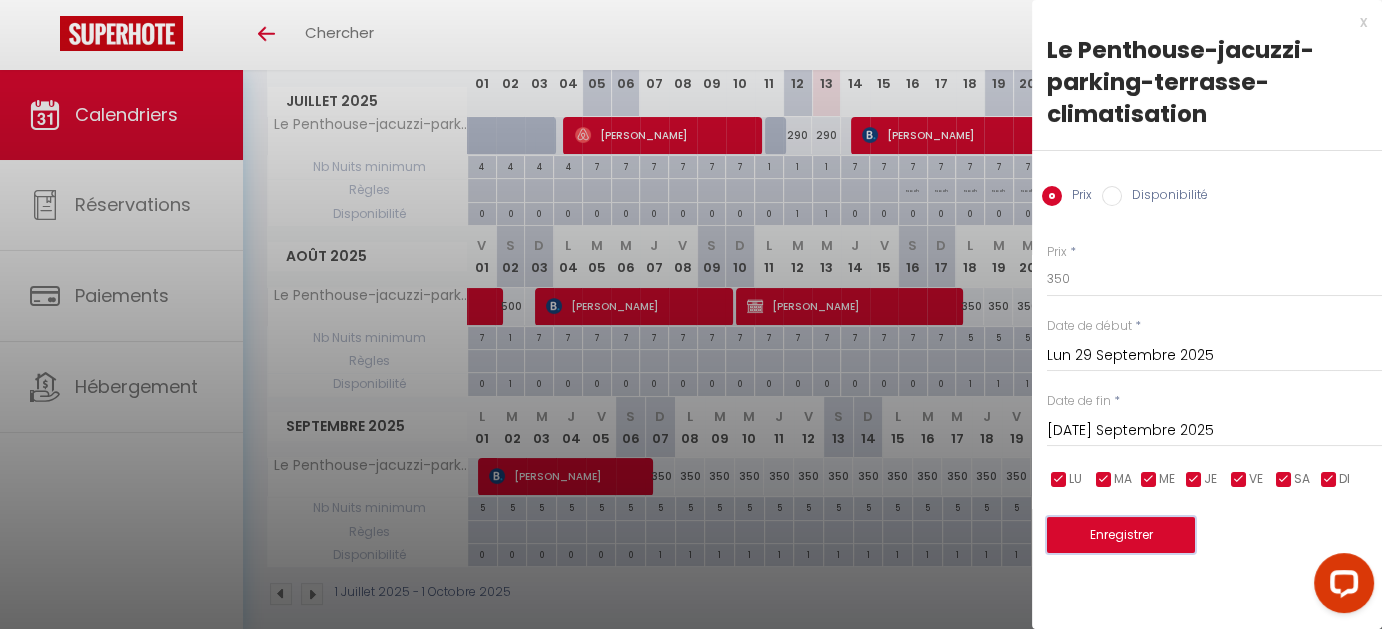 click on "Enregistrer" at bounding box center (1121, 535) 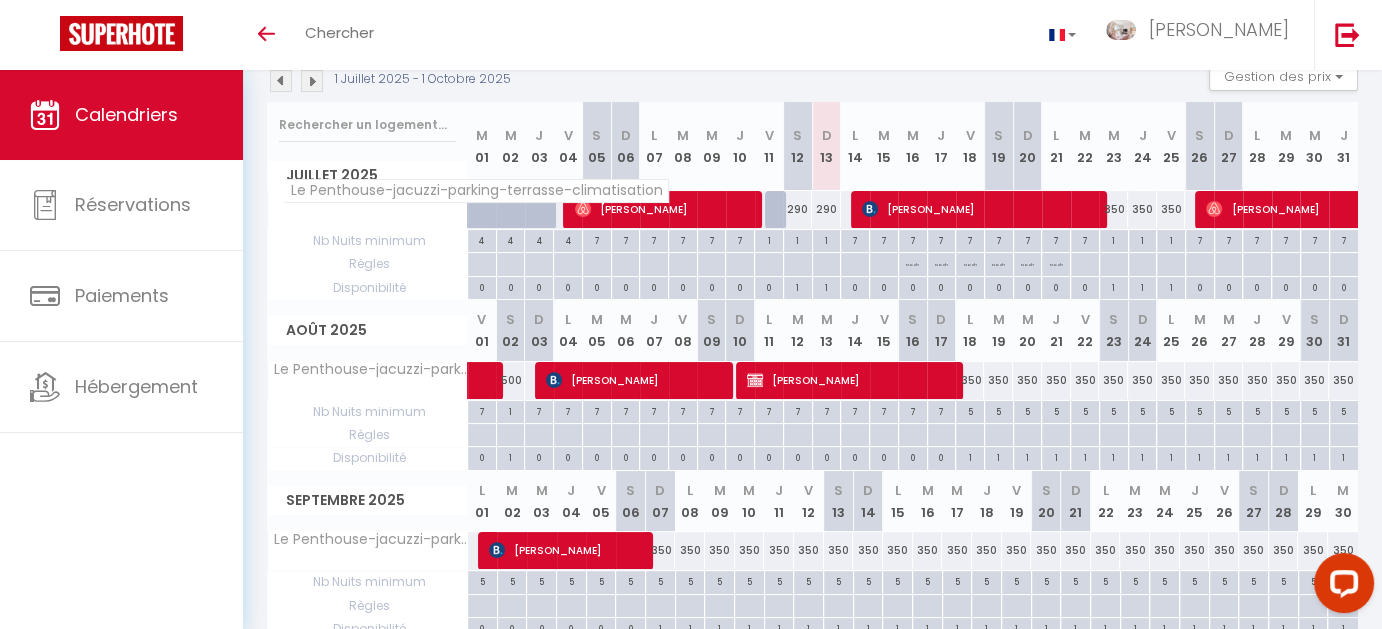 scroll, scrollTop: 216, scrollLeft: 0, axis: vertical 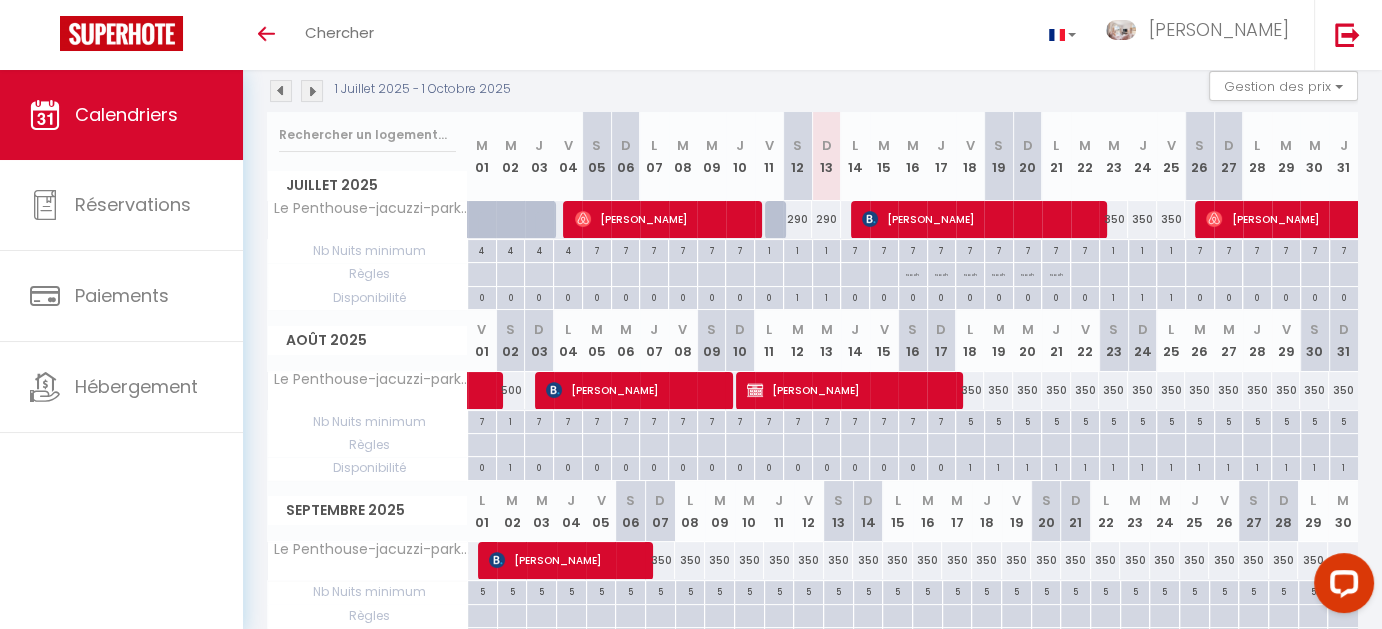 click at bounding box center (312, 91) 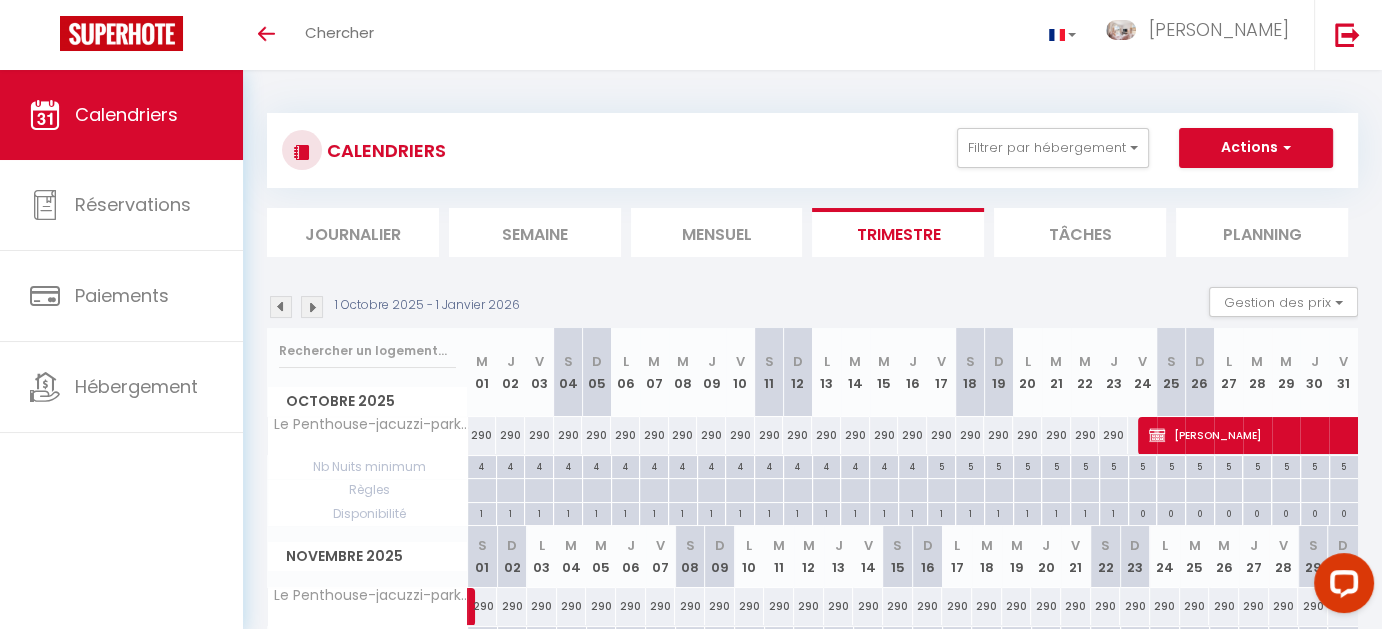 scroll, scrollTop: 0, scrollLeft: 0, axis: both 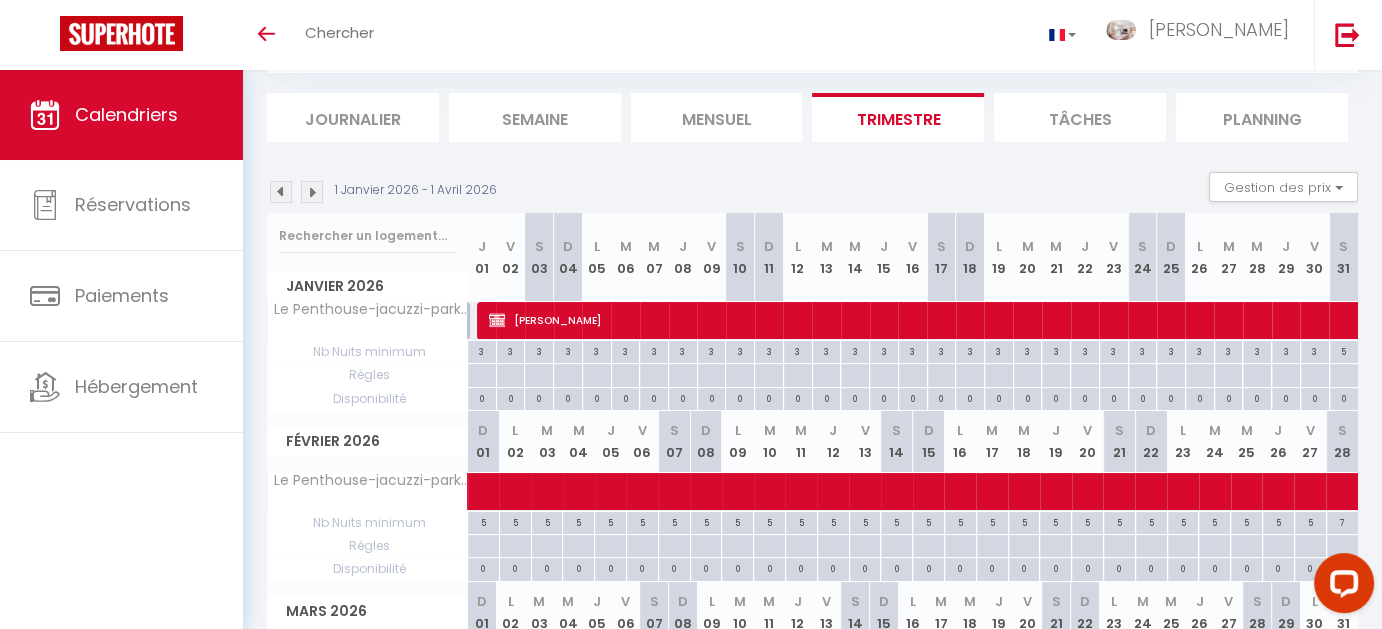 click at bounding box center (312, 192) 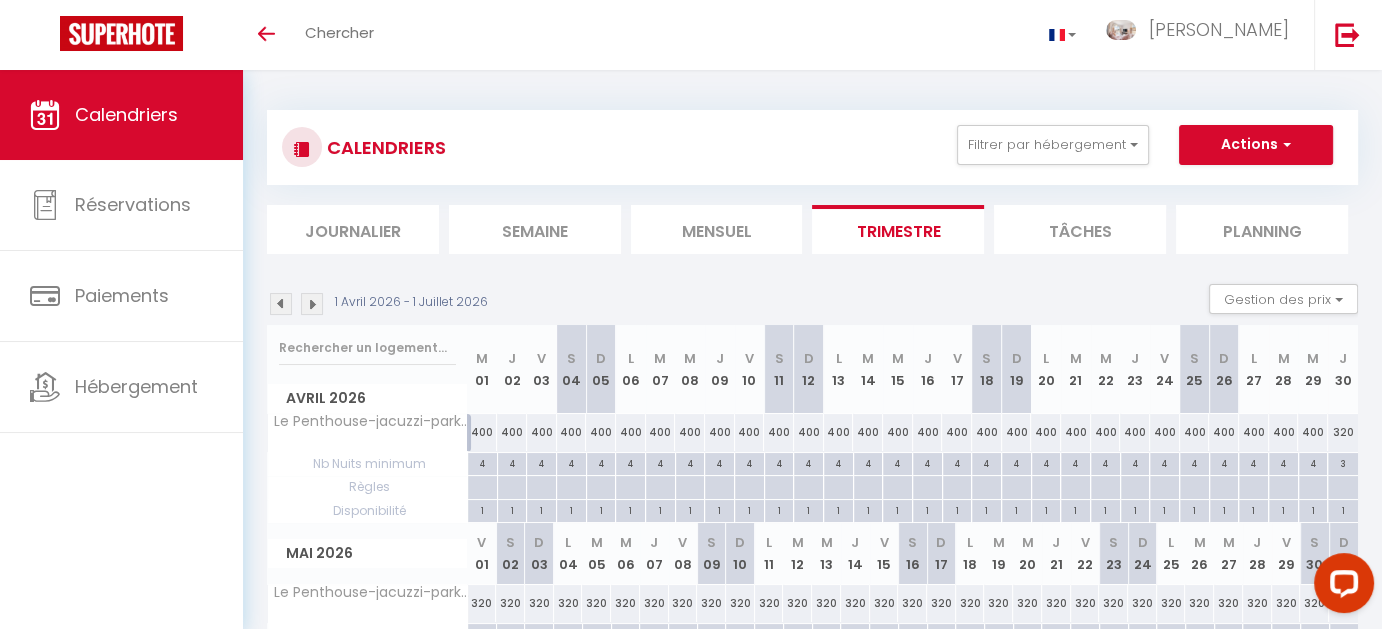scroll, scrollTop: 0, scrollLeft: 0, axis: both 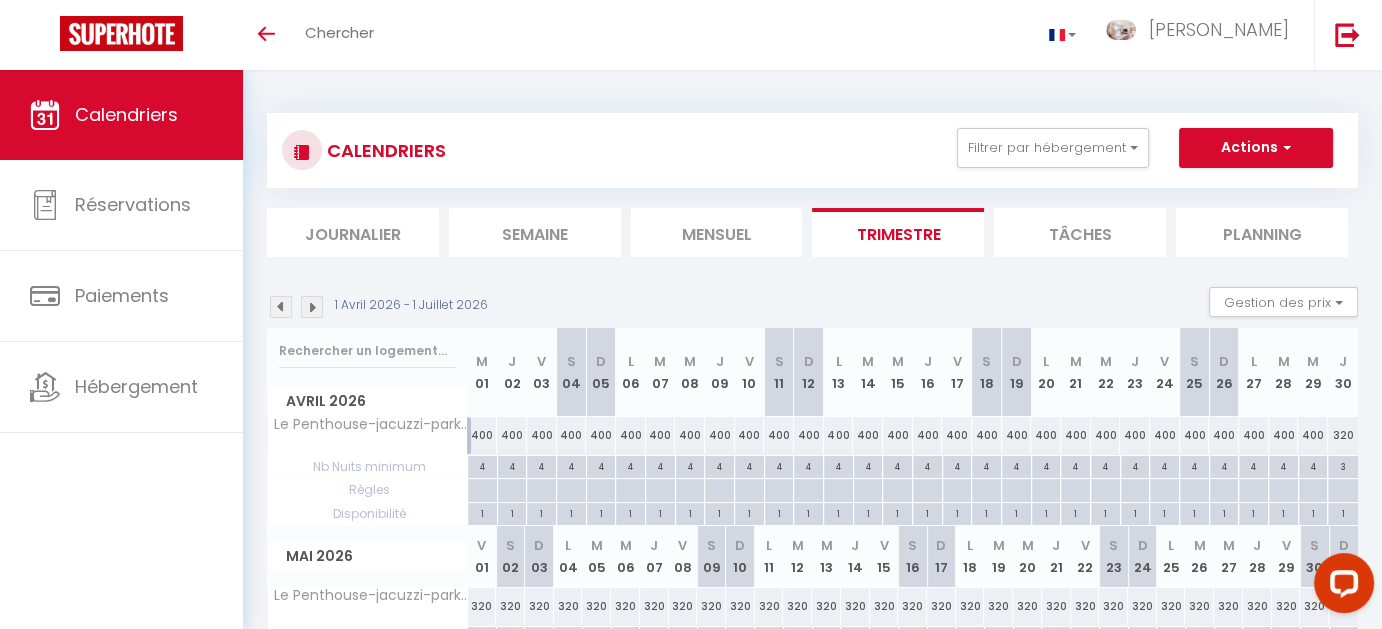 click at bounding box center (281, 307) 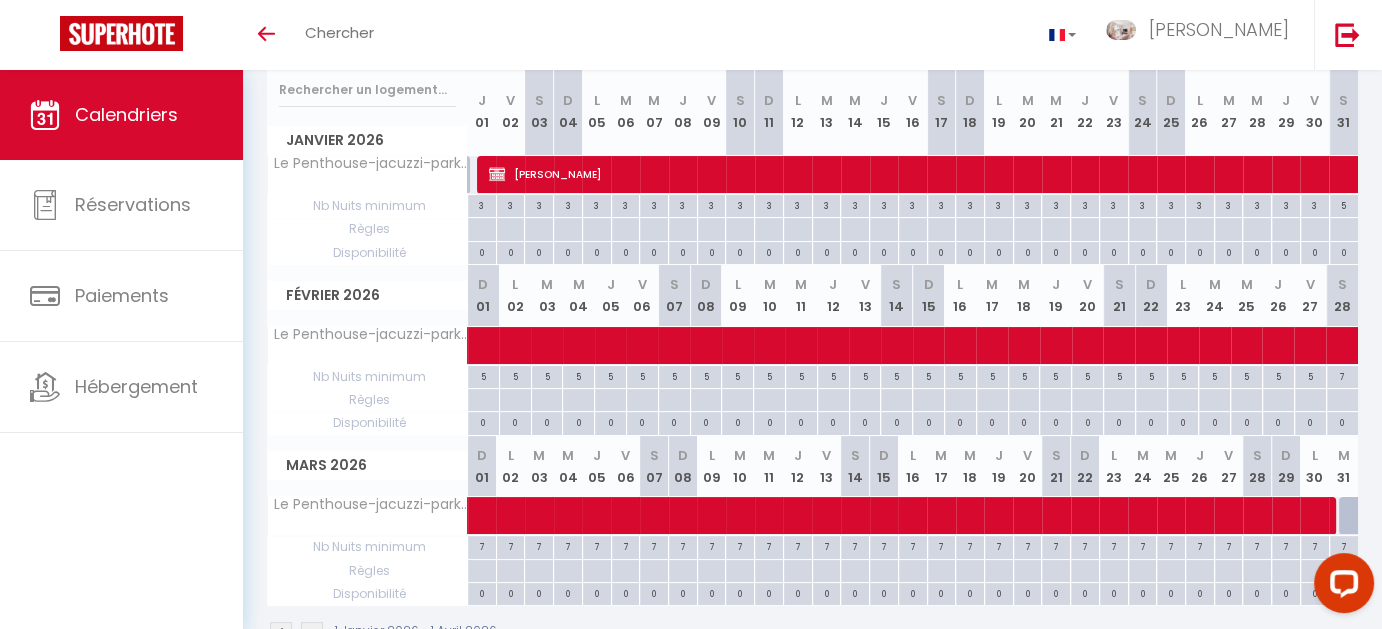 scroll, scrollTop: 216, scrollLeft: 0, axis: vertical 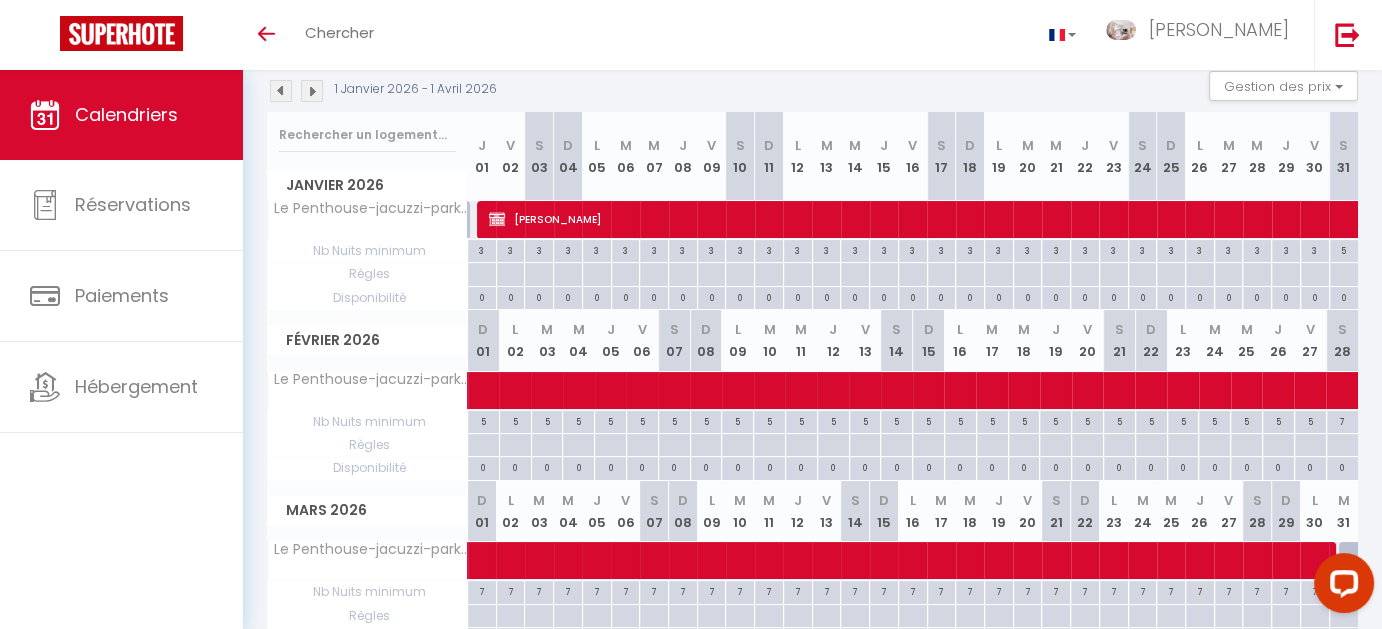 click at bounding box center [281, 91] 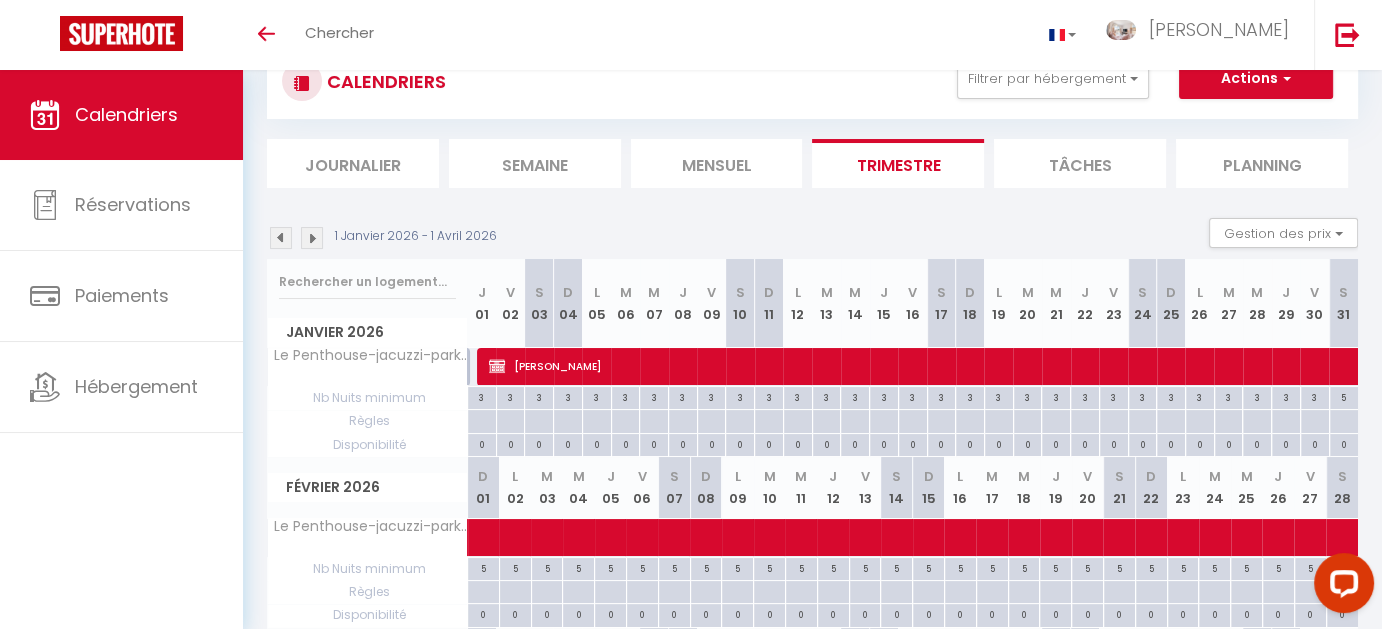 scroll, scrollTop: 216, scrollLeft: 0, axis: vertical 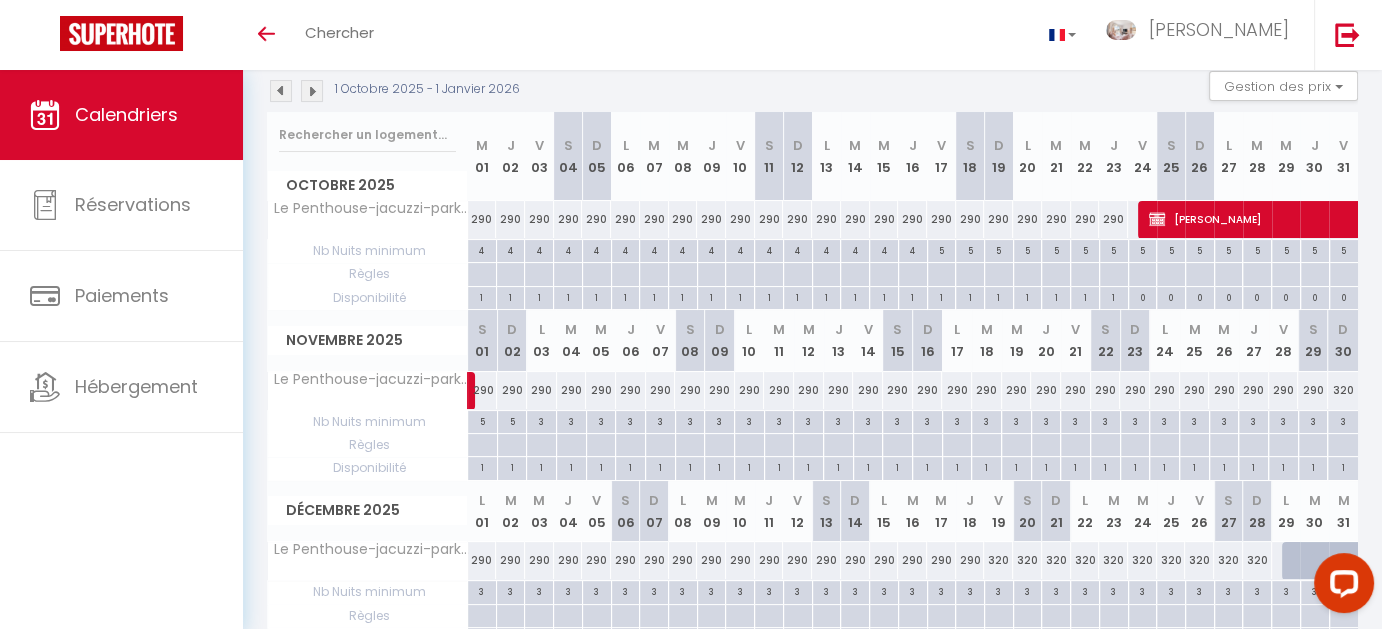 click at bounding box center (281, 91) 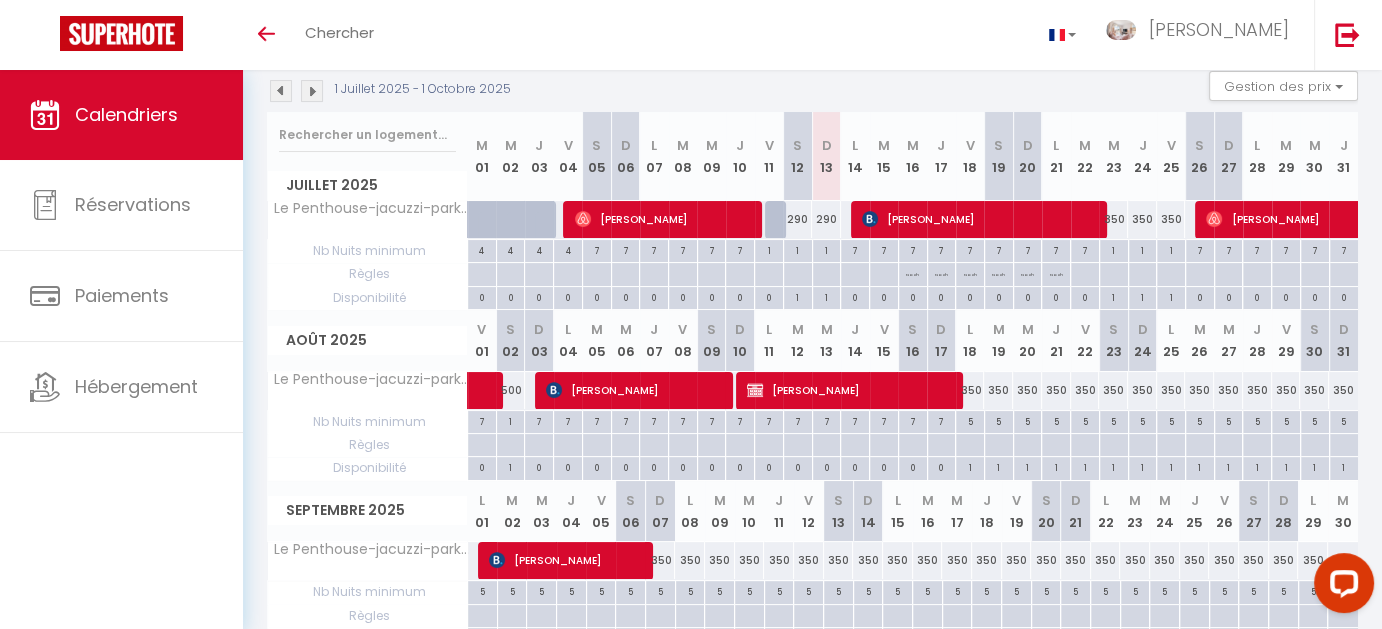click at bounding box center (281, 91) 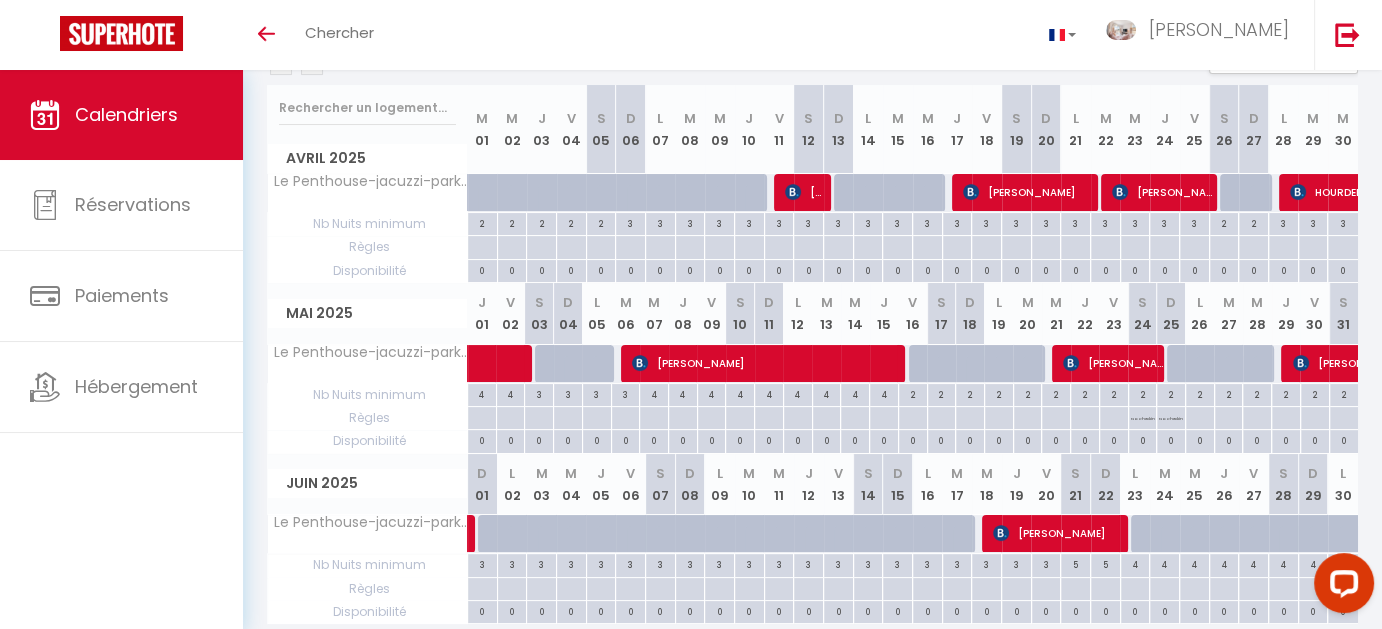 scroll, scrollTop: 216, scrollLeft: 0, axis: vertical 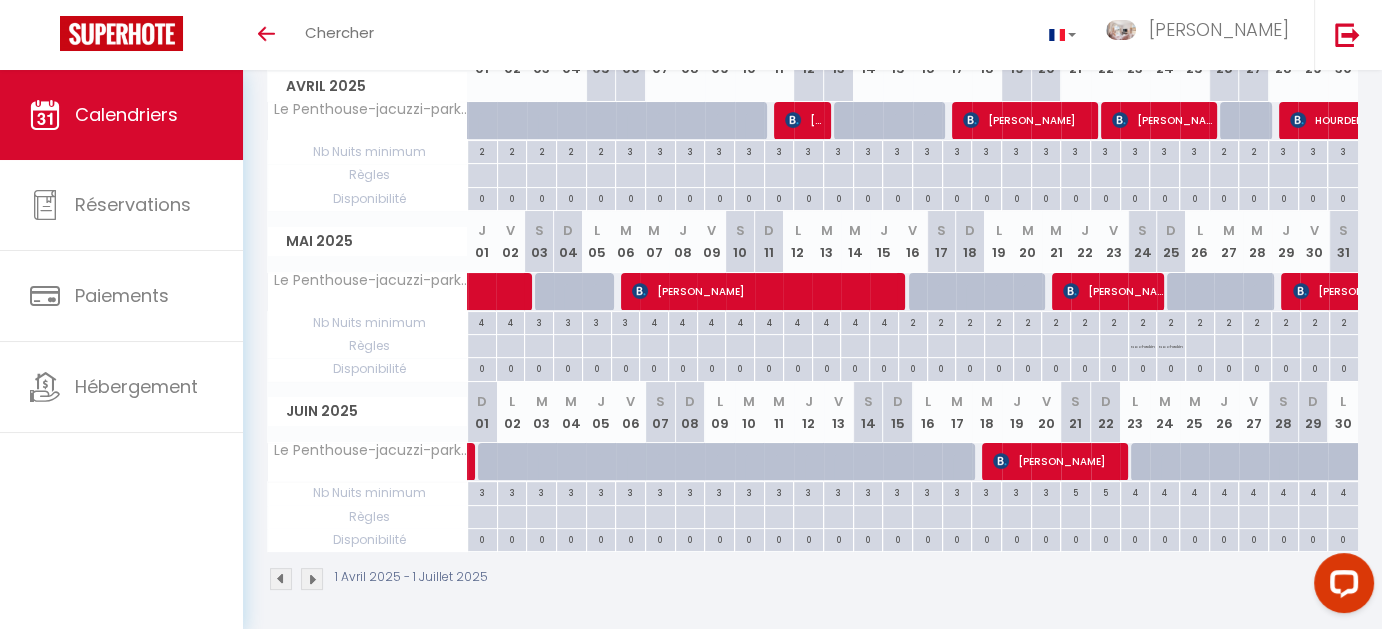 drag, startPoint x: 258, startPoint y: 75, endPoint x: 1395, endPoint y: 485, distance: 1208.6642 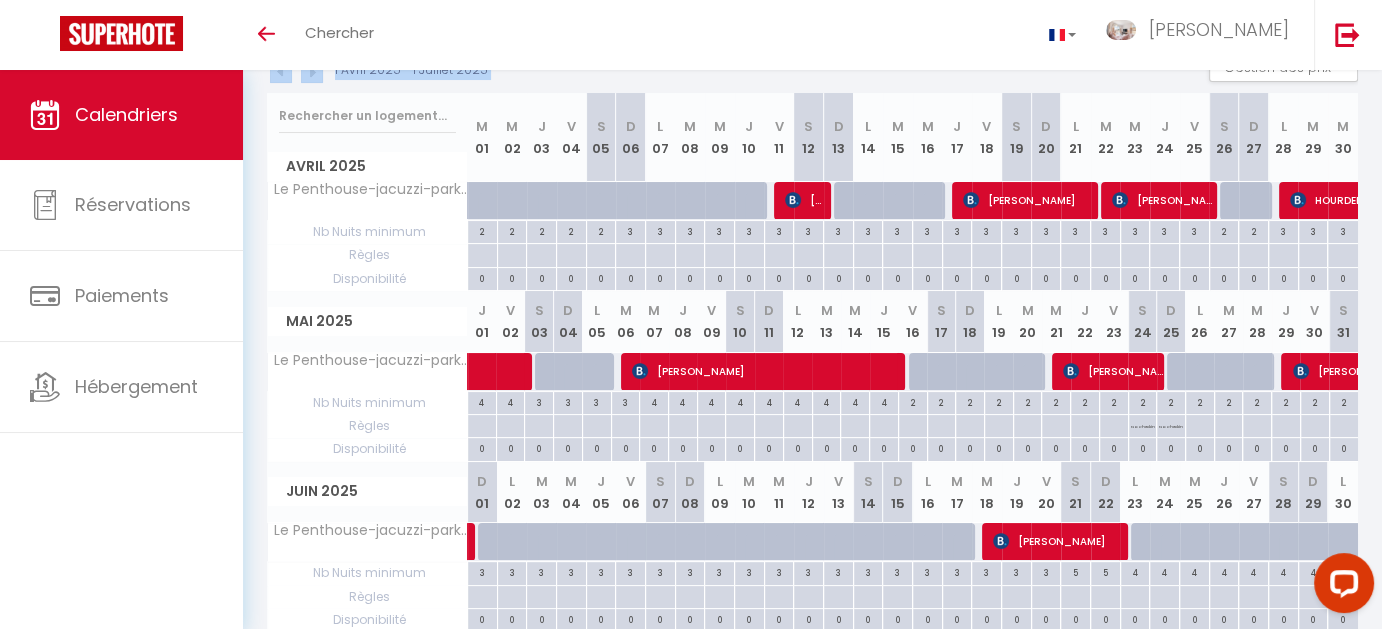 scroll, scrollTop: 215, scrollLeft: 0, axis: vertical 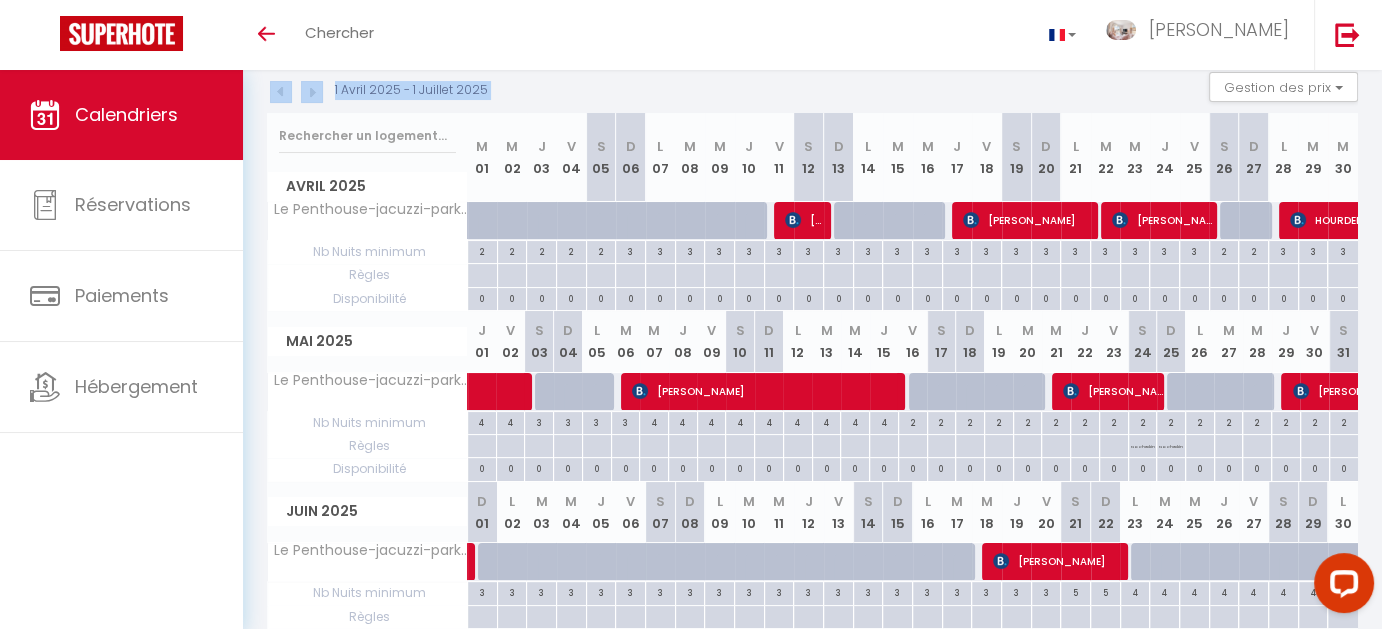 click at bounding box center [312, 92] 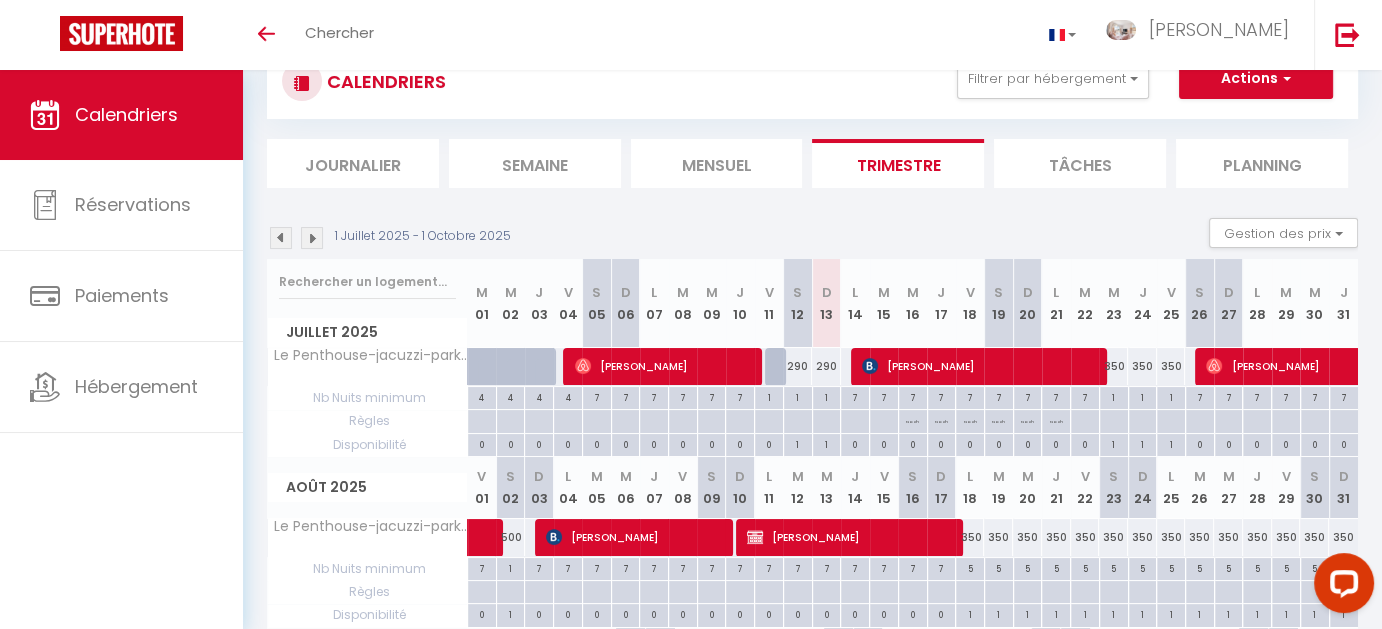 scroll, scrollTop: 215, scrollLeft: 0, axis: vertical 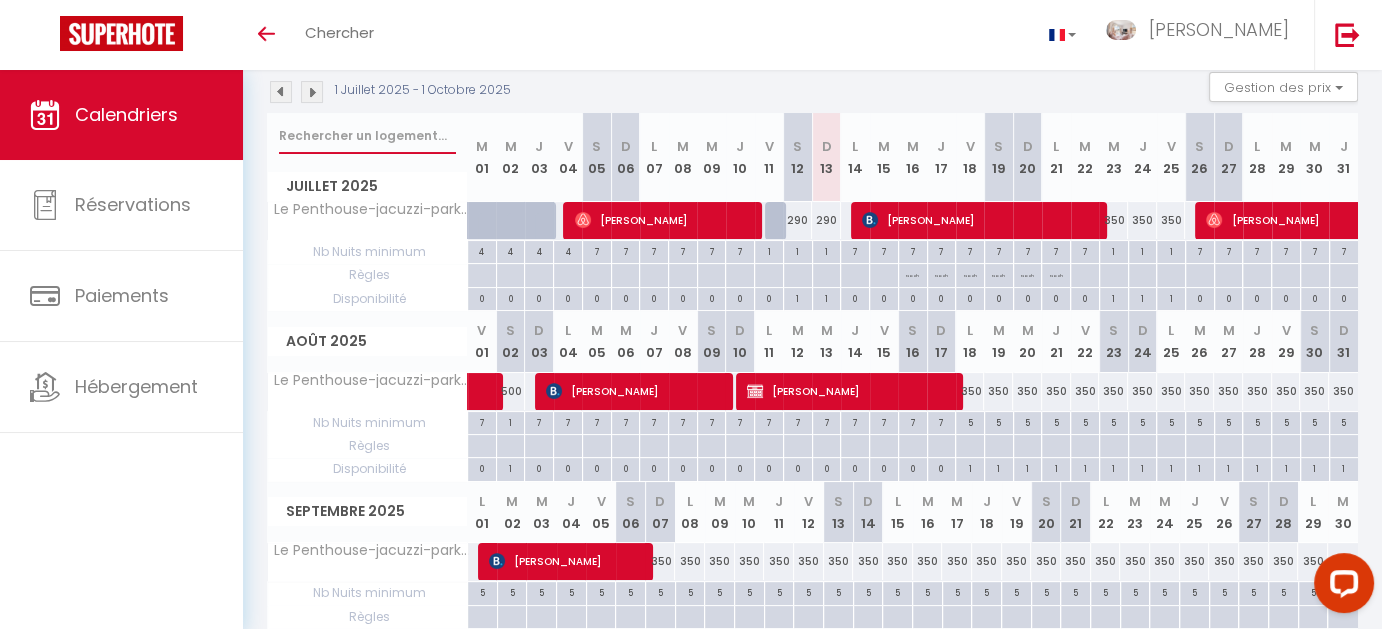 drag, startPoint x: 282, startPoint y: 118, endPoint x: 507, endPoint y: 247, distance: 259.3569 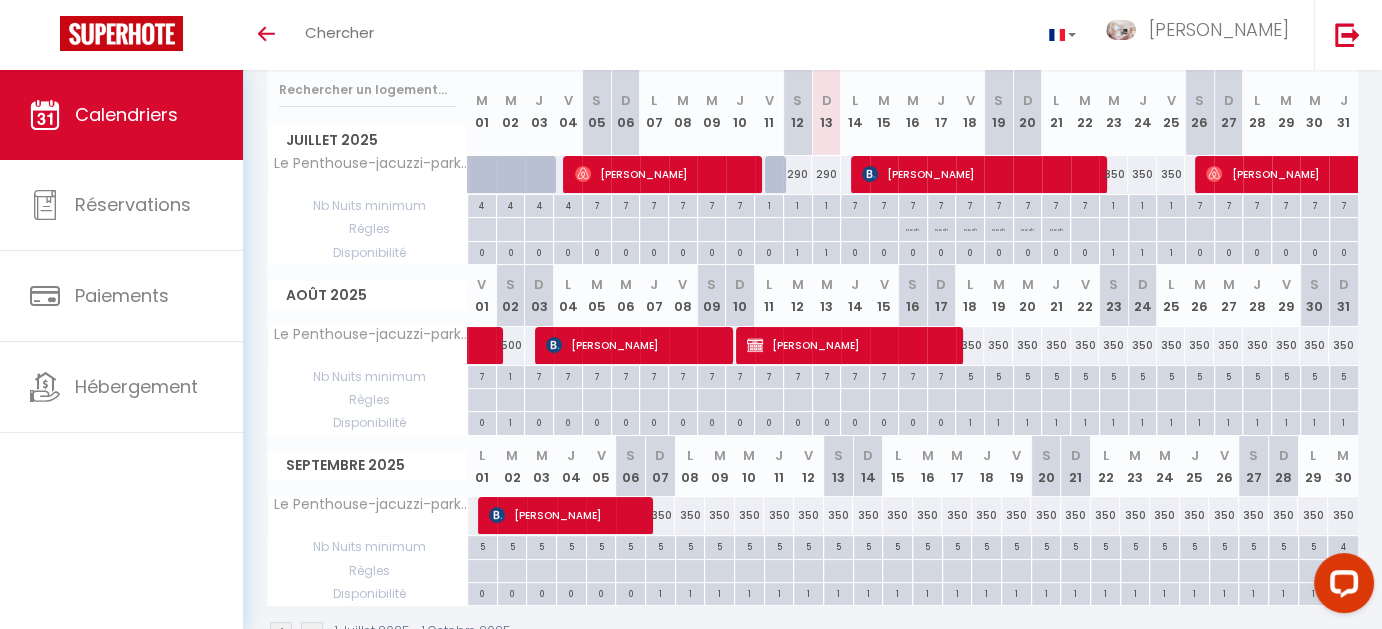 scroll, scrollTop: 315, scrollLeft: 0, axis: vertical 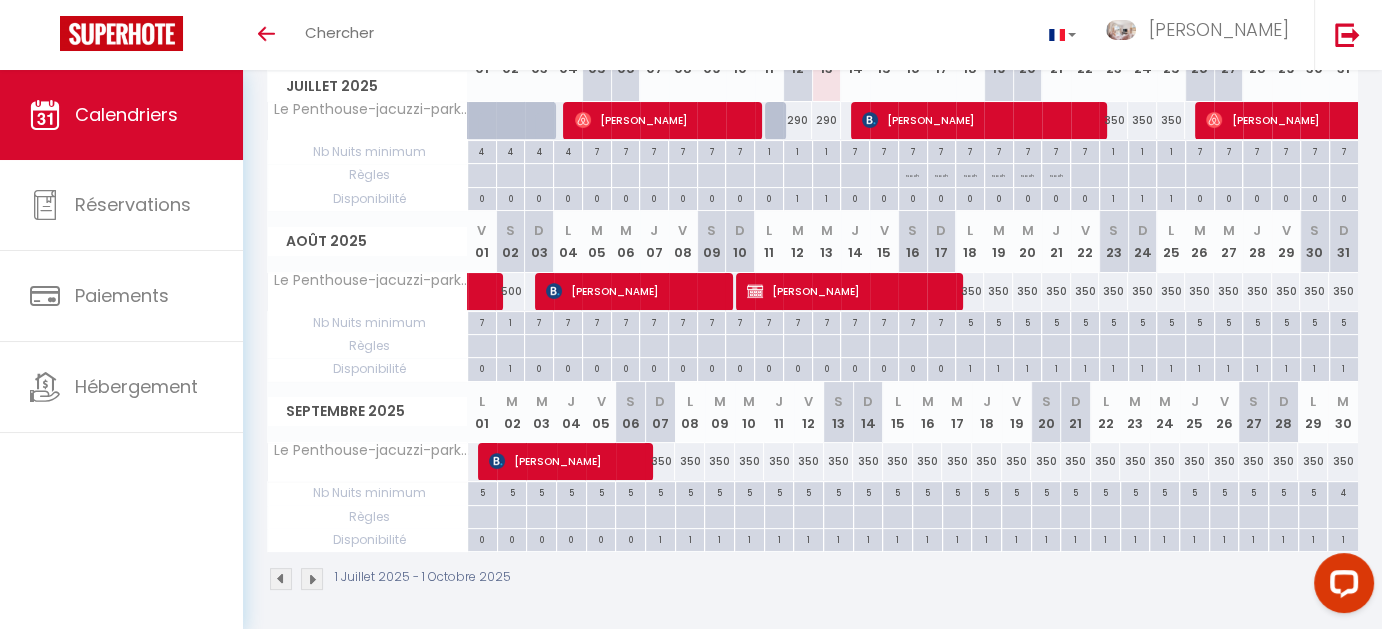 drag, startPoint x: 325, startPoint y: 90, endPoint x: 678, endPoint y: 609, distance: 627.6703 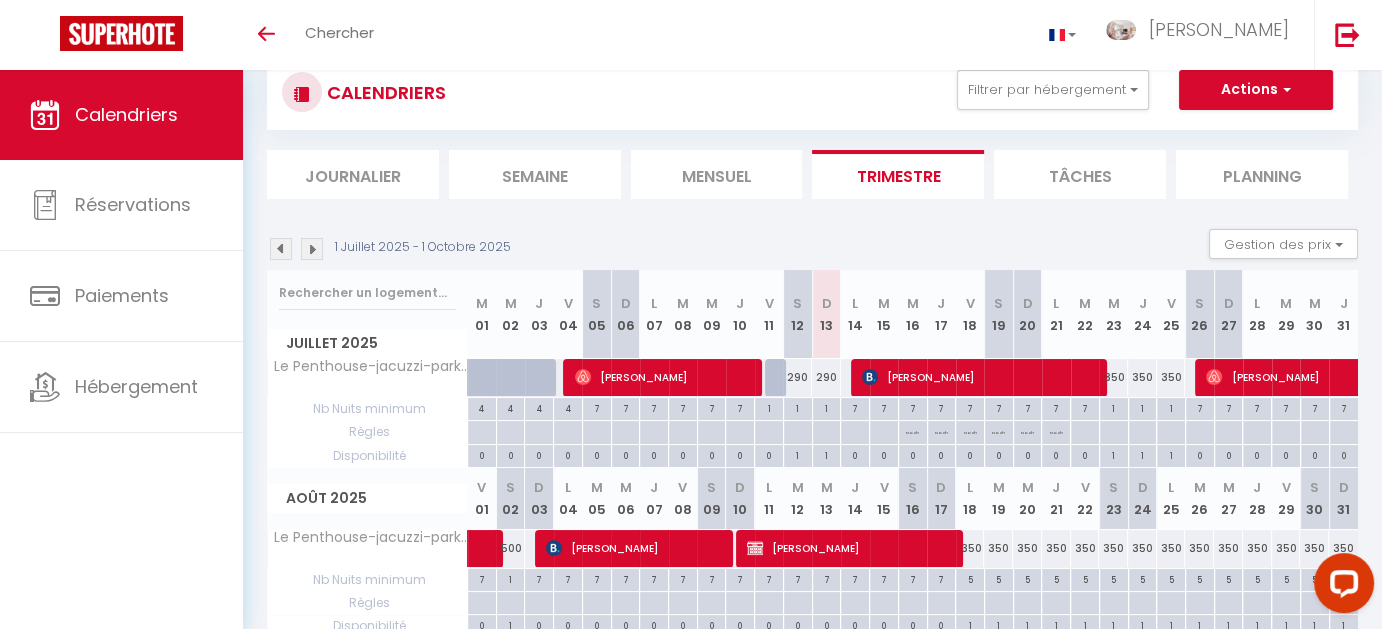 scroll, scrollTop: 0, scrollLeft: 0, axis: both 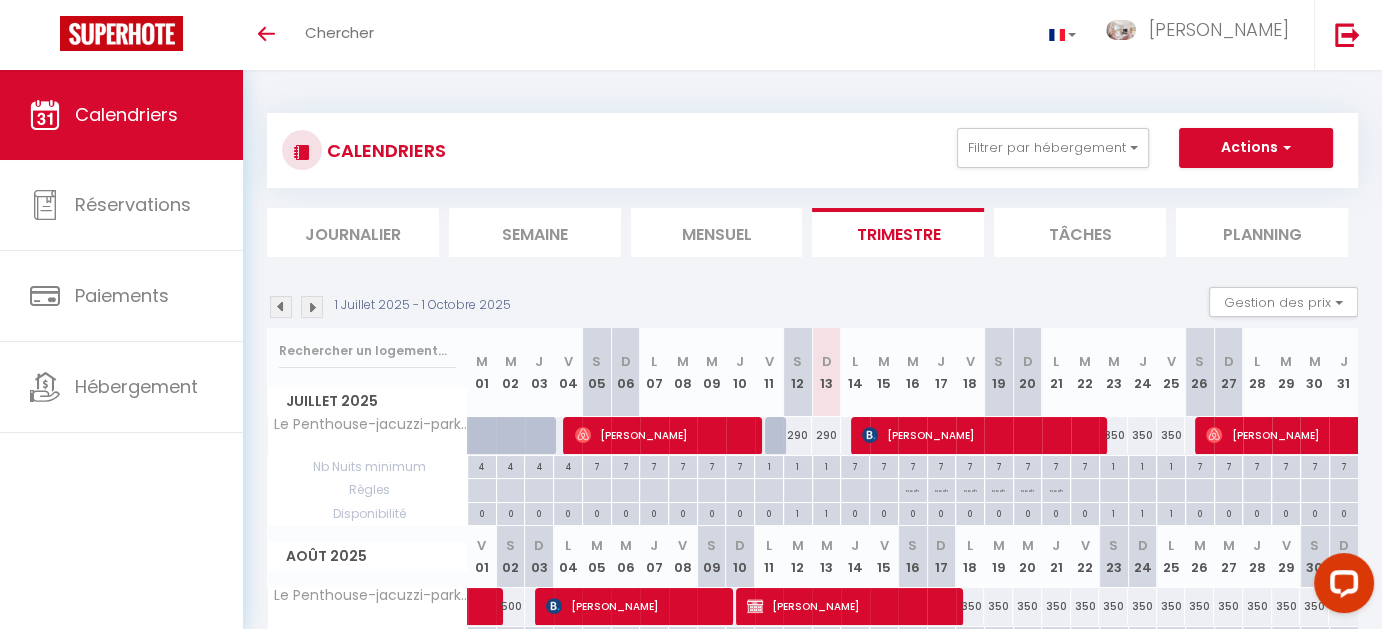 click at bounding box center [312, 307] 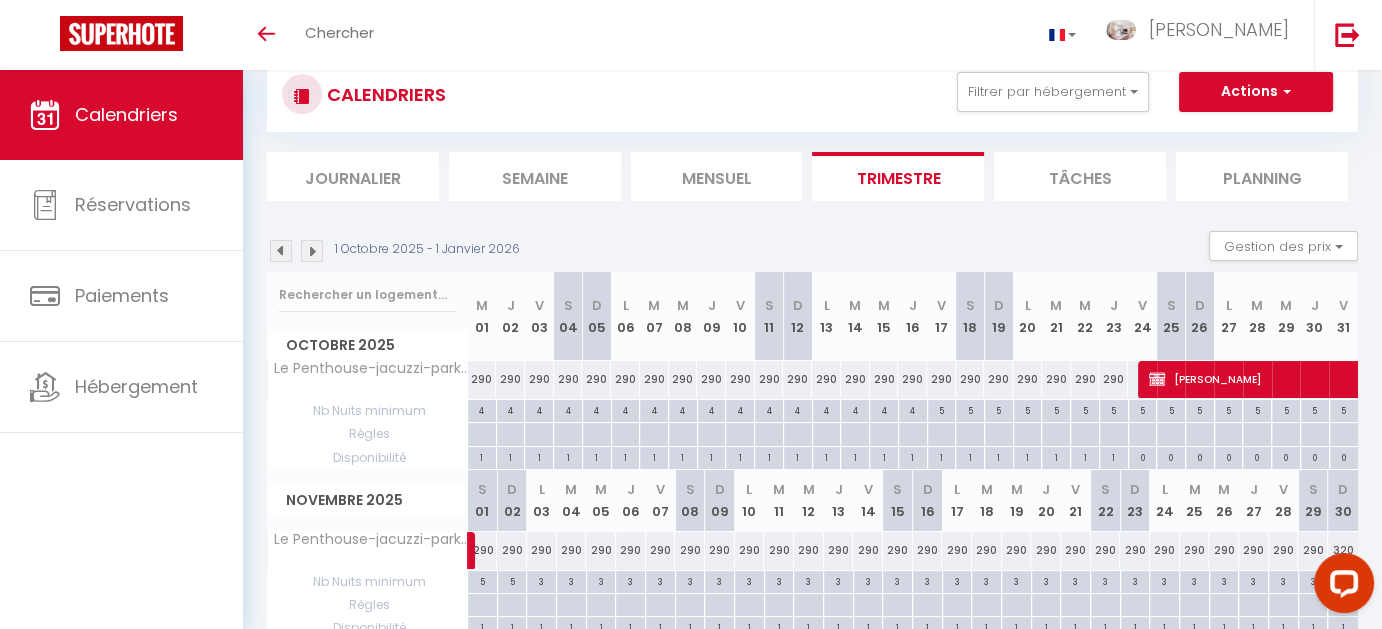 scroll, scrollTop: 100, scrollLeft: 0, axis: vertical 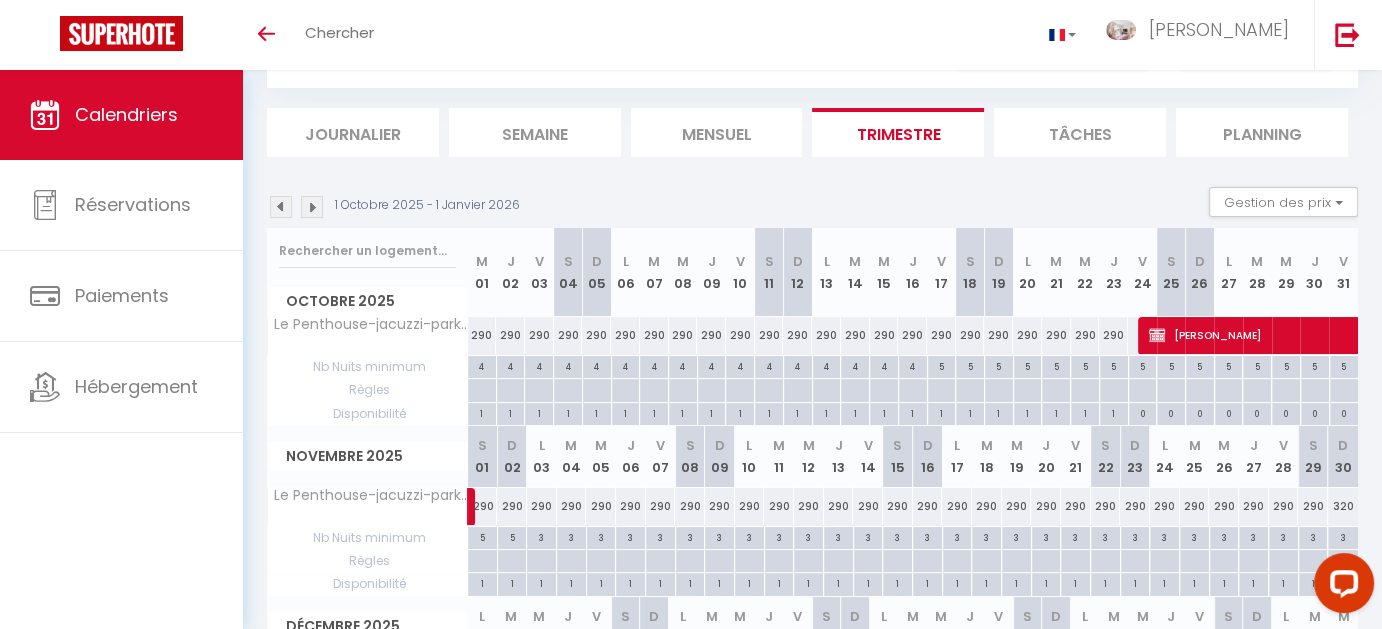 click at bounding box center (281, 207) 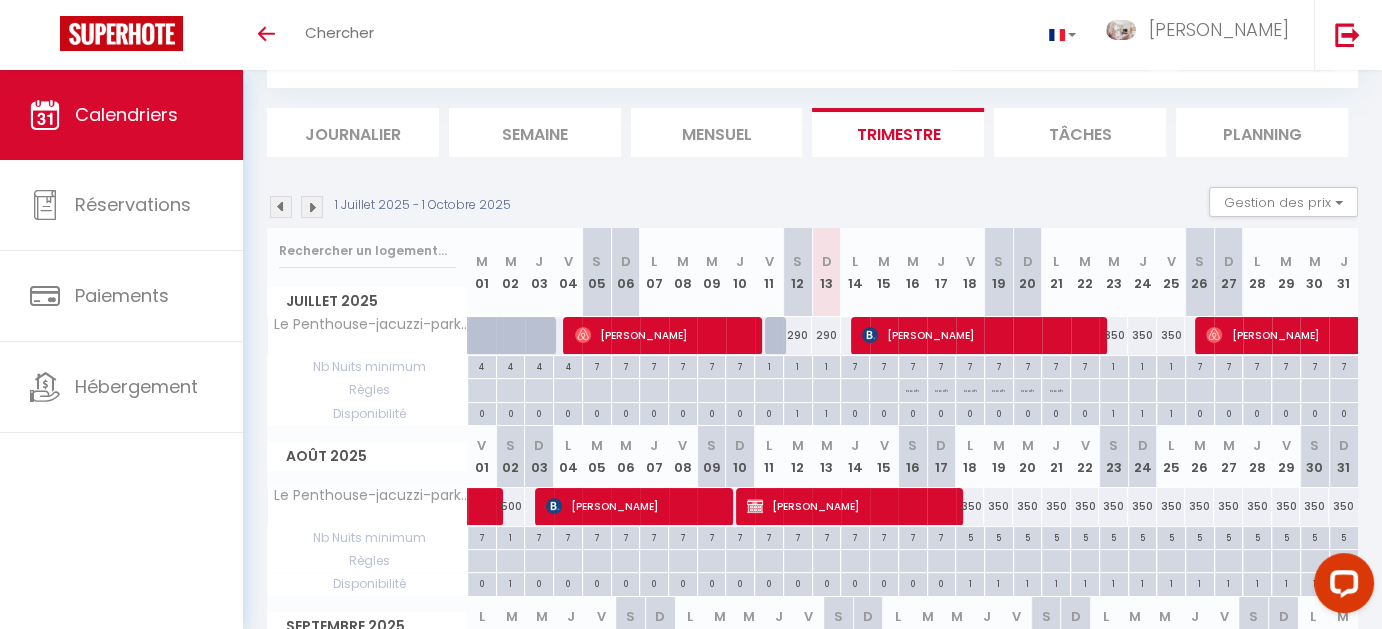 click at bounding box center [281, 207] 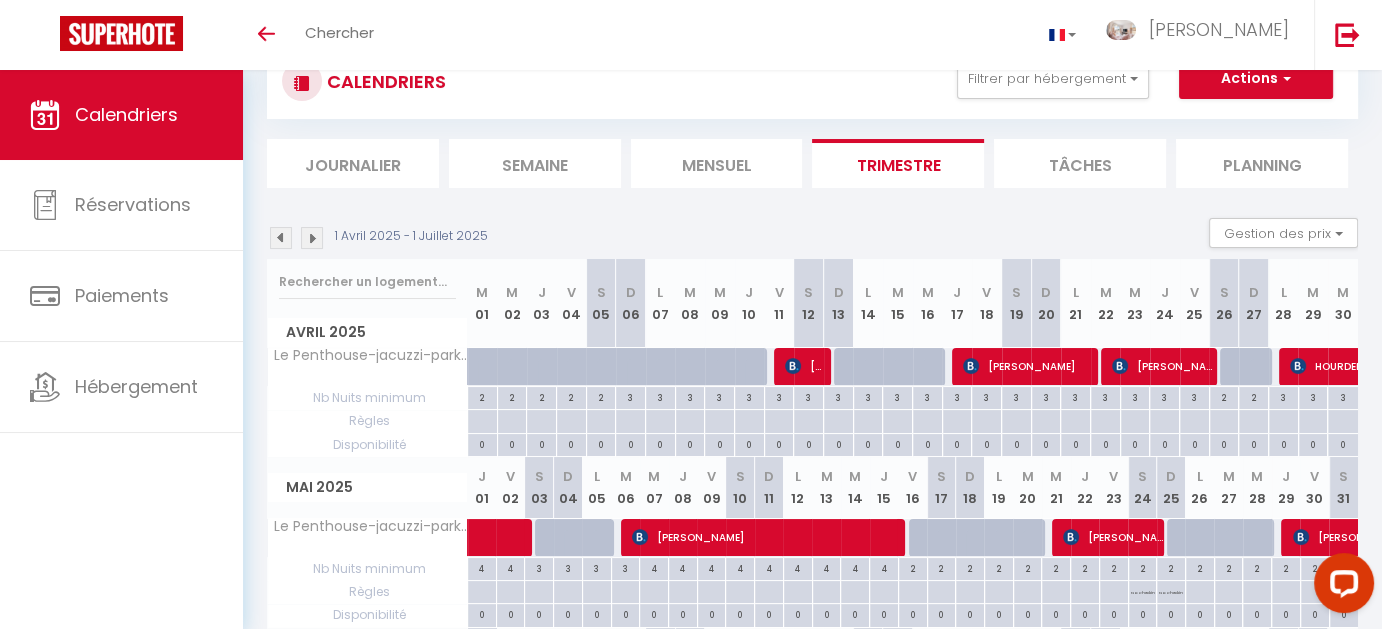 scroll, scrollTop: 100, scrollLeft: 0, axis: vertical 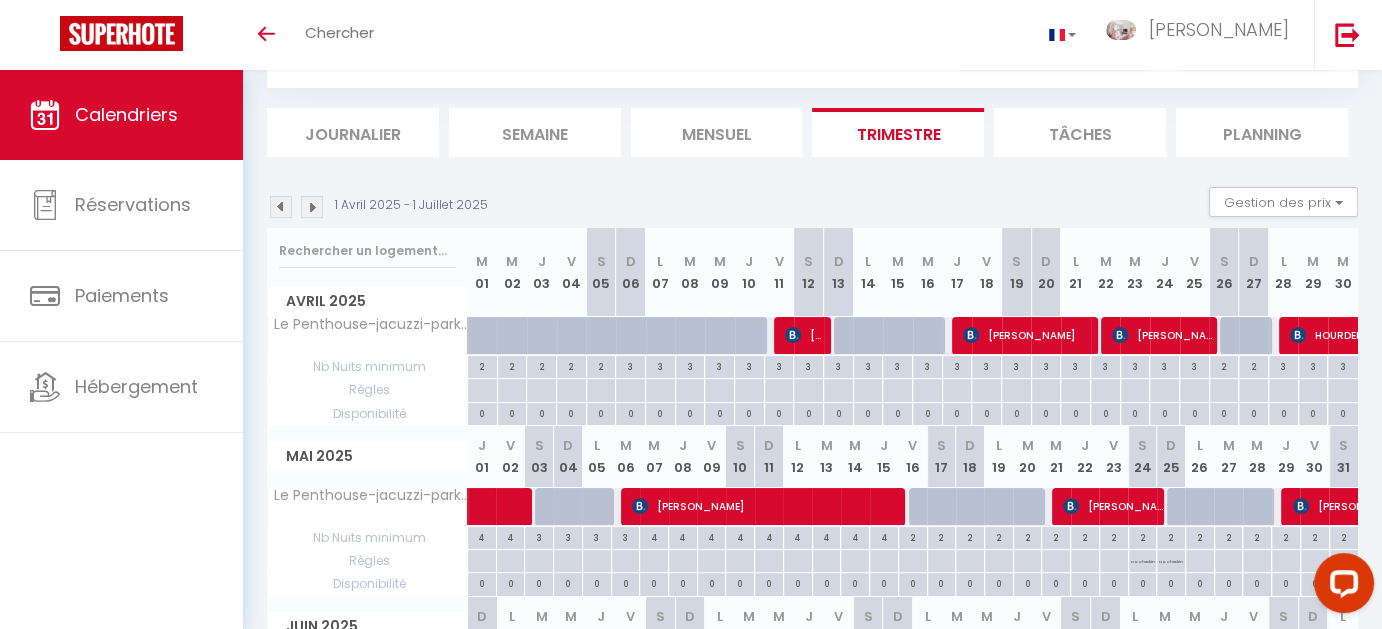 click at bounding box center [281, 207] 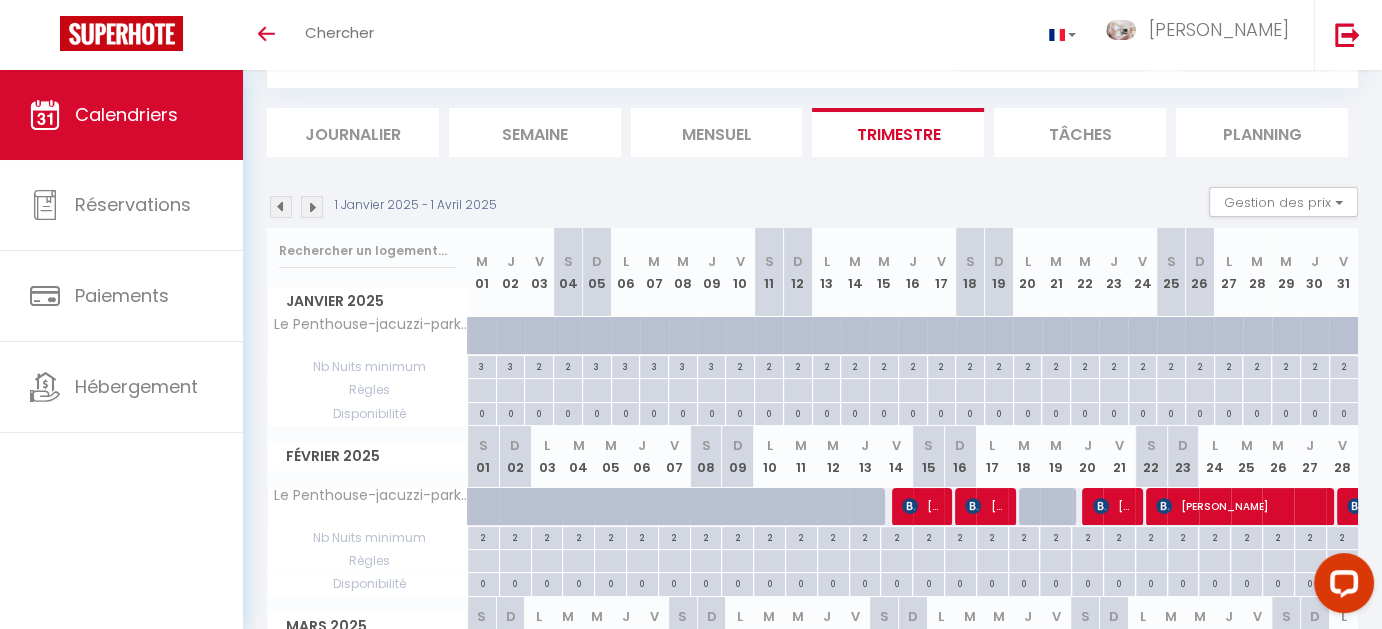 click at bounding box center (281, 207) 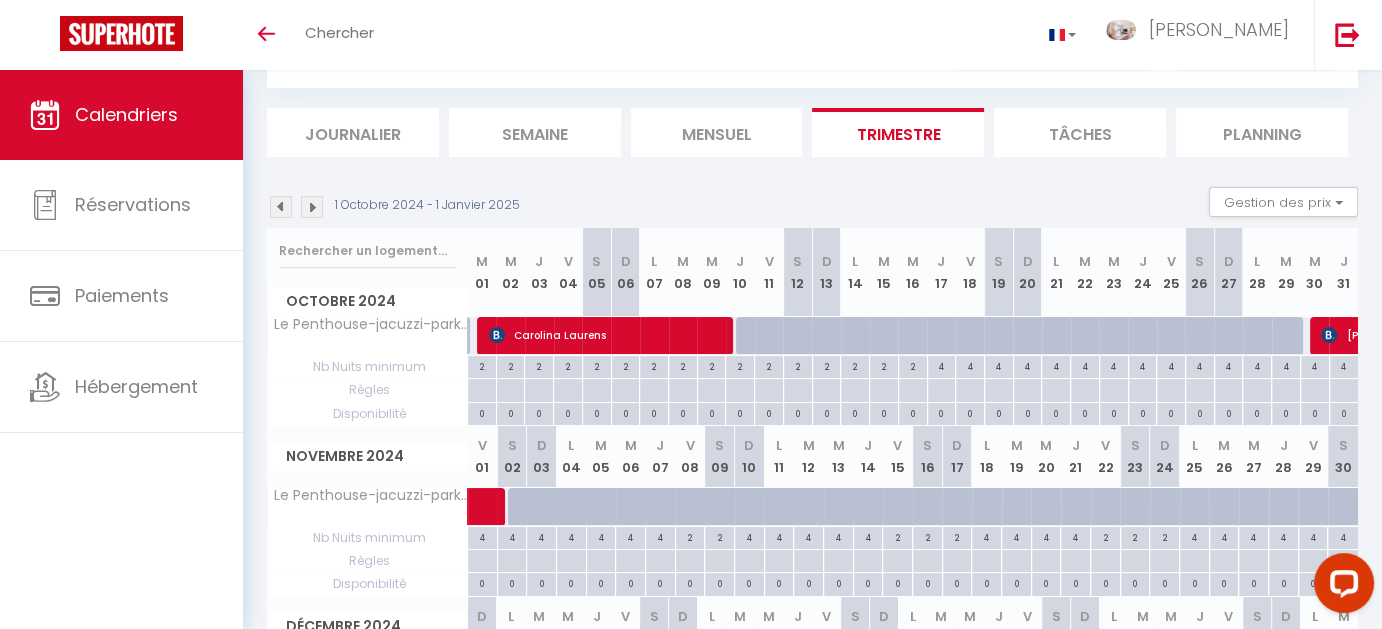 click at bounding box center [281, 207] 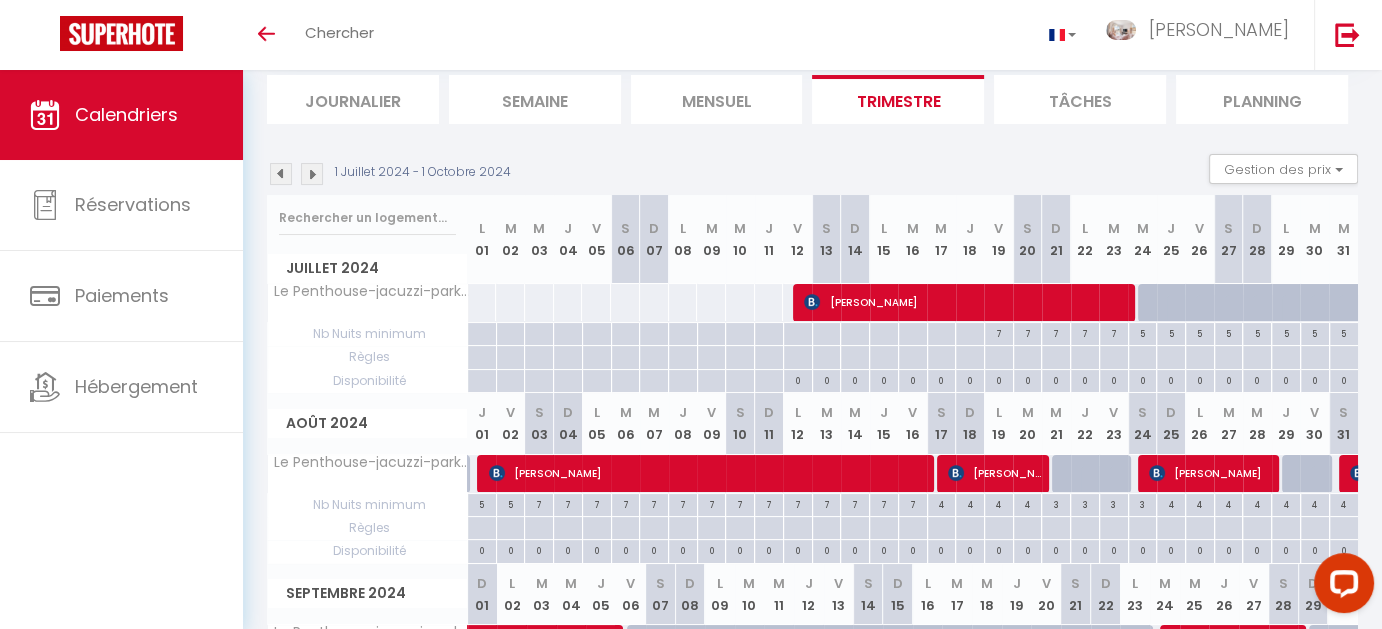 scroll, scrollTop: 100, scrollLeft: 0, axis: vertical 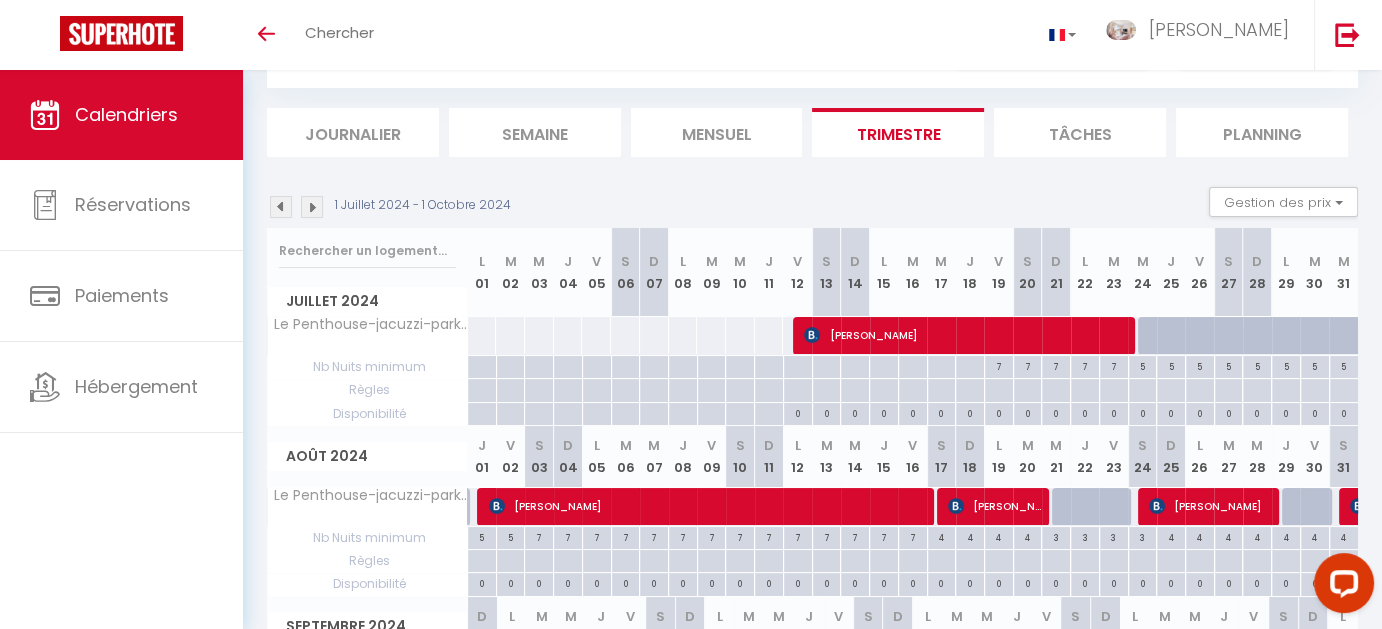 click at bounding box center (312, 207) 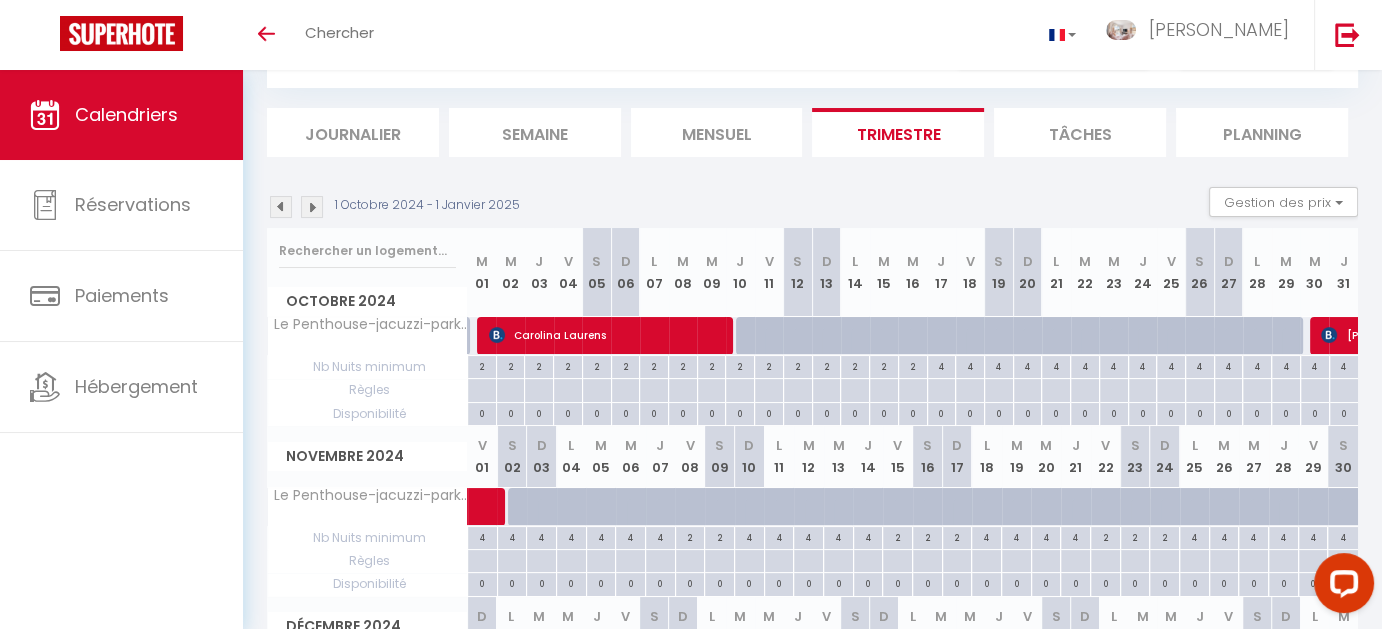 click at bounding box center [312, 207] 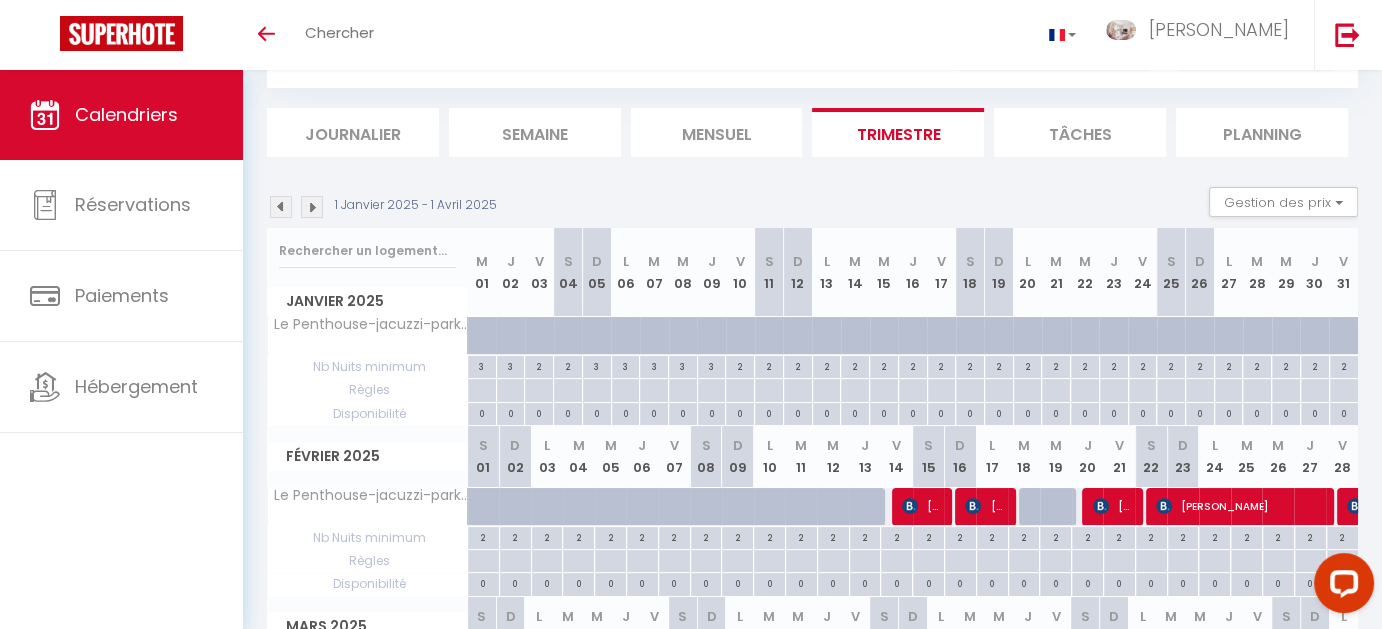 click at bounding box center (312, 207) 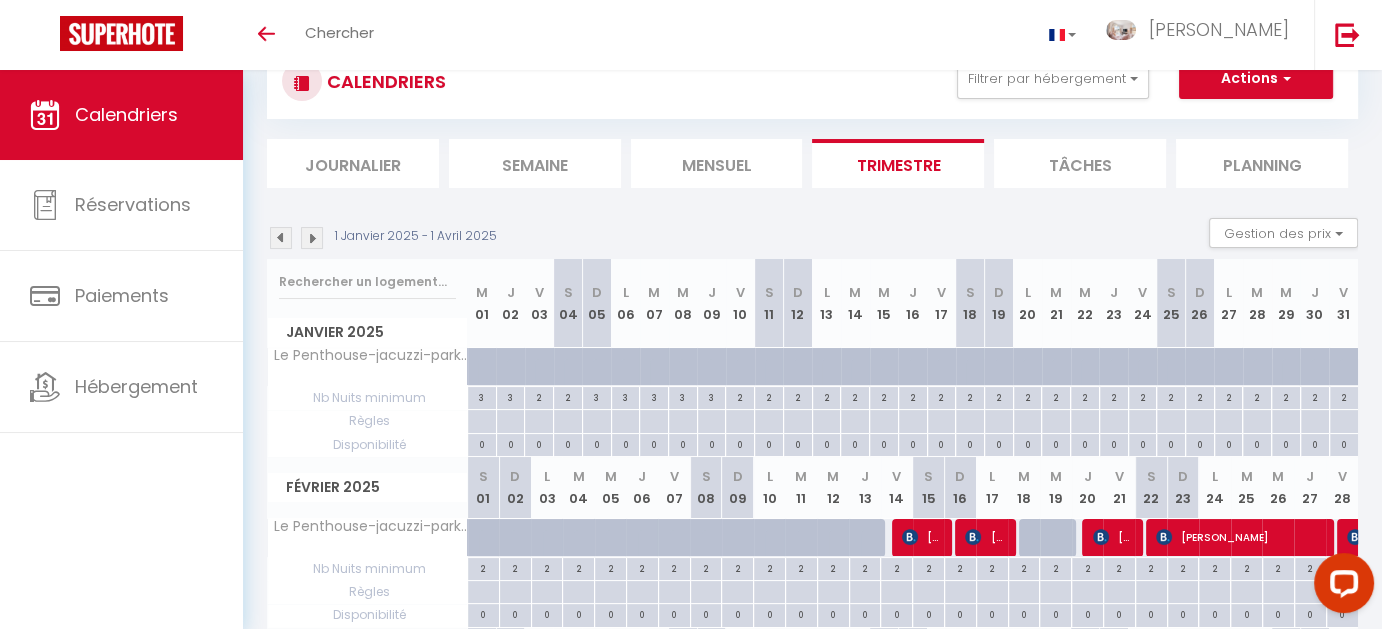 scroll, scrollTop: 100, scrollLeft: 0, axis: vertical 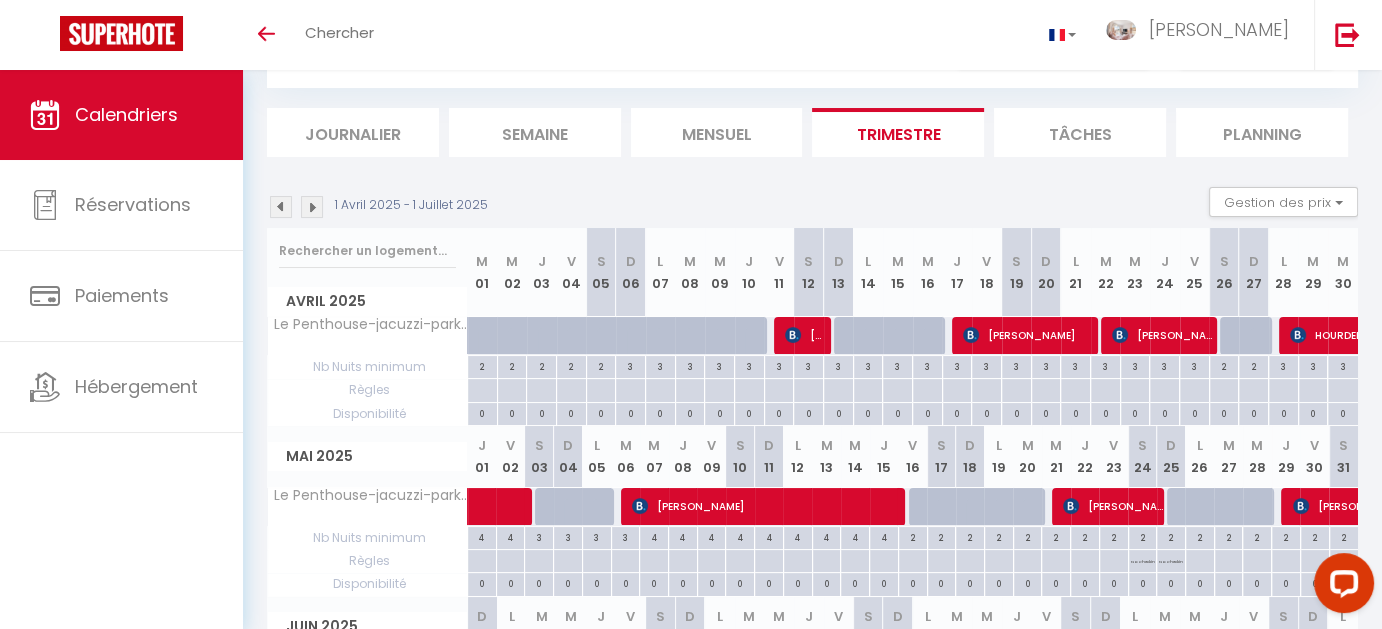 click at bounding box center [312, 207] 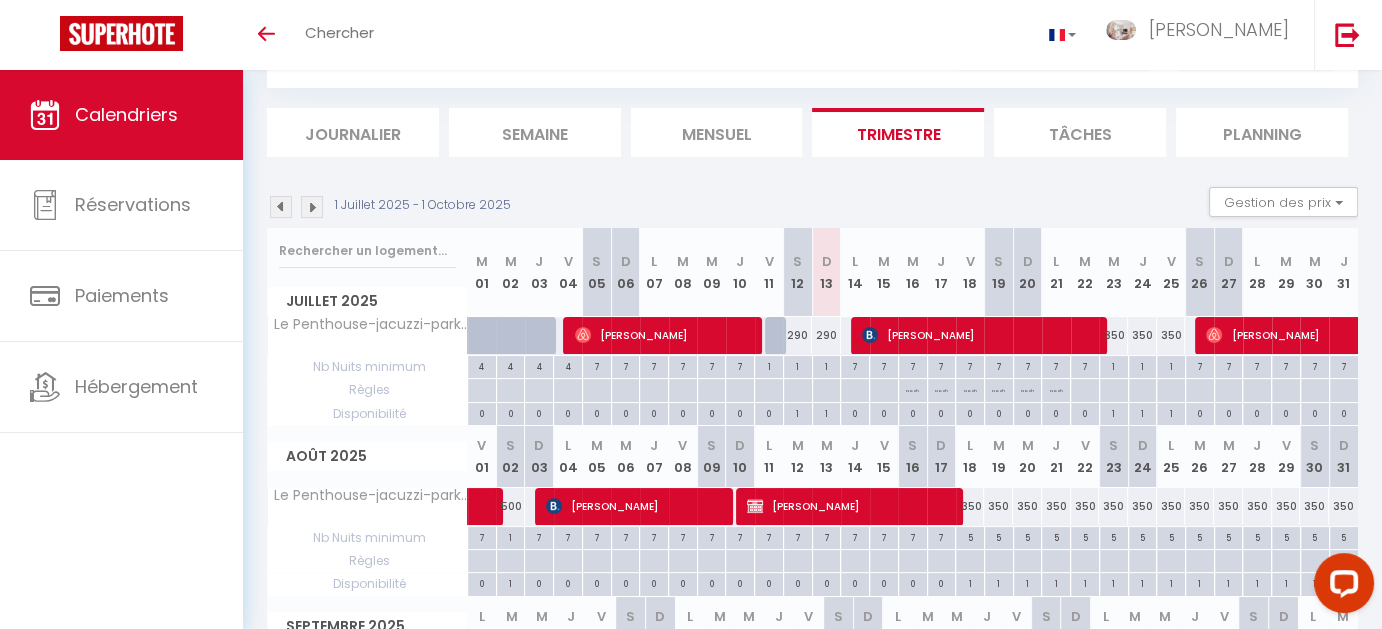 scroll, scrollTop: 200, scrollLeft: 0, axis: vertical 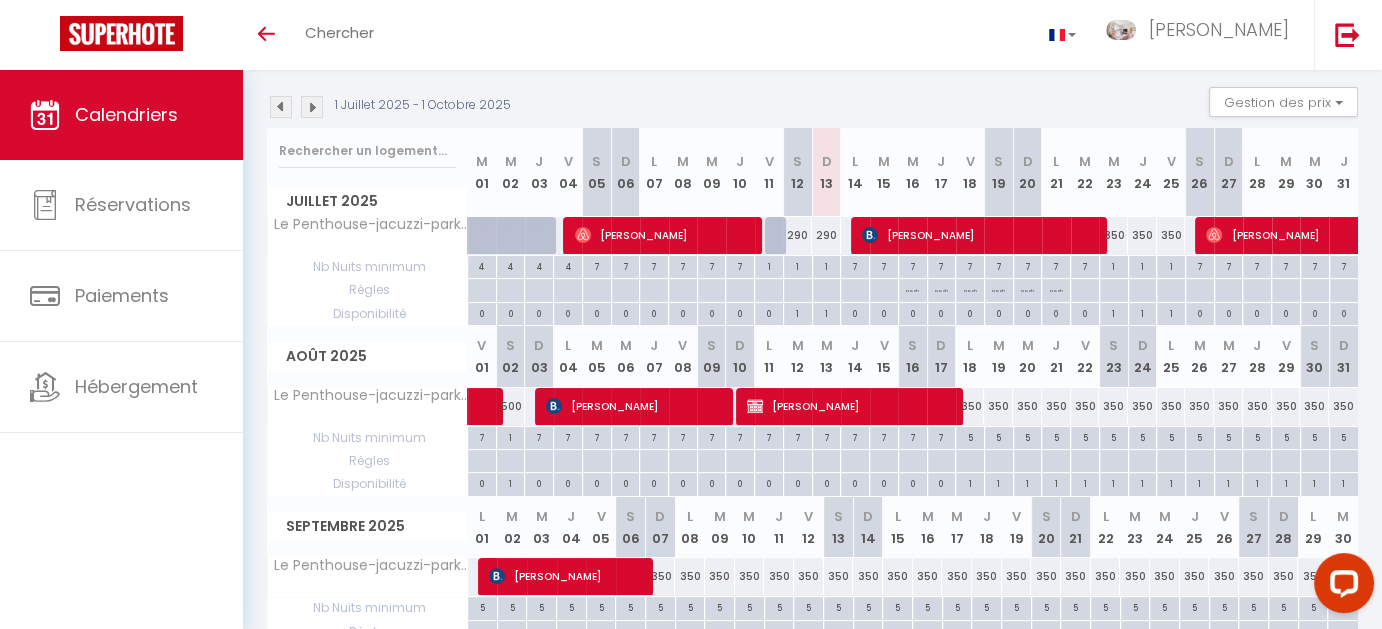 click on "5" at bounding box center [970, 436] 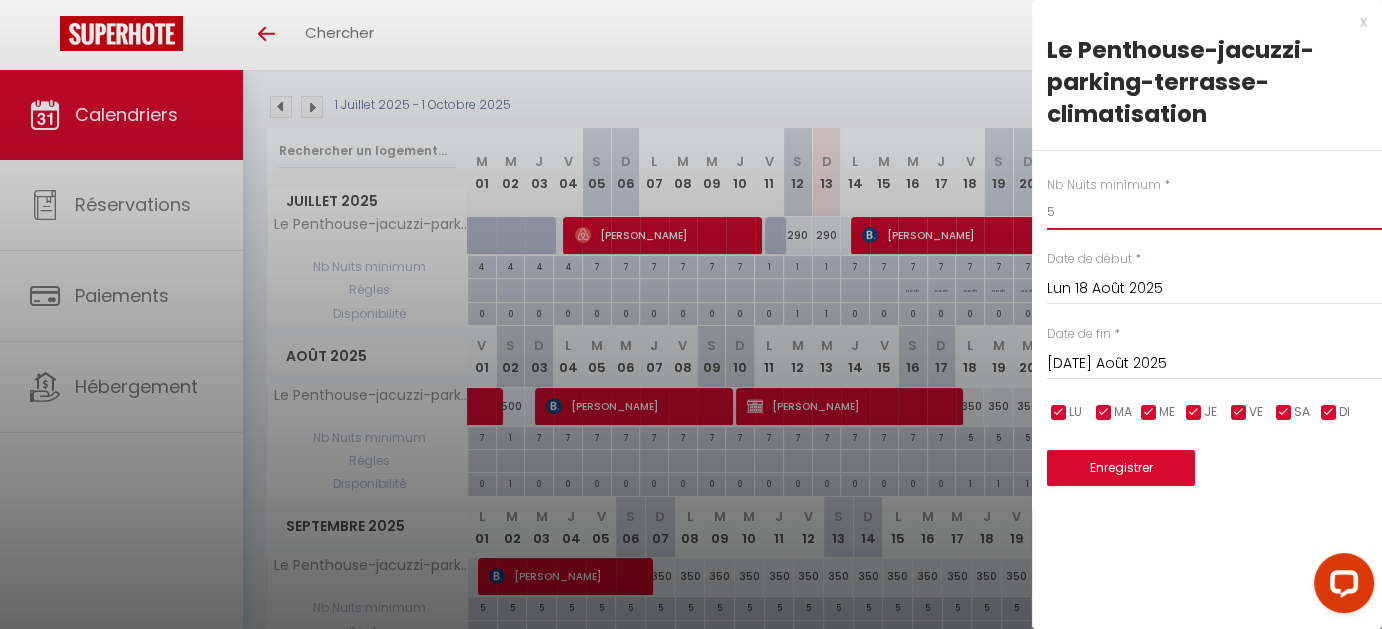 drag, startPoint x: 1050, startPoint y: 212, endPoint x: 1029, endPoint y: 209, distance: 21.213203 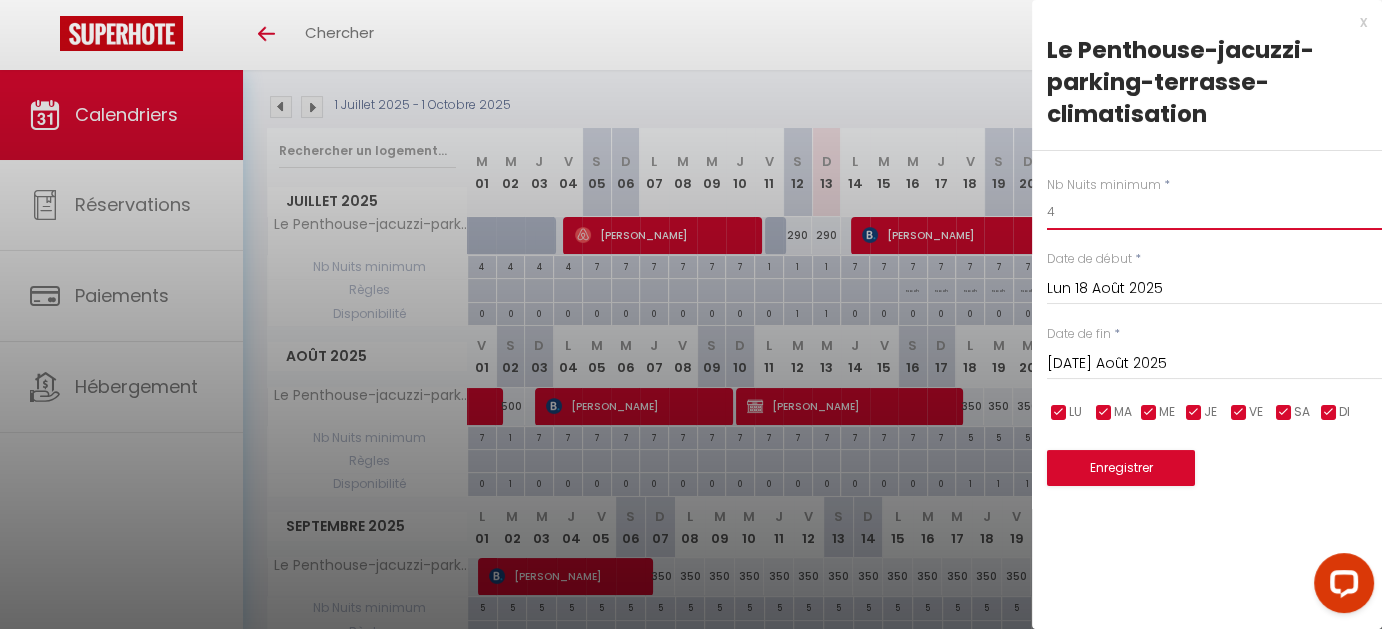 type on "4" 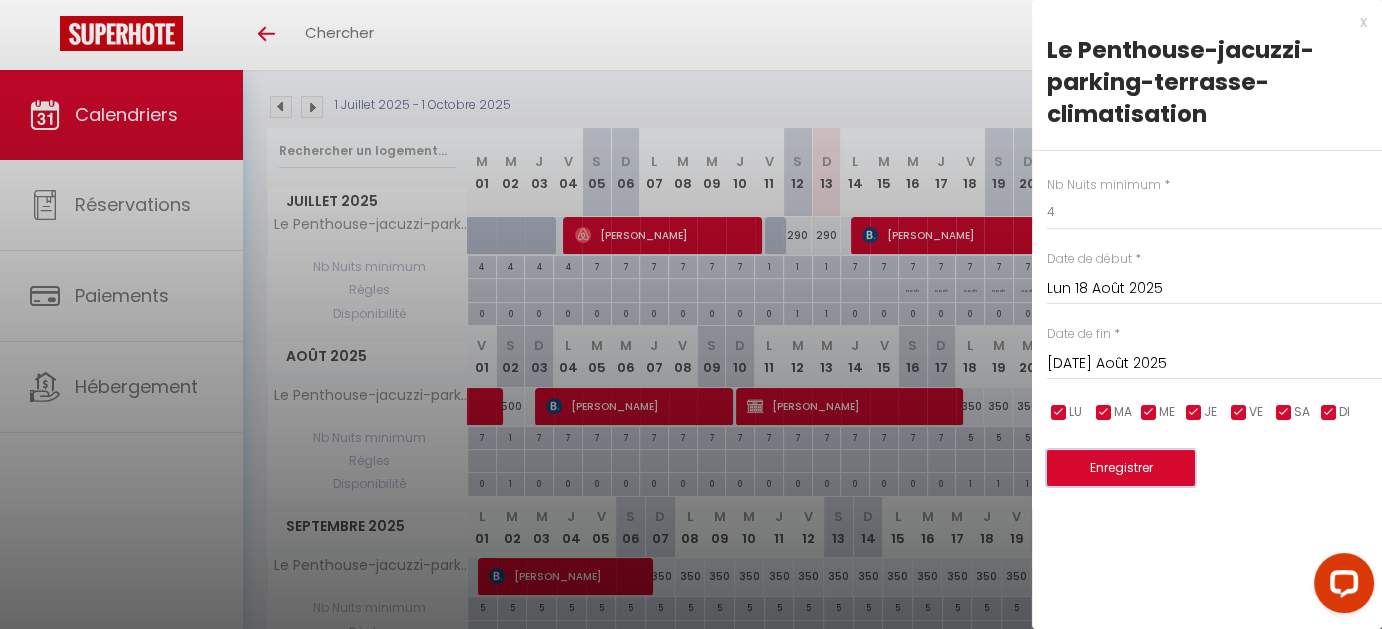 click on "Enregistrer" at bounding box center [1121, 468] 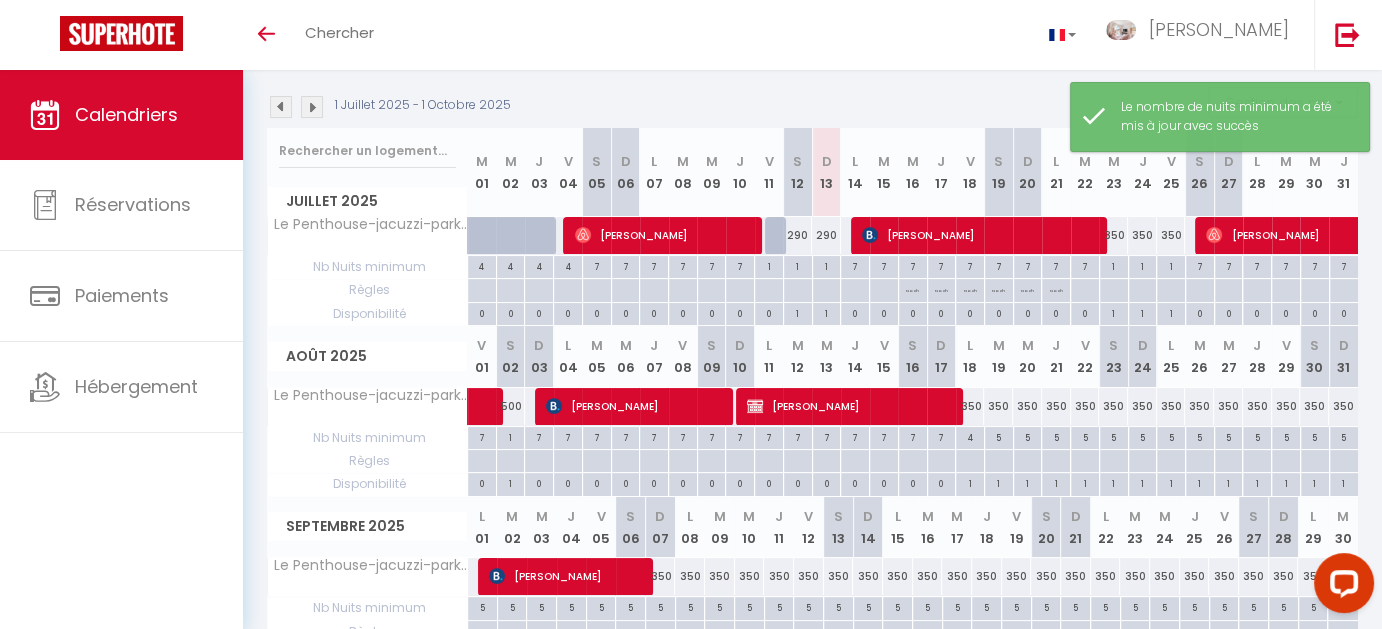 click on "5" at bounding box center (999, 436) 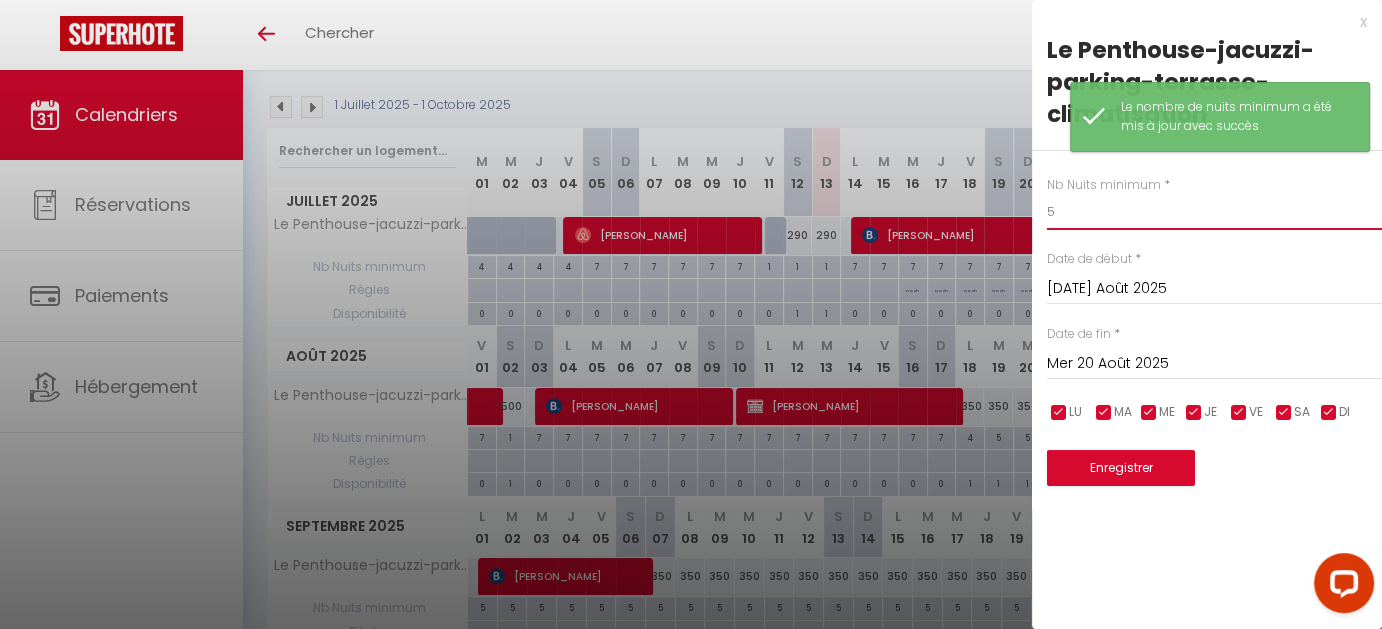 drag, startPoint x: 1056, startPoint y: 213, endPoint x: 1024, endPoint y: 216, distance: 32.140316 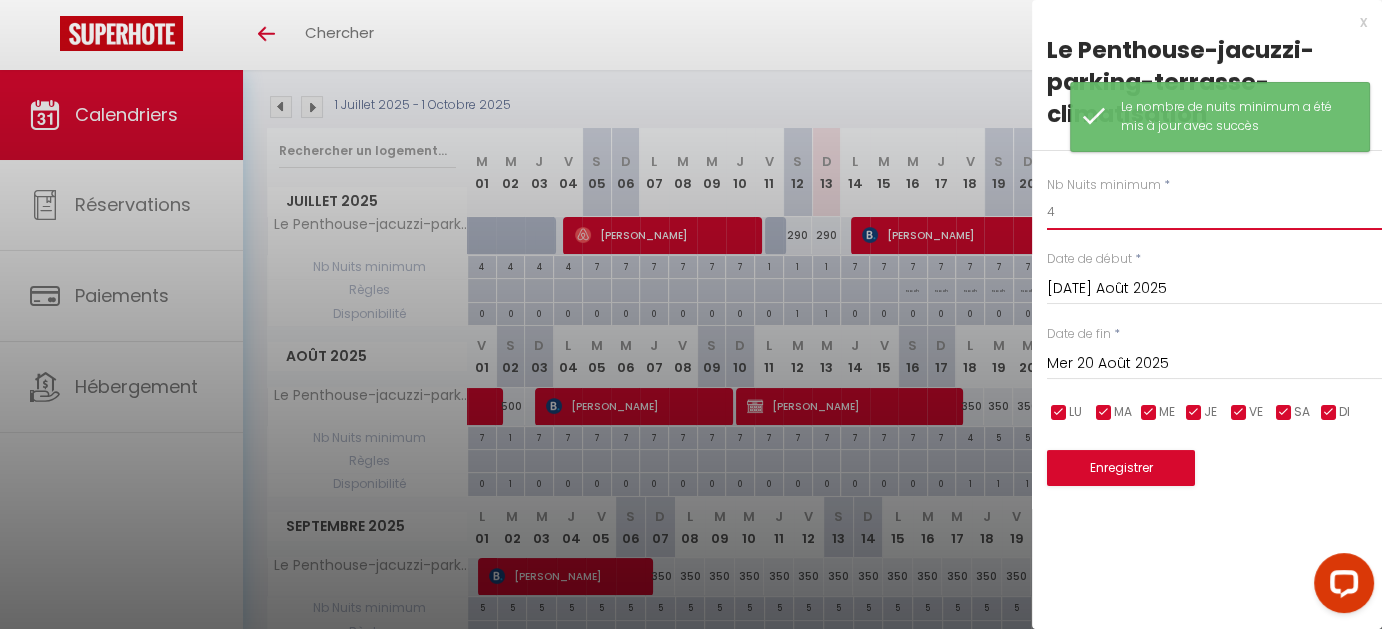 type on "4" 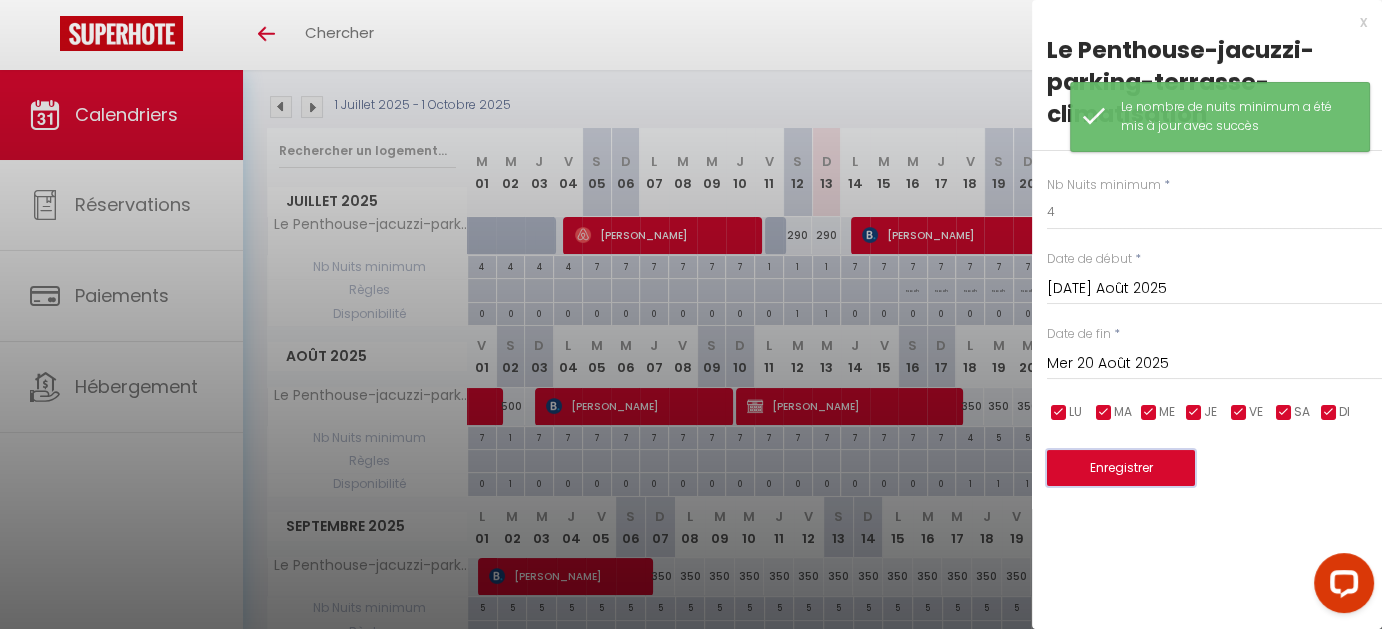 click on "Enregistrer" at bounding box center [1121, 468] 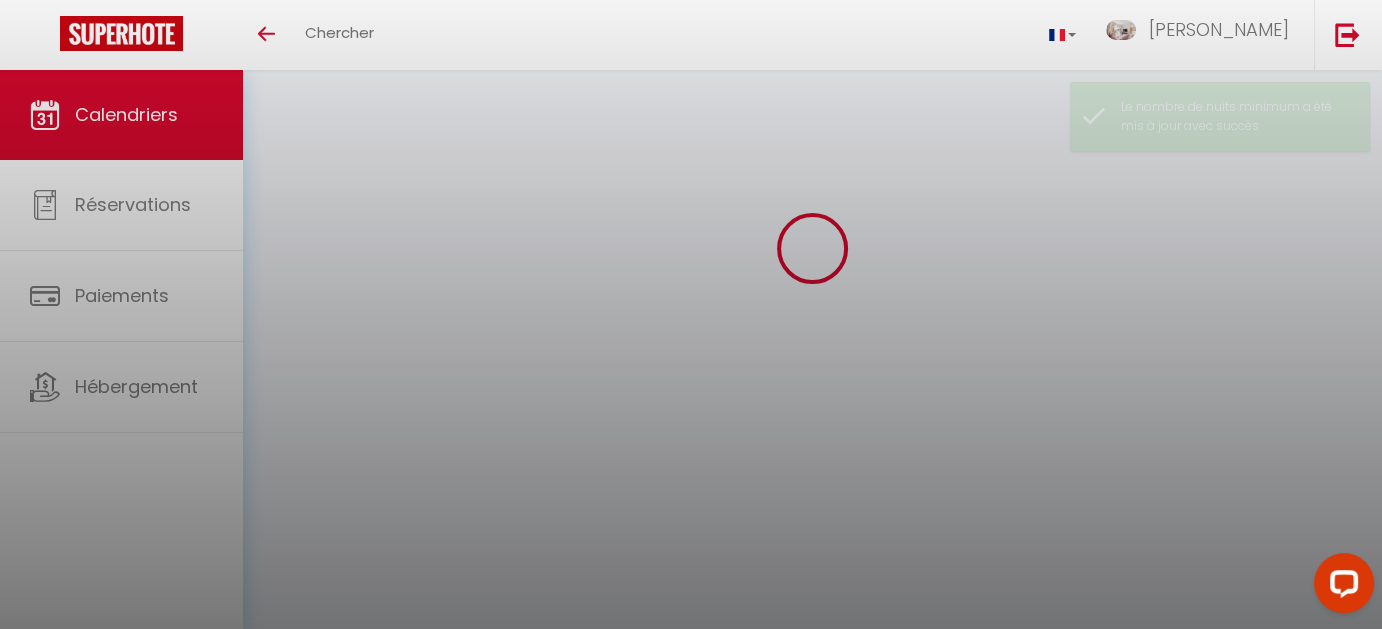 scroll, scrollTop: 200, scrollLeft: 0, axis: vertical 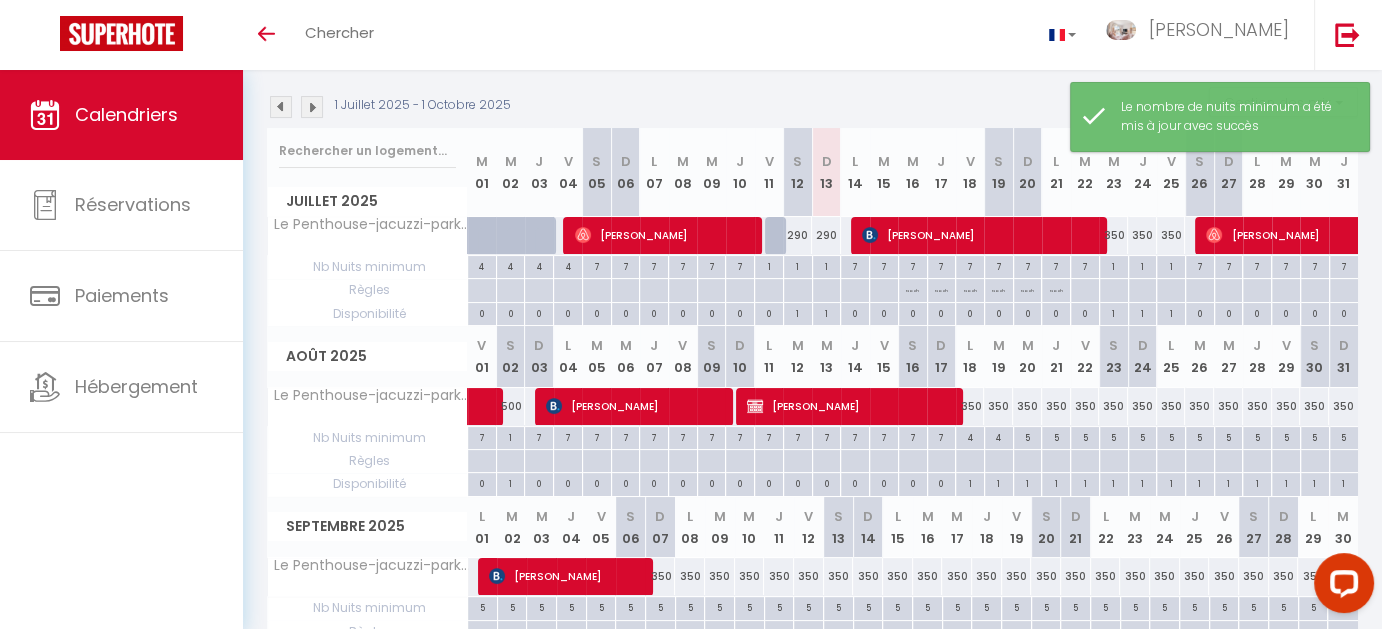 click on "5" at bounding box center [1028, 436] 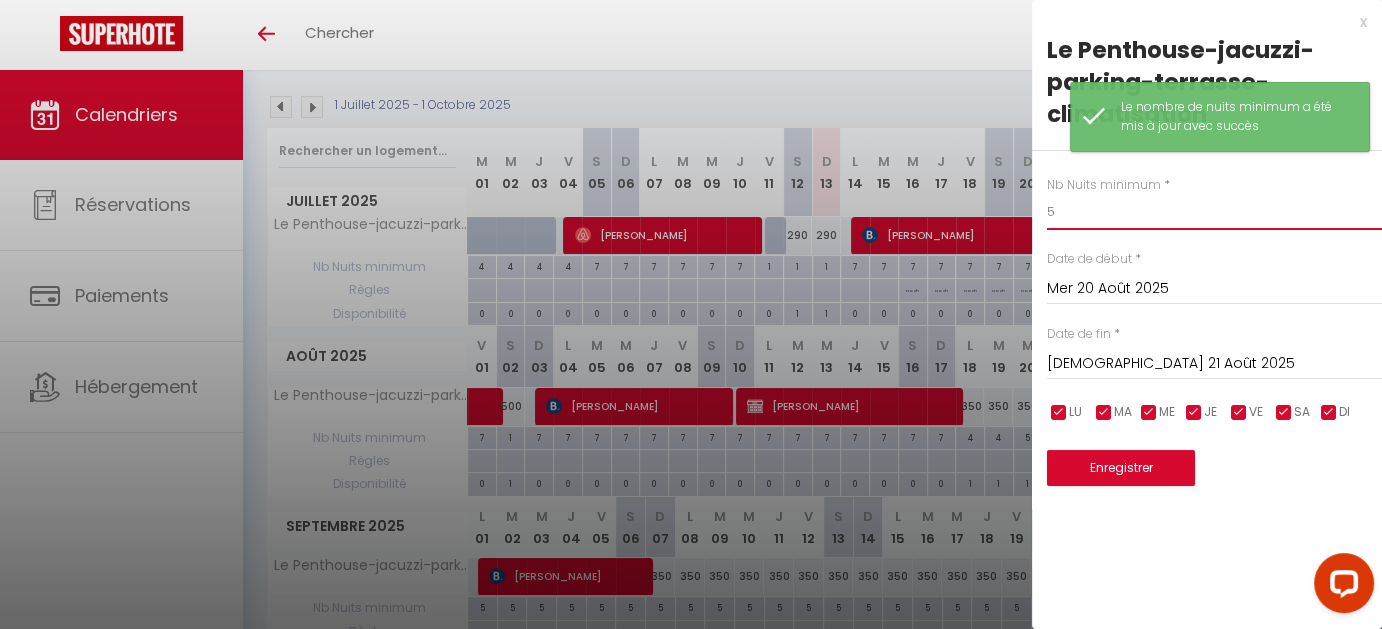 drag, startPoint x: 1052, startPoint y: 208, endPoint x: 1018, endPoint y: 213, distance: 34.36568 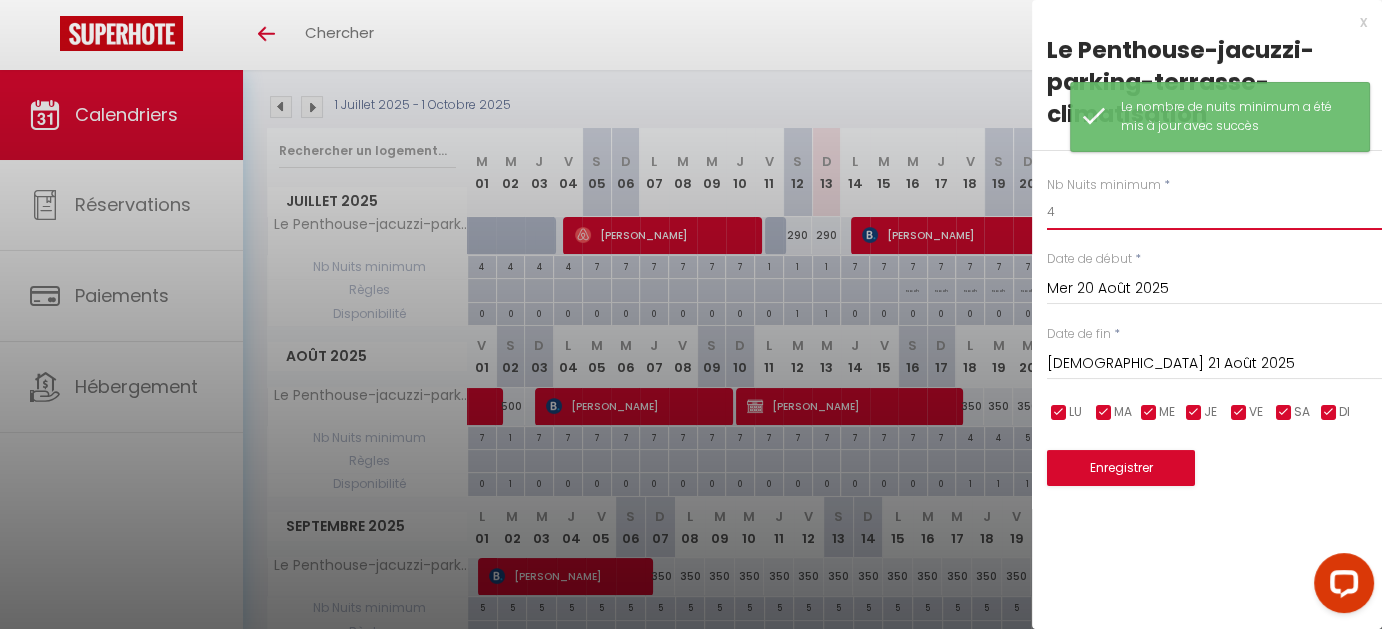 type on "4" 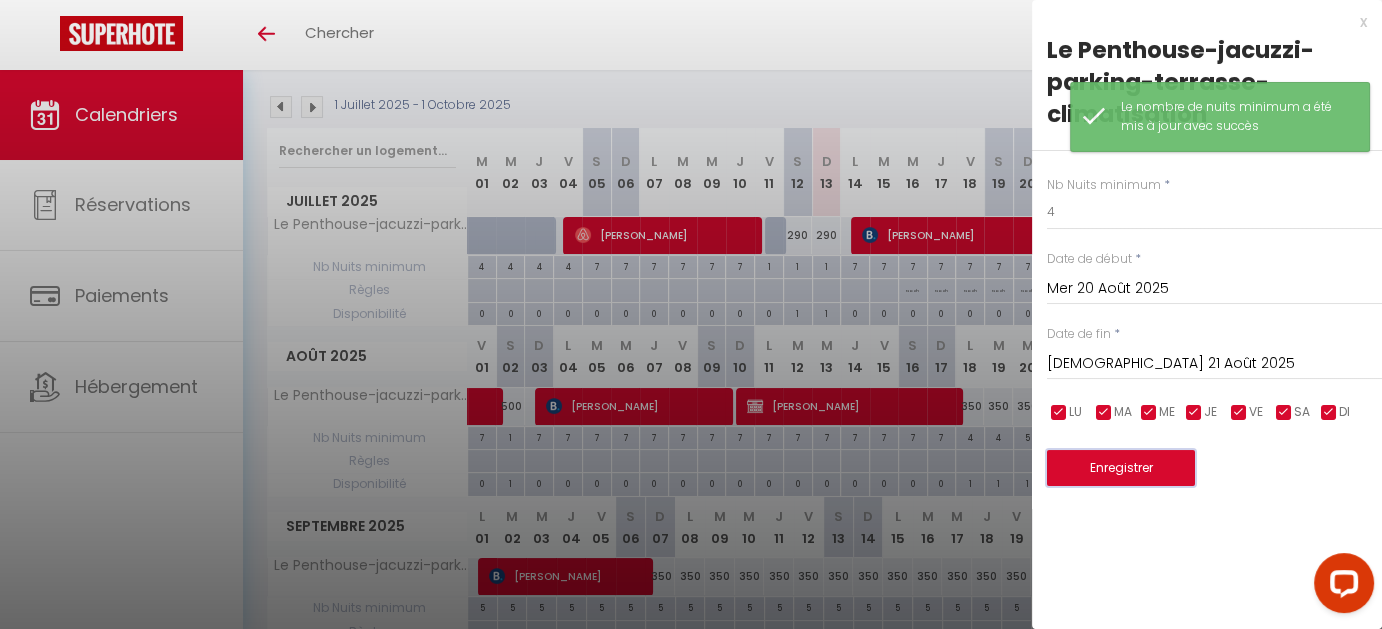 click on "Enregistrer" at bounding box center (1121, 468) 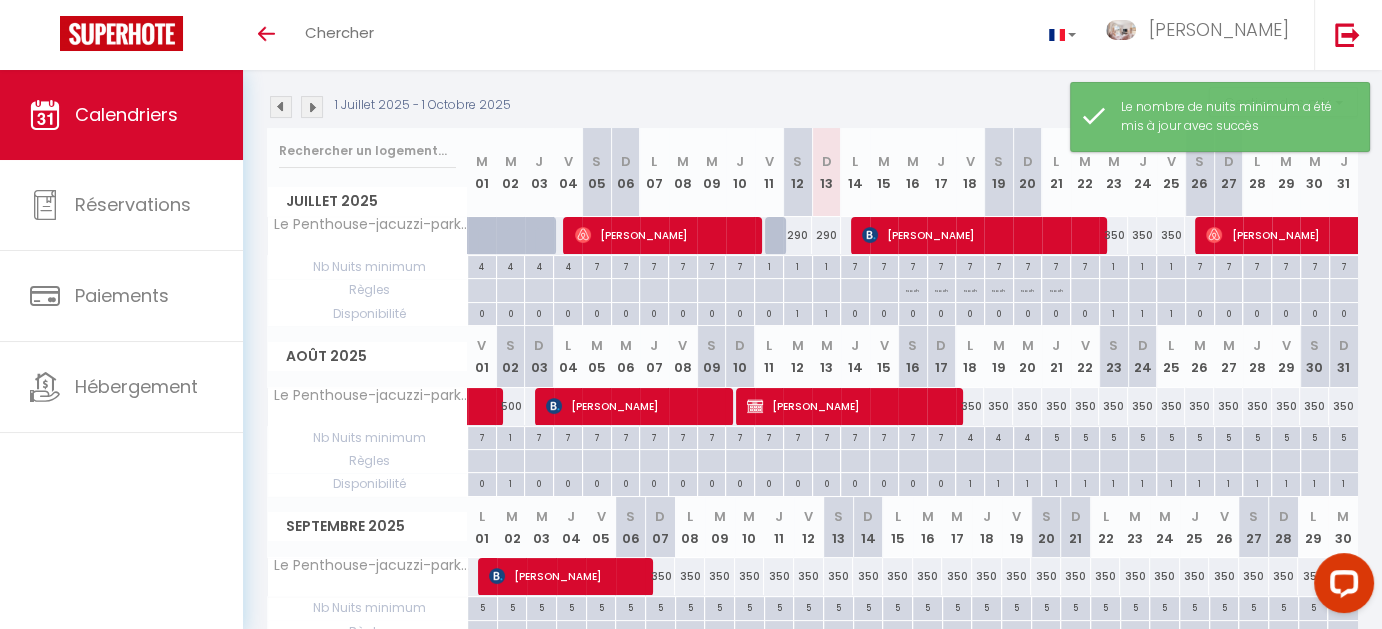 click on "5" at bounding box center (1056, 436) 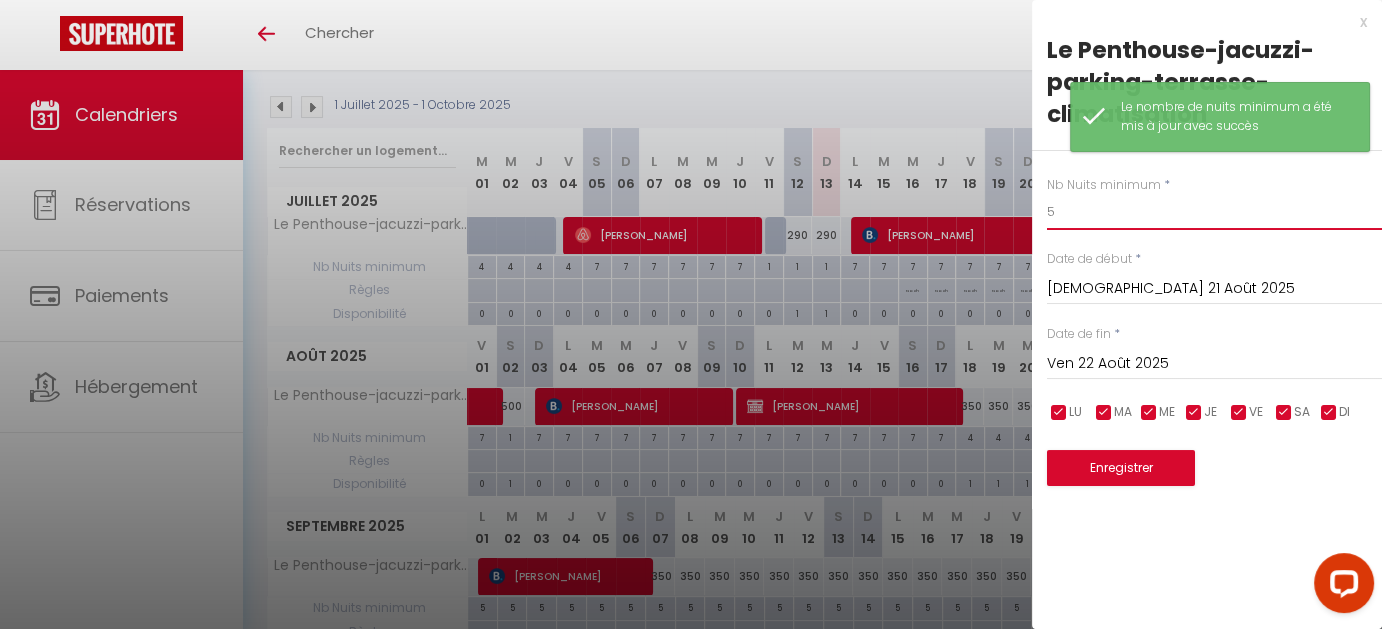 click on "Coaching SuperHote ce soir à 18h00, pour participer:  [URL][DOMAIN_NAME][SECURITY_DATA]   ×     Toggle navigation       Toggle Search     Toggle menubar     Chercher   BUTTON                 [PERSON_NAME]   Paramètres            Résultat de la recherche   Aucun résultat     Calendriers     Réservations         Paiements     Hébergement                   Résultat de la recherche   Id   Appart   Voyageur    Checkin   Checkout   Nuits   Pers.   Plateforme   Statut     Résultat de la recherche   Aucun résultat           CALENDRIERS
Filtrer par hébergement
Tous       Le Penthouse-jacuzzi-parking-terrasse-climatisation    Effacer   Sauvegarder
Actions
Nouvelle réservation   Exporter les réservations   Importer les réservations
Journalier
[GEOGRAPHIC_DATA]
Mensuel" at bounding box center [691, 310] 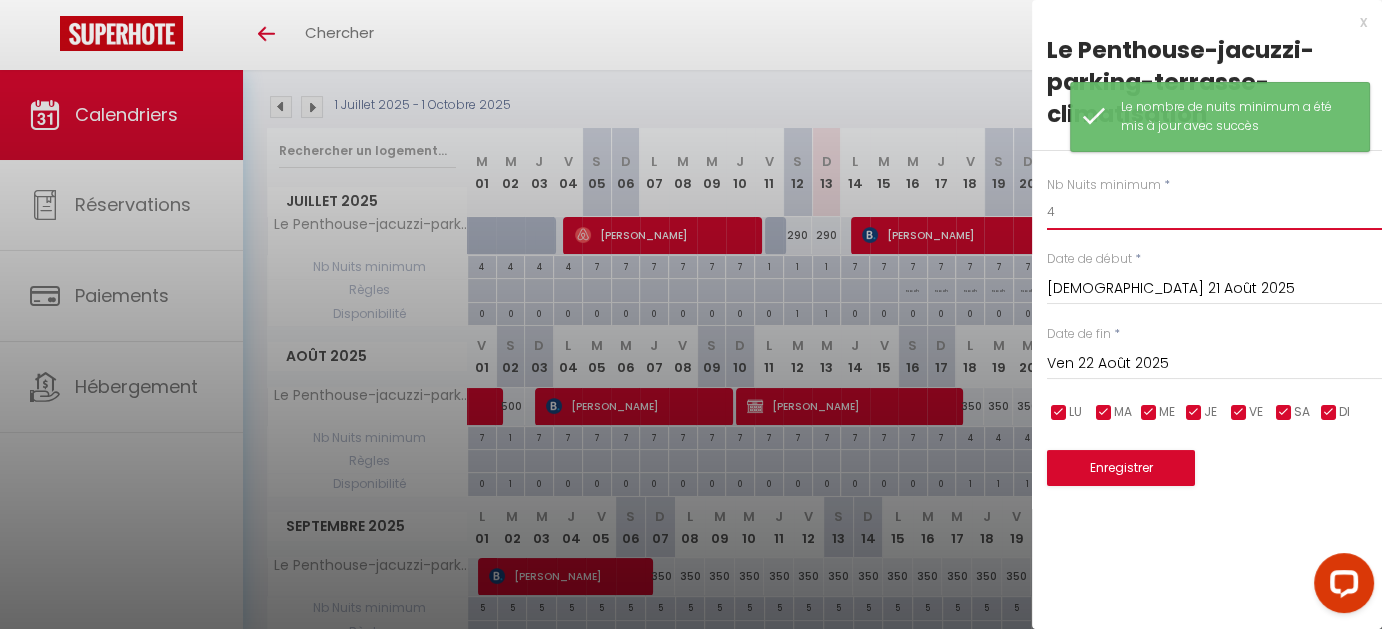 type on "4" 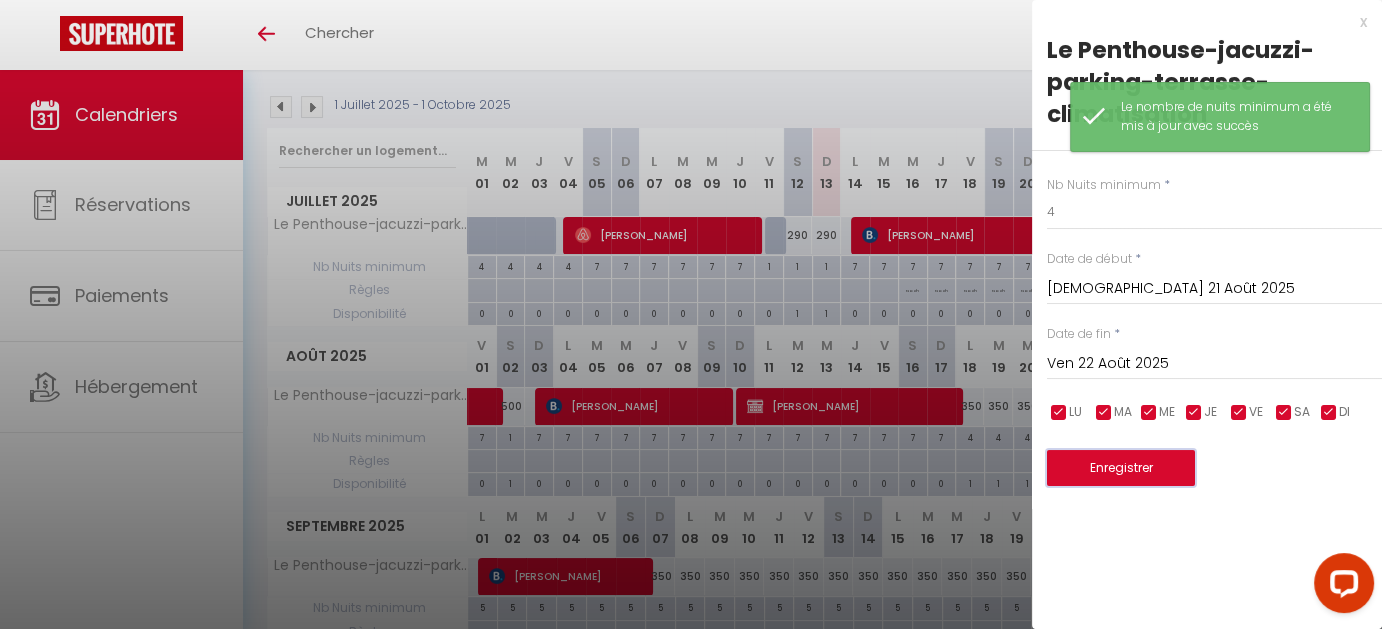 click on "Enregistrer" at bounding box center [1121, 468] 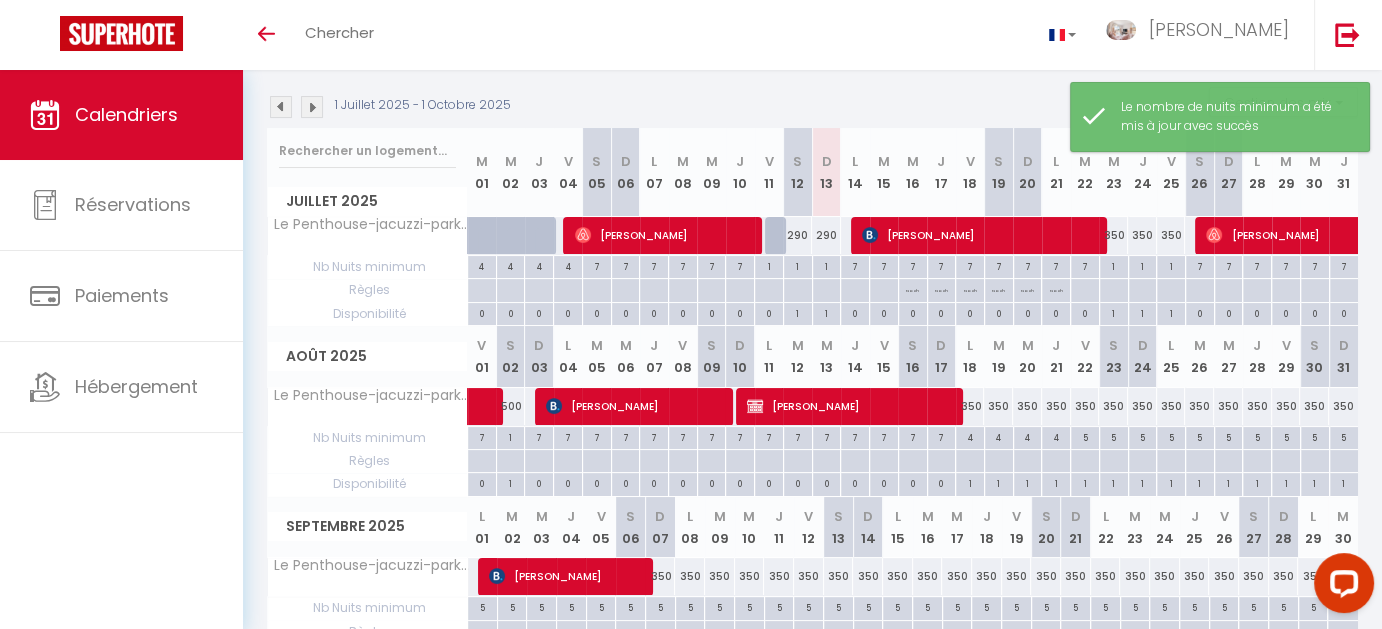click on "5" at bounding box center (1085, 436) 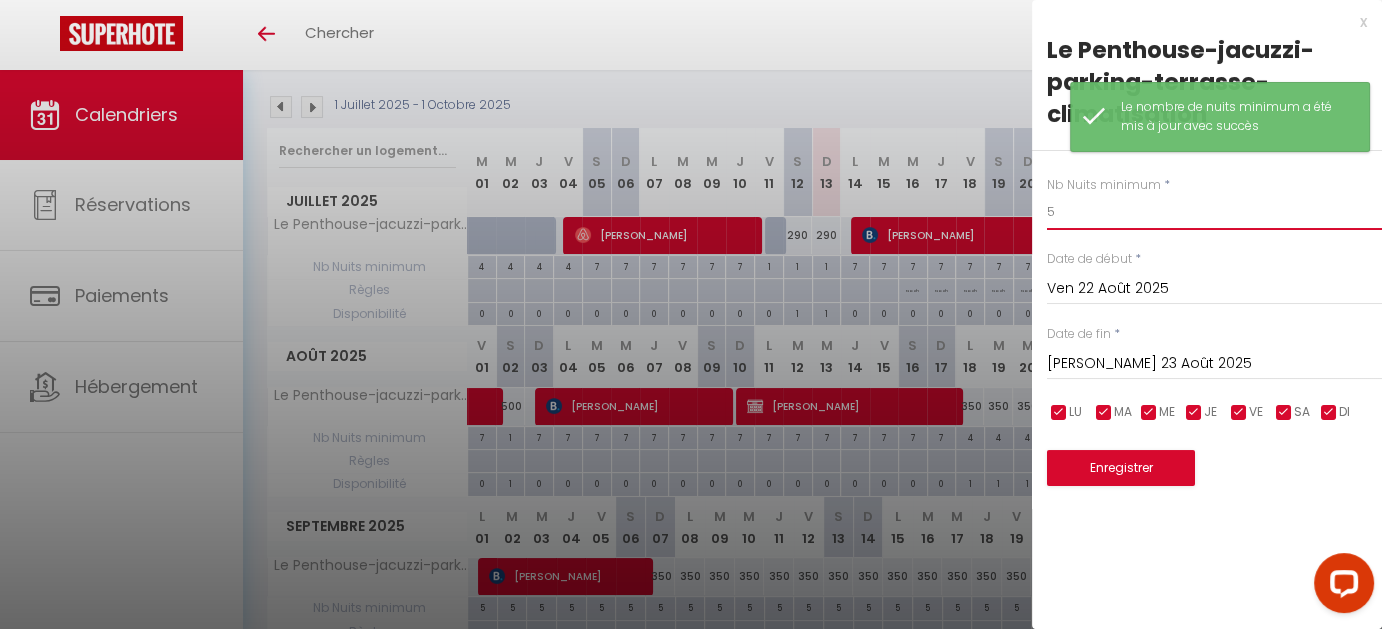 click on "Coaching SuperHote ce soir à 18h00, pour participer:  [URL][DOMAIN_NAME][SECURITY_DATA]   ×     Toggle navigation       Toggle Search     Toggle menubar     Chercher   BUTTON                 [PERSON_NAME]   Paramètres            Résultat de la recherche   Aucun résultat     Calendriers     Réservations         Paiements     Hébergement                   Résultat de la recherche   Id   Appart   Voyageur    Checkin   Checkout   Nuits   Pers.   Plateforme   Statut     Résultat de la recherche   Aucun résultat           CALENDRIERS
Filtrer par hébergement
Tous       Le Penthouse-jacuzzi-parking-terrasse-climatisation    Effacer   Sauvegarder
Actions
Nouvelle réservation   Exporter les réservations   Importer les réservations
Journalier
[GEOGRAPHIC_DATA]
Mensuel" at bounding box center (691, 310) 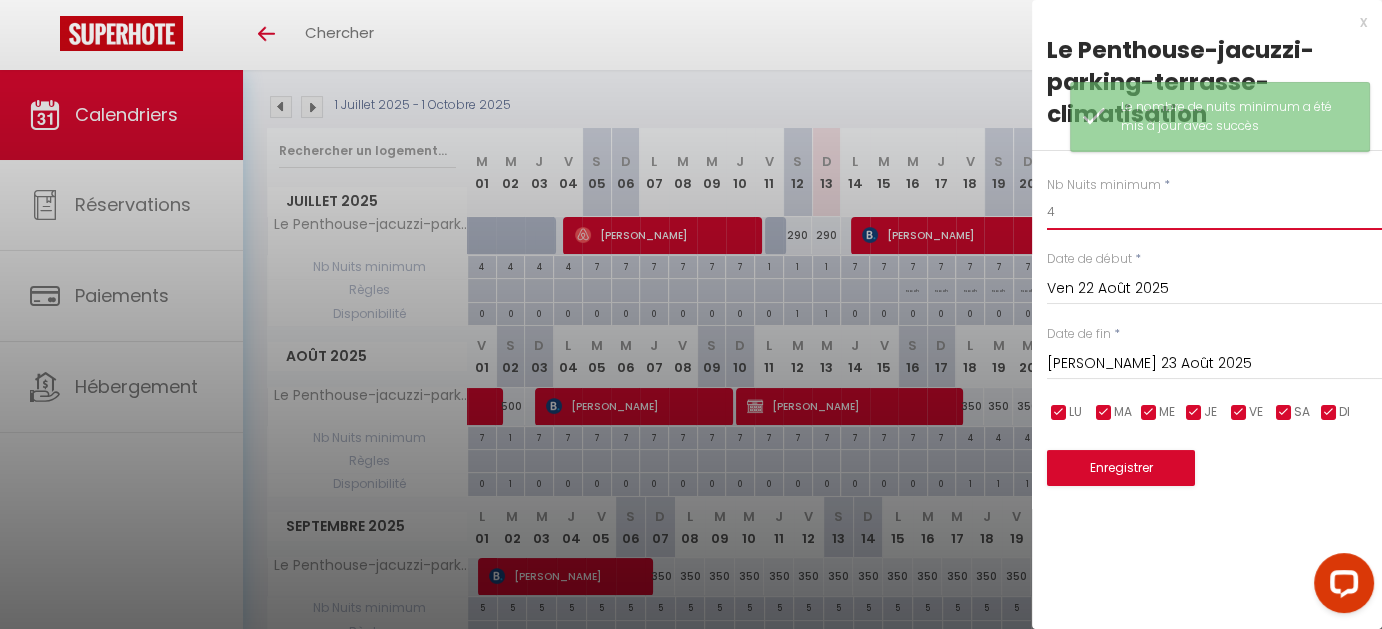 type on "4" 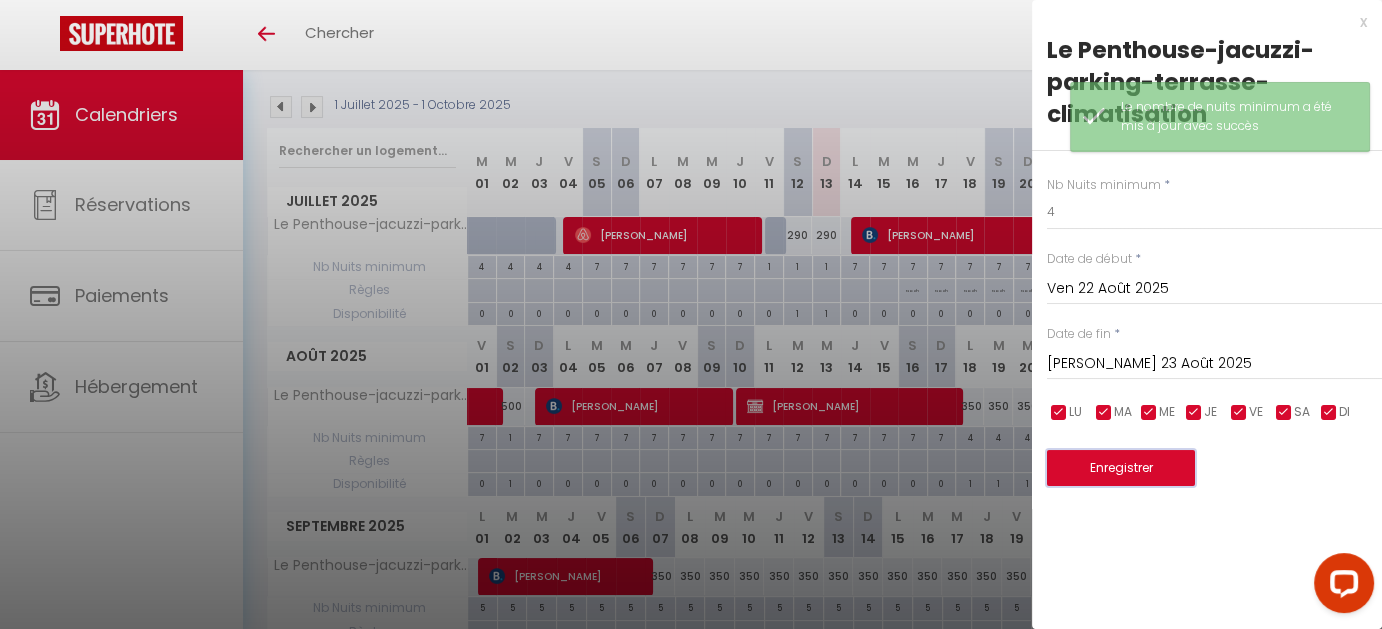 click on "Enregistrer" at bounding box center (1121, 468) 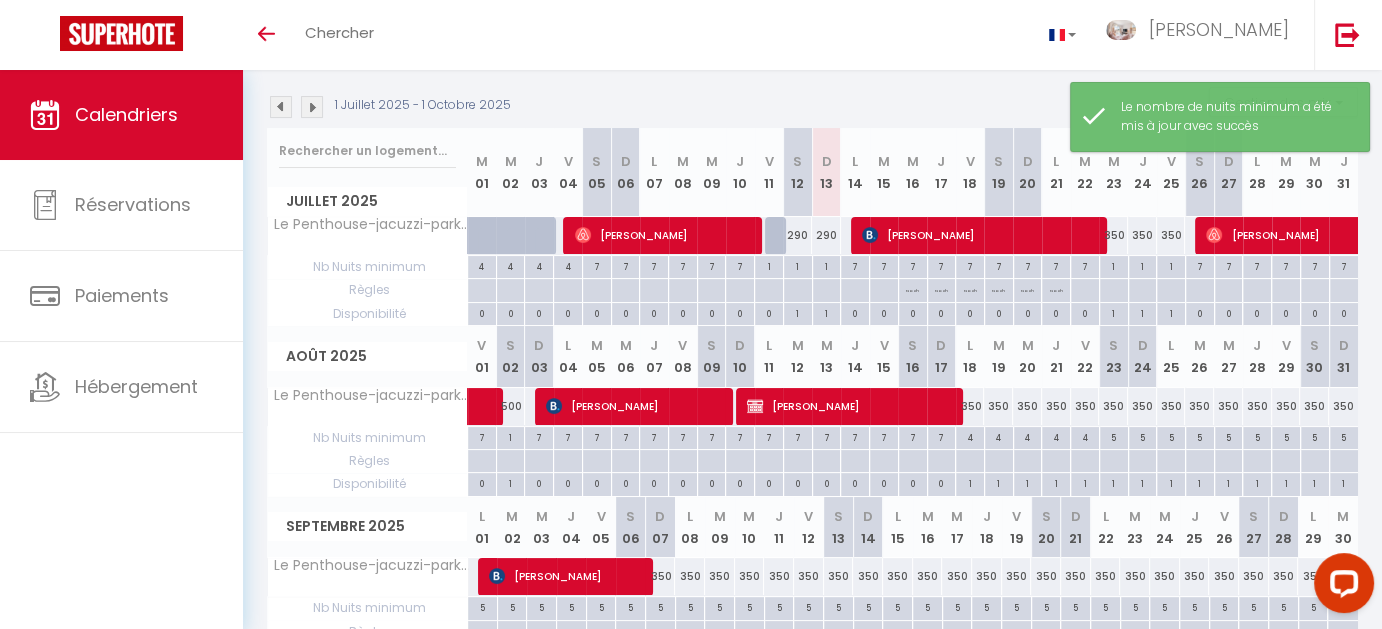 click on "5" at bounding box center (1114, 436) 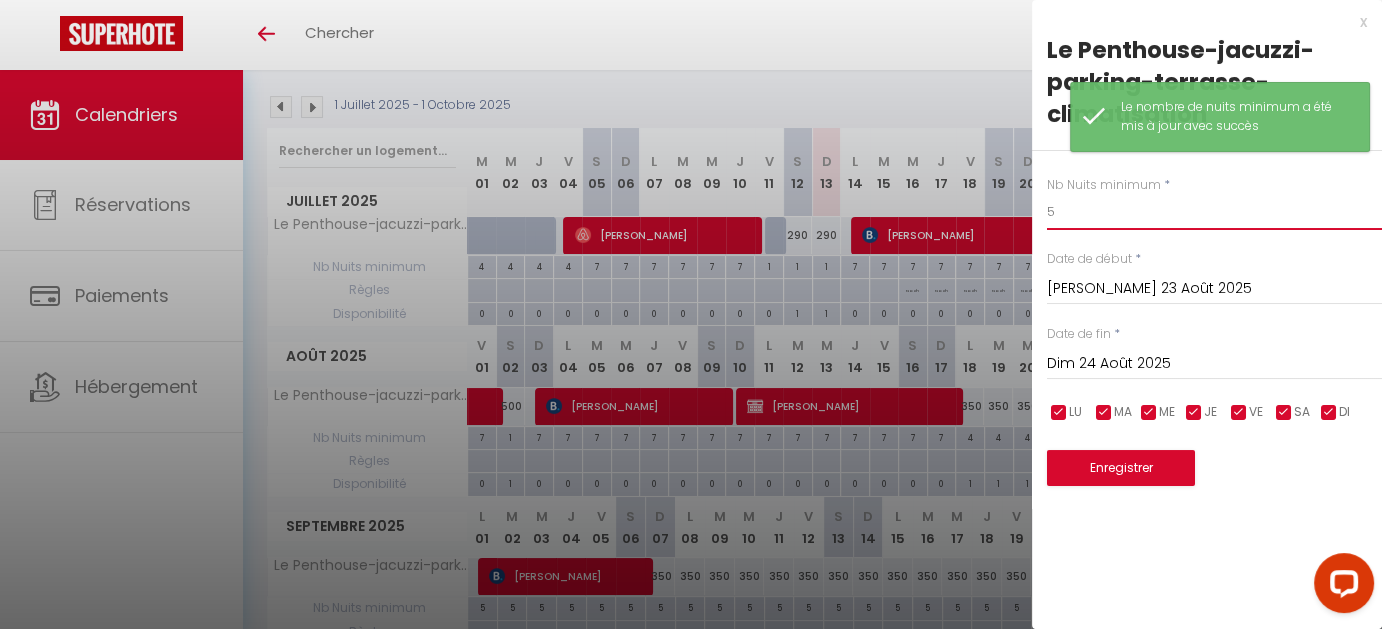 drag, startPoint x: 1040, startPoint y: 214, endPoint x: 997, endPoint y: 197, distance: 46.238514 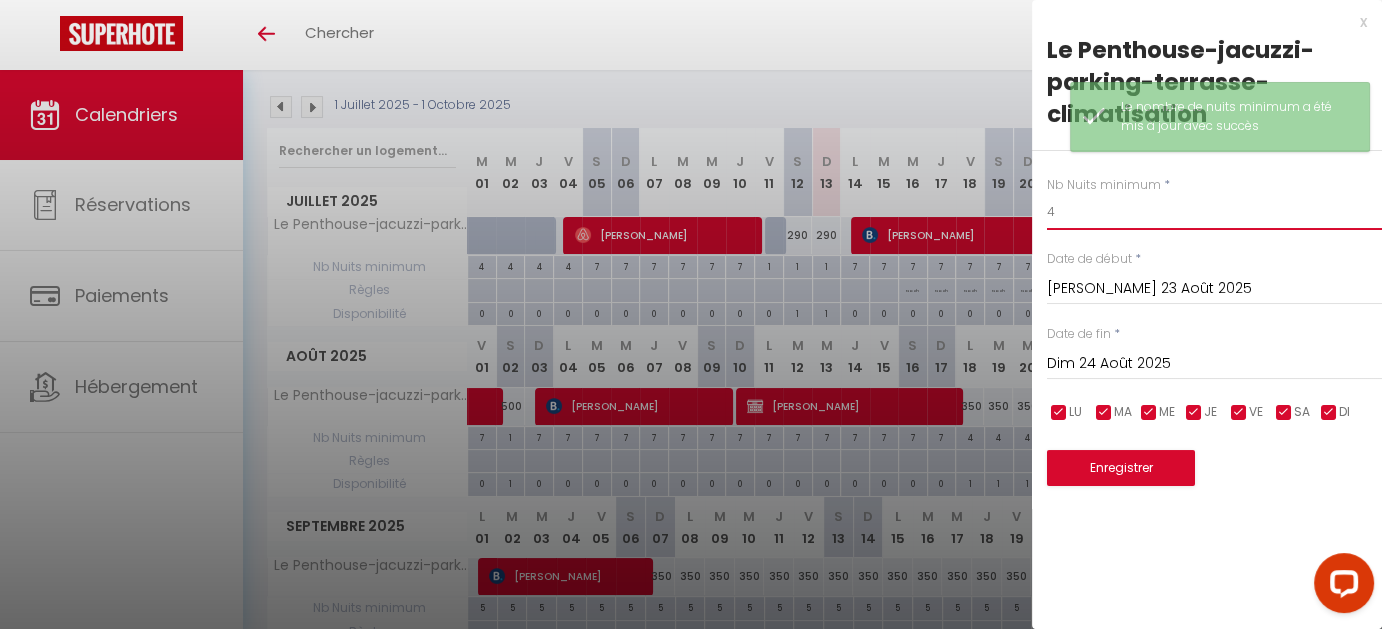 type on "4" 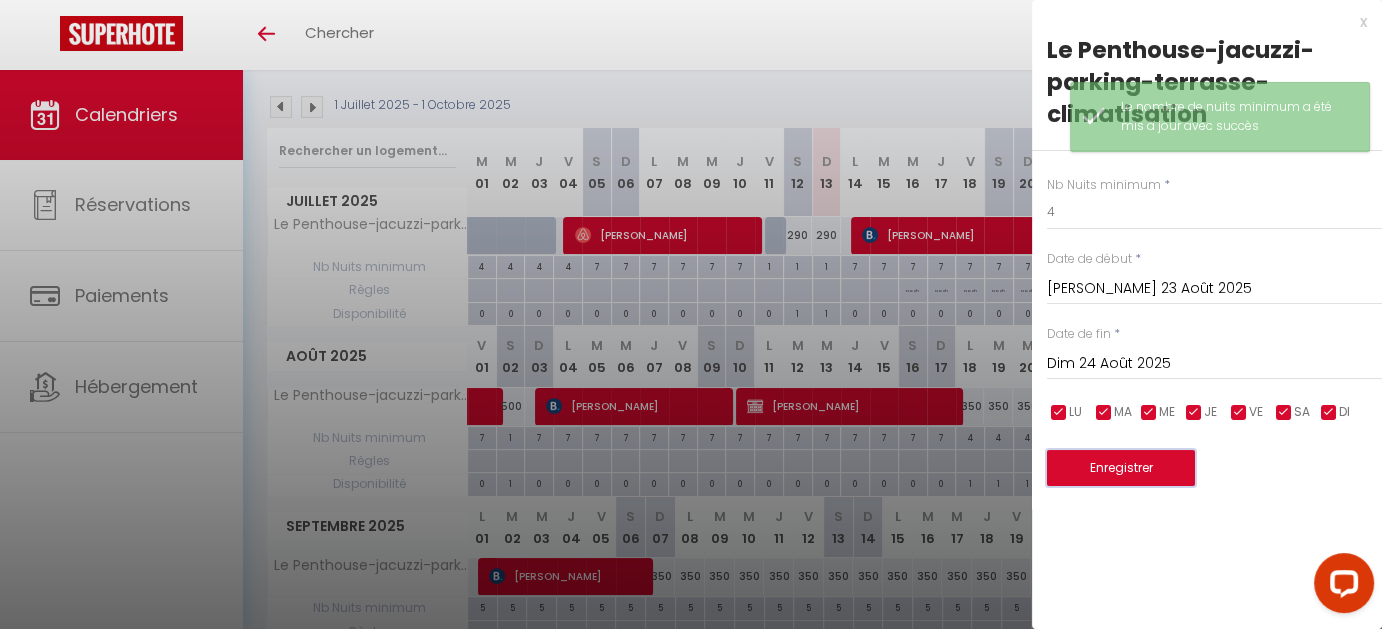 click on "Enregistrer" at bounding box center [1121, 468] 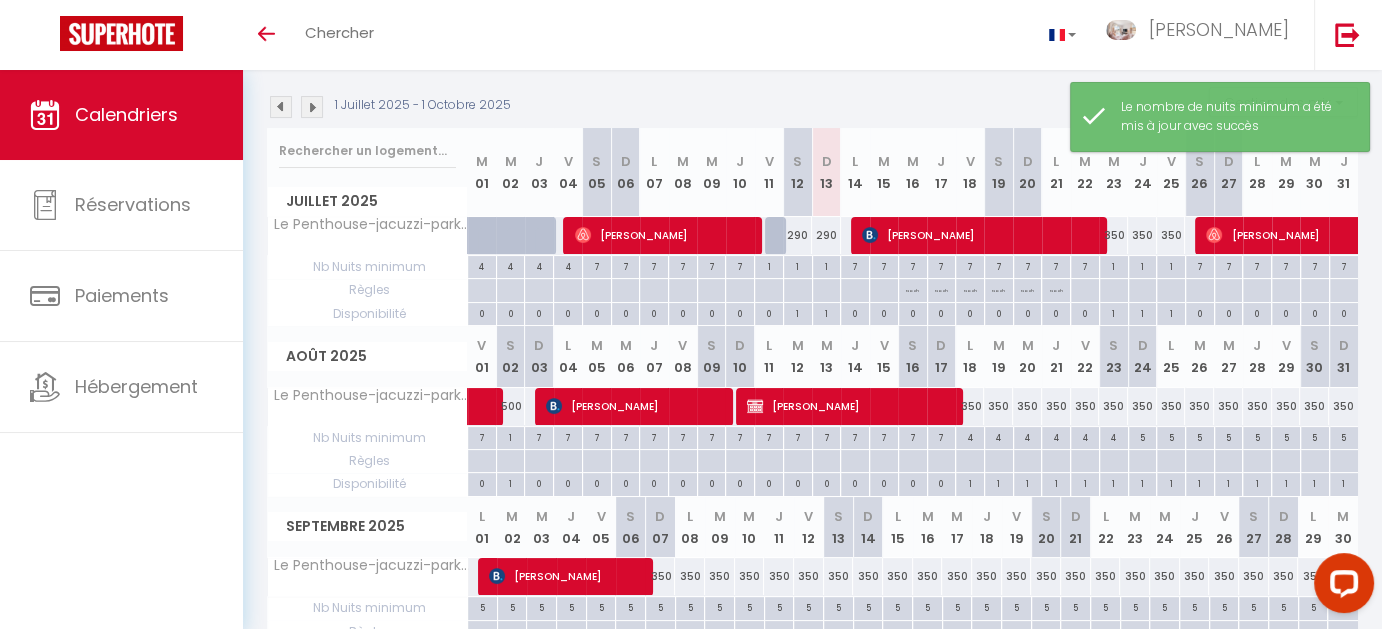 click on "5" at bounding box center (1143, 436) 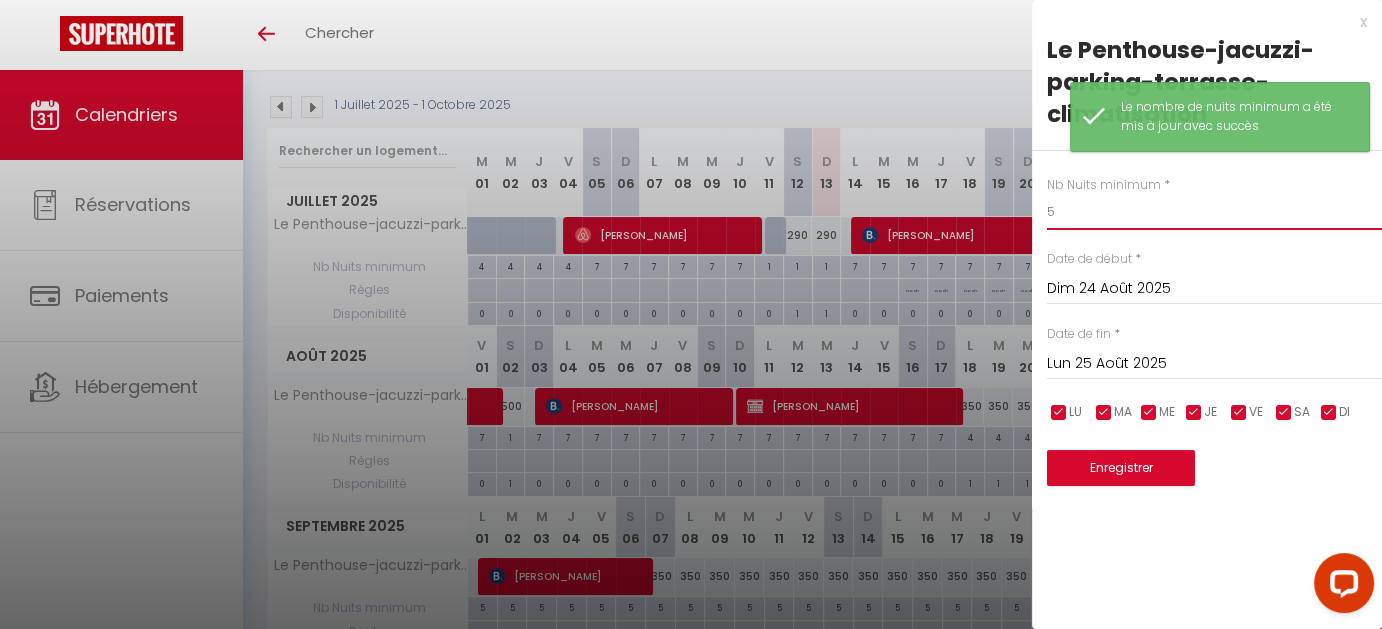click on "Coaching SuperHote ce soir à 18h00, pour participer:  [URL][DOMAIN_NAME][SECURITY_DATA]   ×     Toggle navigation       Toggle Search     Toggle menubar     Chercher   BUTTON                 [PERSON_NAME]   Paramètres            Résultat de la recherche   Aucun résultat     Calendriers     Réservations         Paiements     Hébergement                   Résultat de la recherche   Id   Appart   Voyageur    Checkin   Checkout   Nuits   Pers.   Plateforme   Statut     Résultat de la recherche   Aucun résultat           CALENDRIERS
Filtrer par hébergement
Tous       Le Penthouse-jacuzzi-parking-terrasse-climatisation    Effacer   Sauvegarder
Actions
Nouvelle réservation   Exporter les réservations   Importer les réservations
Journalier
[GEOGRAPHIC_DATA]
Mensuel" at bounding box center (691, 310) 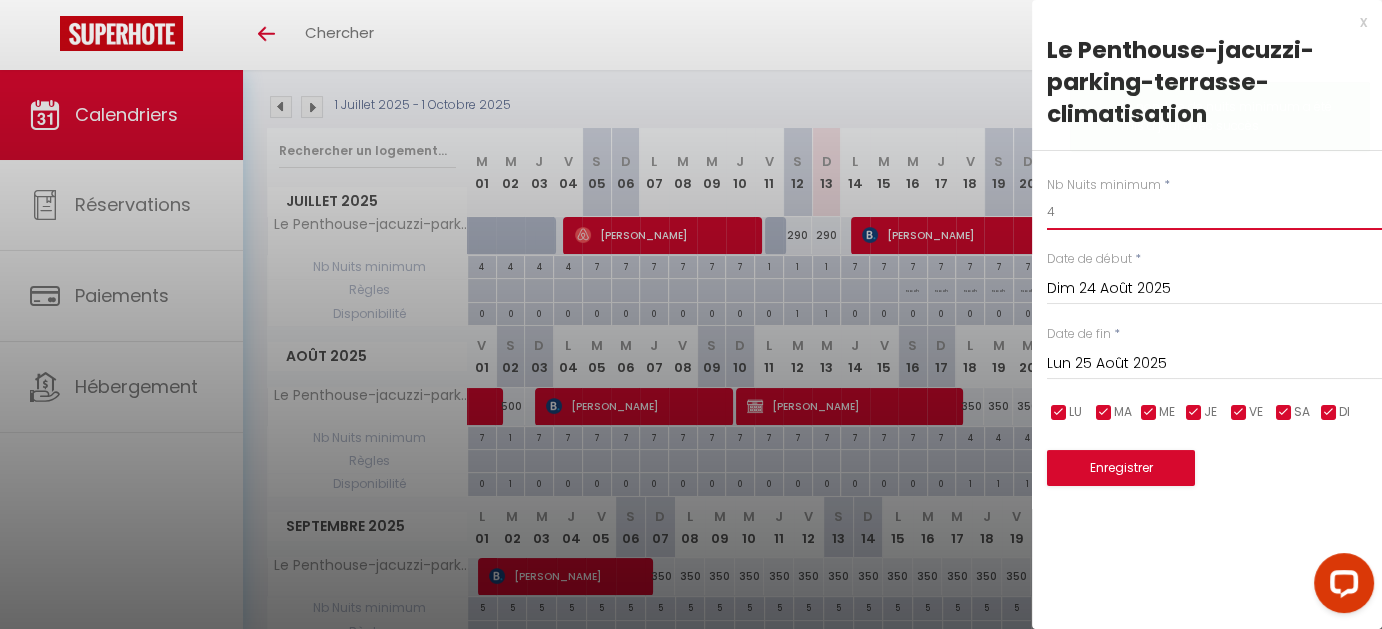type on "4" 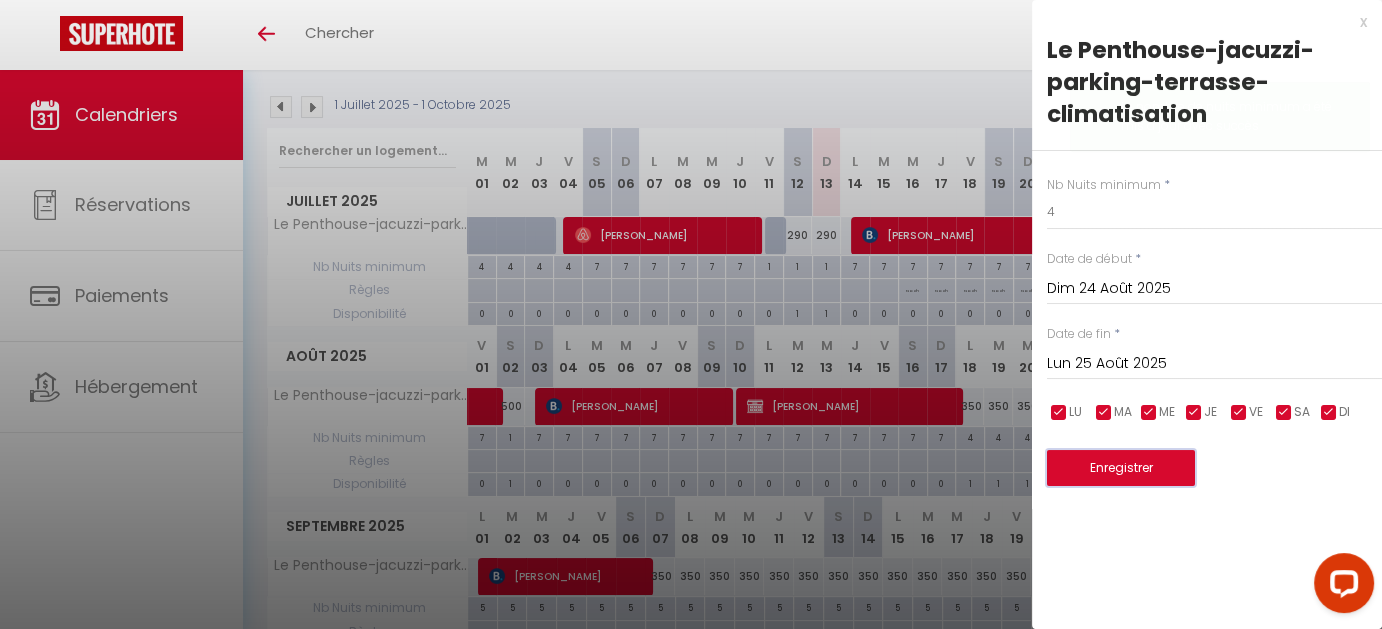 click on "Enregistrer" at bounding box center [1121, 468] 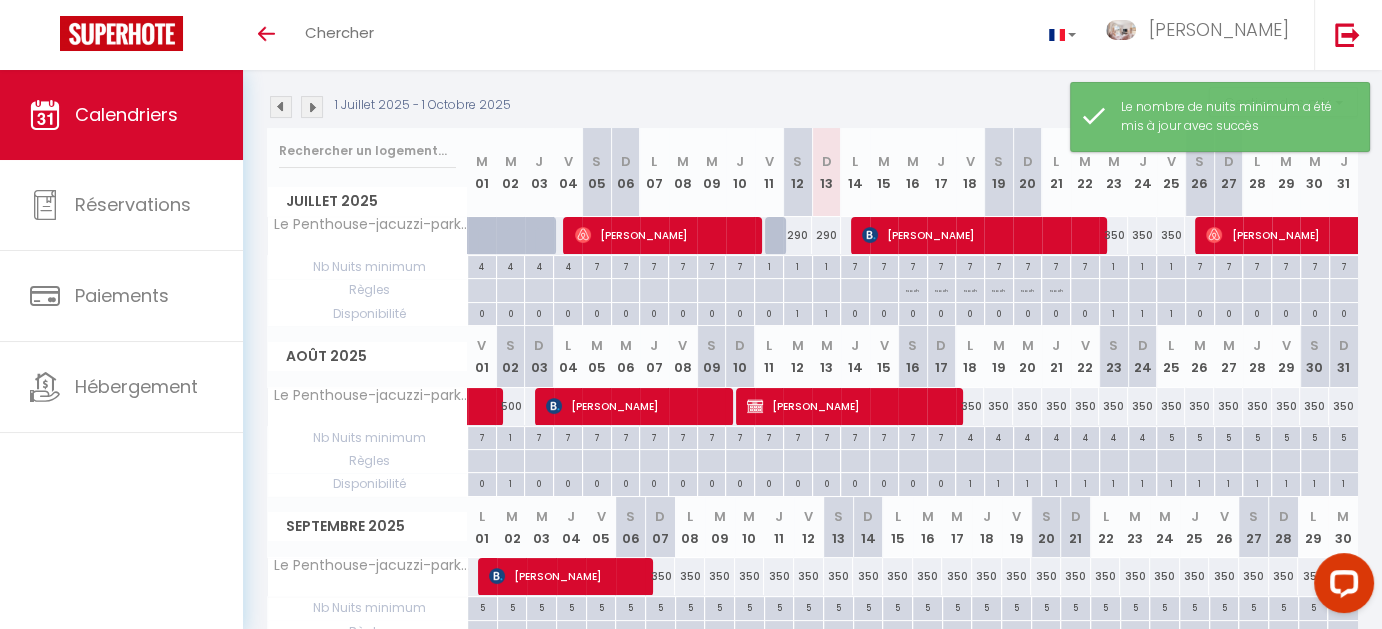 click on "5" at bounding box center [1171, 436] 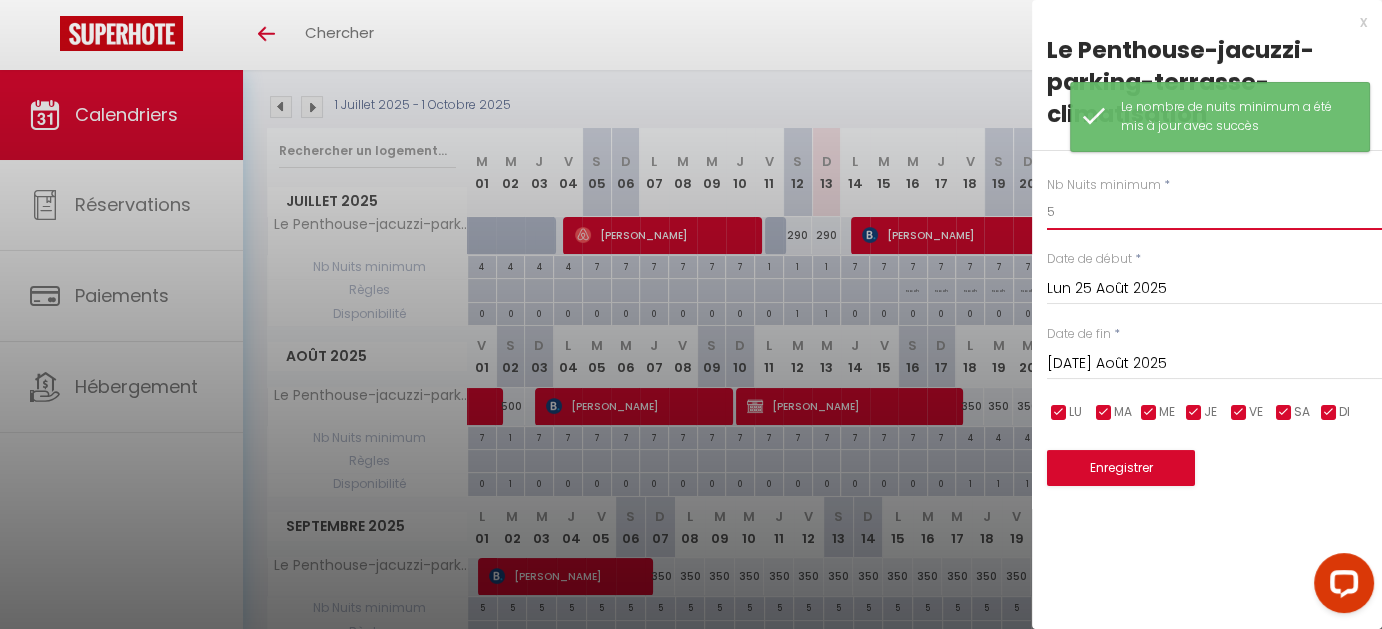 drag, startPoint x: 1069, startPoint y: 211, endPoint x: 977, endPoint y: 206, distance: 92.13577 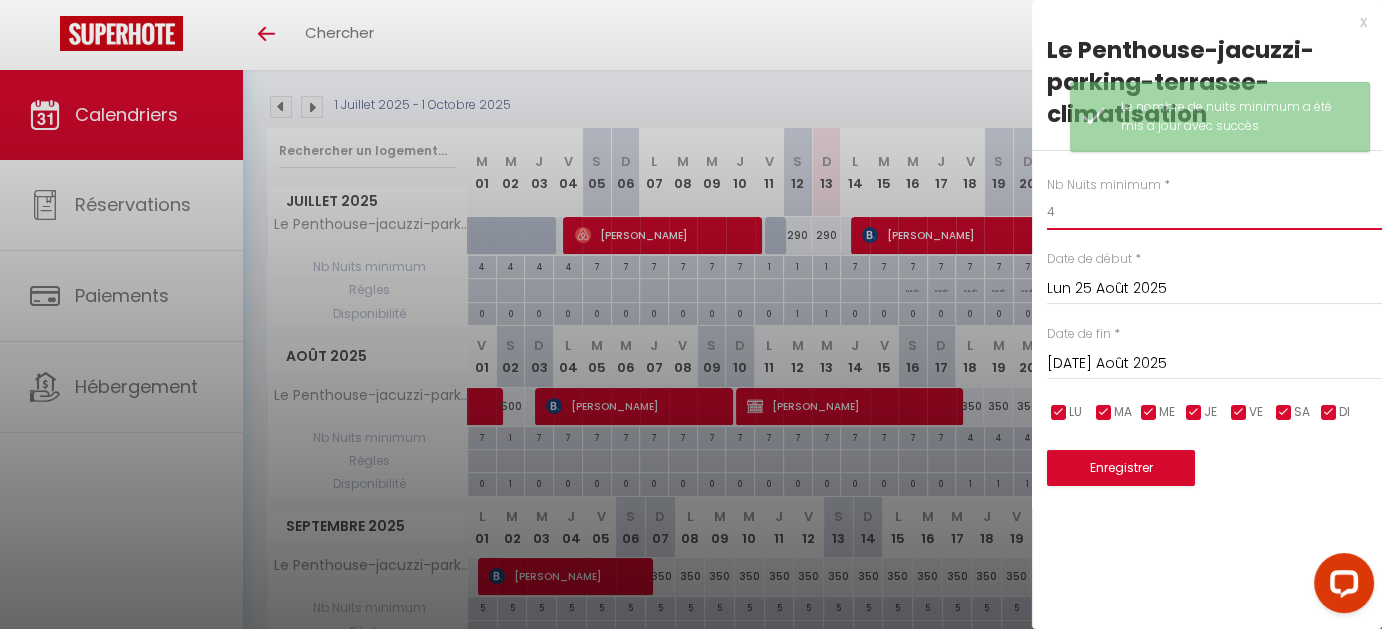 type on "4" 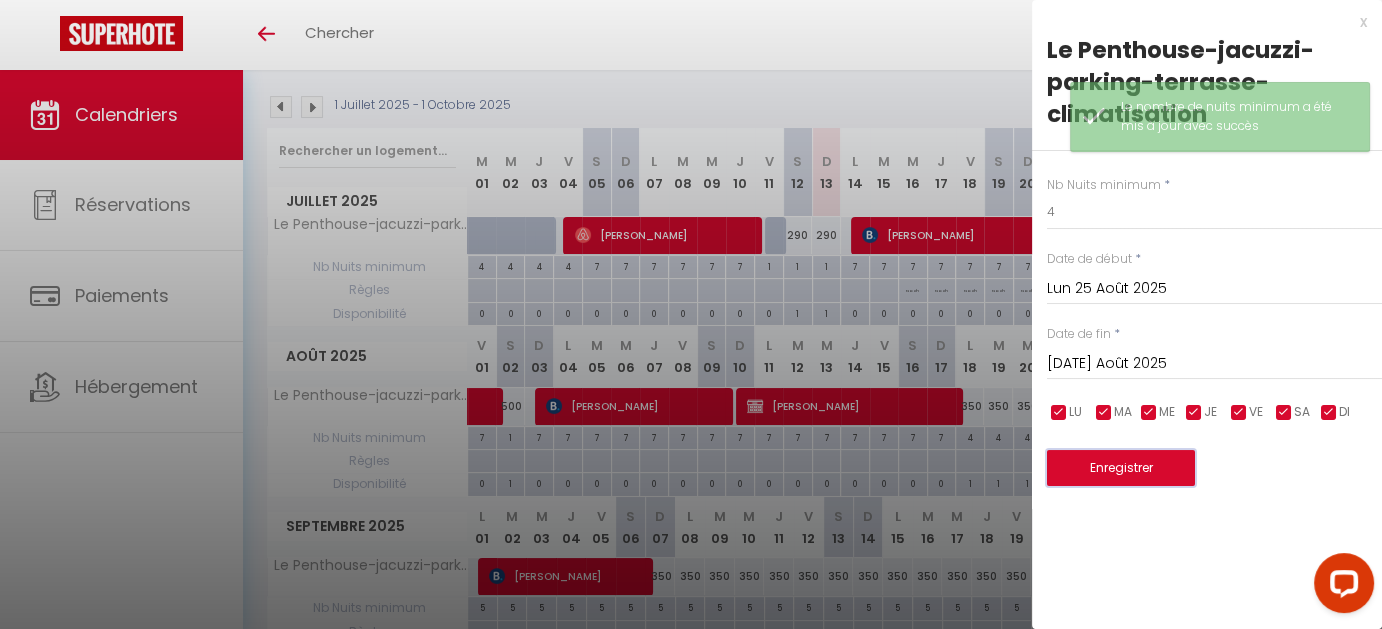 click on "Enregistrer" at bounding box center [1121, 468] 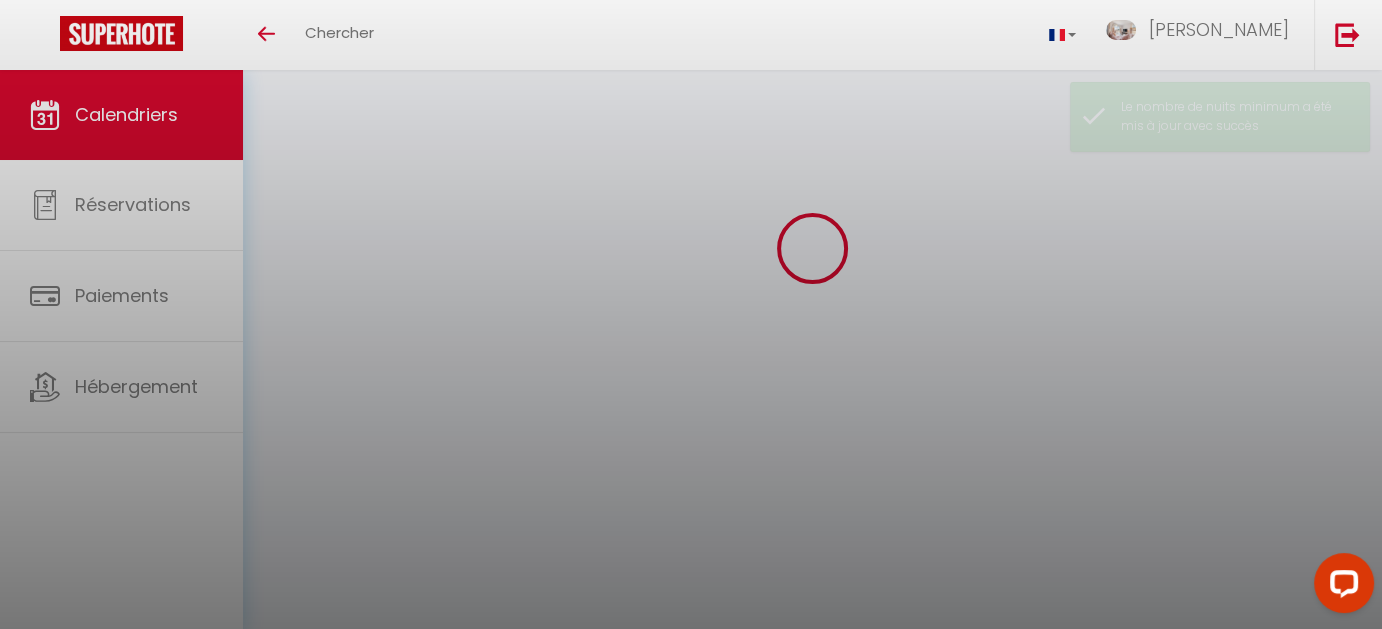 scroll, scrollTop: 200, scrollLeft: 0, axis: vertical 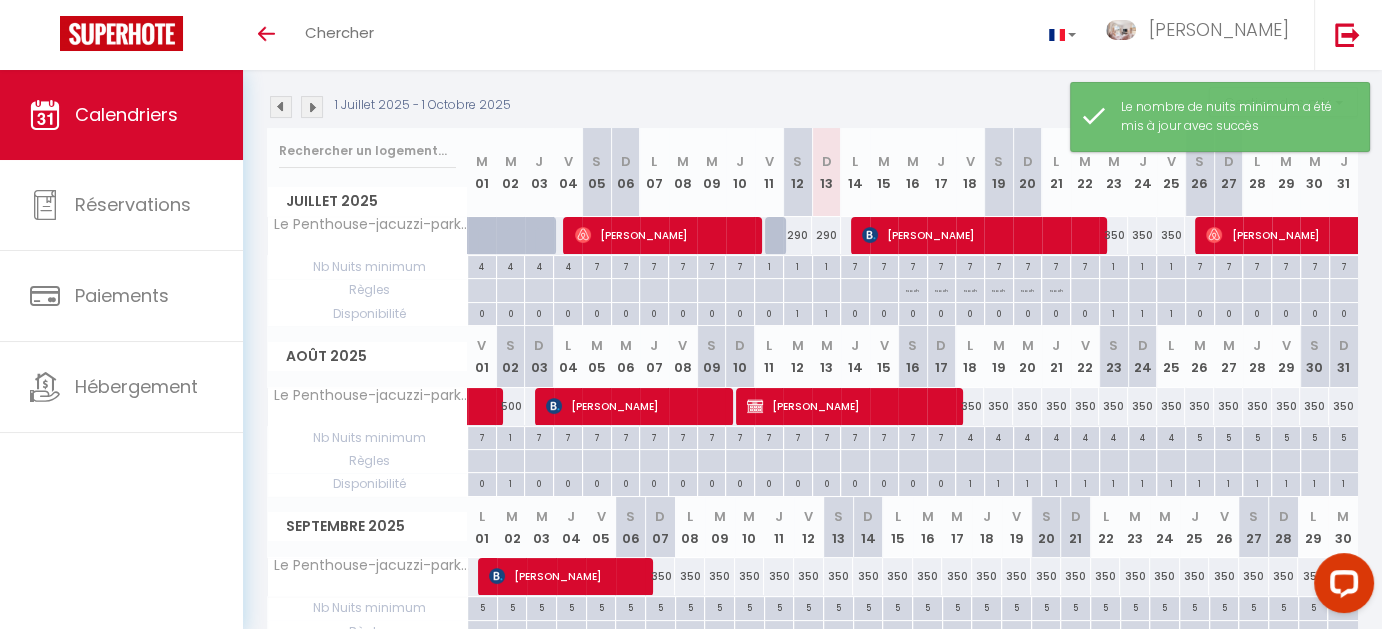 click on "5" at bounding box center [1200, 436] 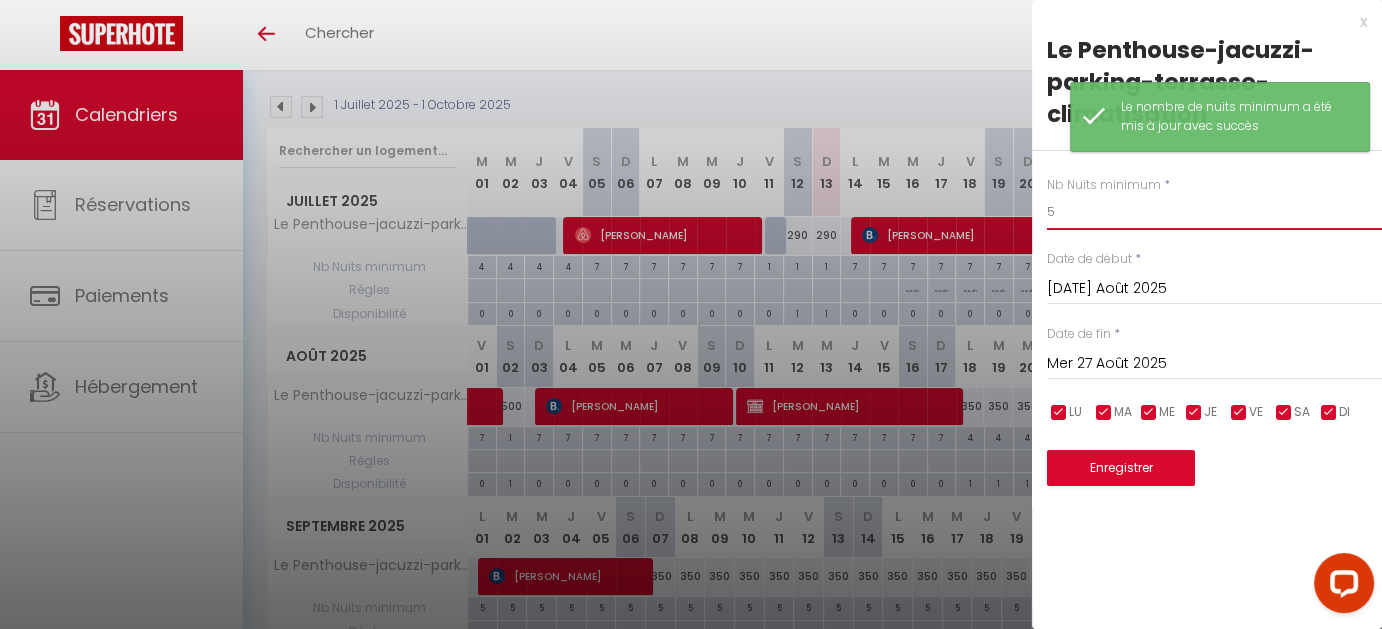 click on "Coaching SuperHote ce soir à 18h00, pour participer:  [URL][DOMAIN_NAME][SECURITY_DATA]   ×     Toggle navigation       Toggle Search     Toggle menubar     Chercher   BUTTON                 [PERSON_NAME]   Paramètres            Résultat de la recherche   Aucun résultat     Calendriers     Réservations         Paiements     Hébergement                   Résultat de la recherche   Id   Appart   Voyageur    Checkin   Checkout   Nuits   Pers.   Plateforme   Statut     Résultat de la recherche   Aucun résultat           CALENDRIERS
Filtrer par hébergement
Tous       Le Penthouse-jacuzzi-parking-terrasse-climatisation    Effacer   Sauvegarder
Actions
Nouvelle réservation   Exporter les réservations   Importer les réservations
Journalier
[GEOGRAPHIC_DATA]
Mensuel" at bounding box center (691, 310) 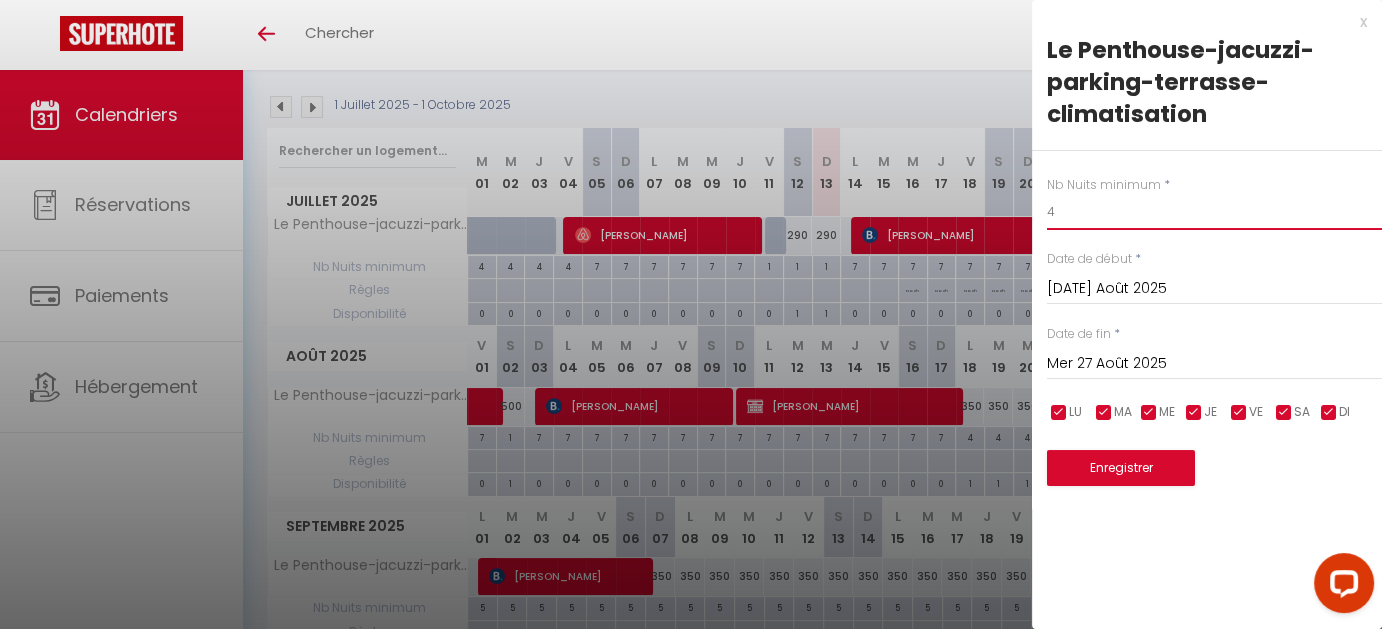 type on "4" 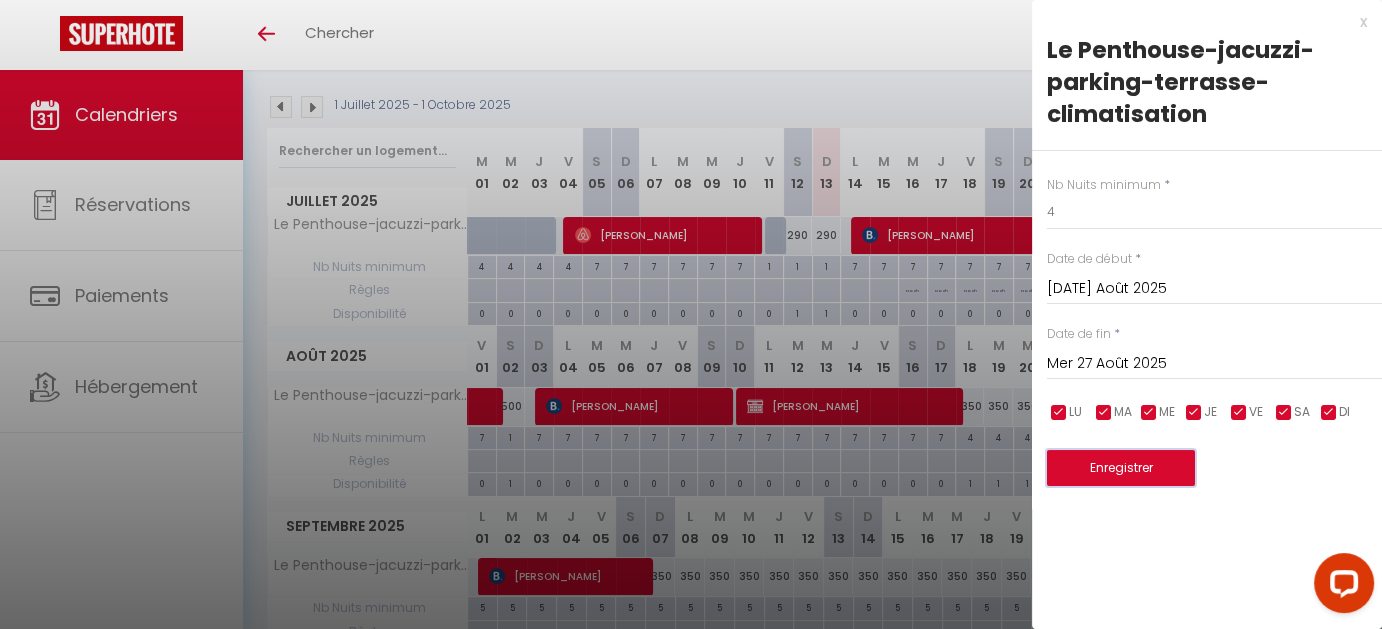 click on "Enregistrer" at bounding box center (1121, 468) 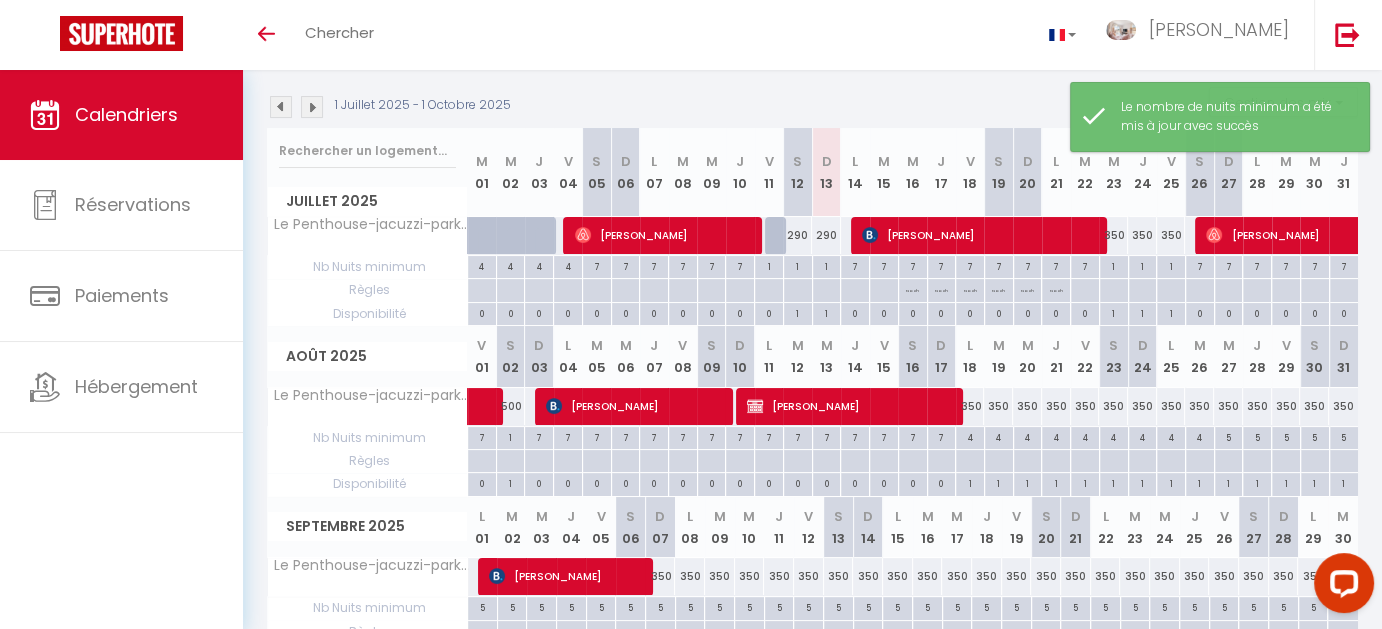 click on "5" at bounding box center [1229, 436] 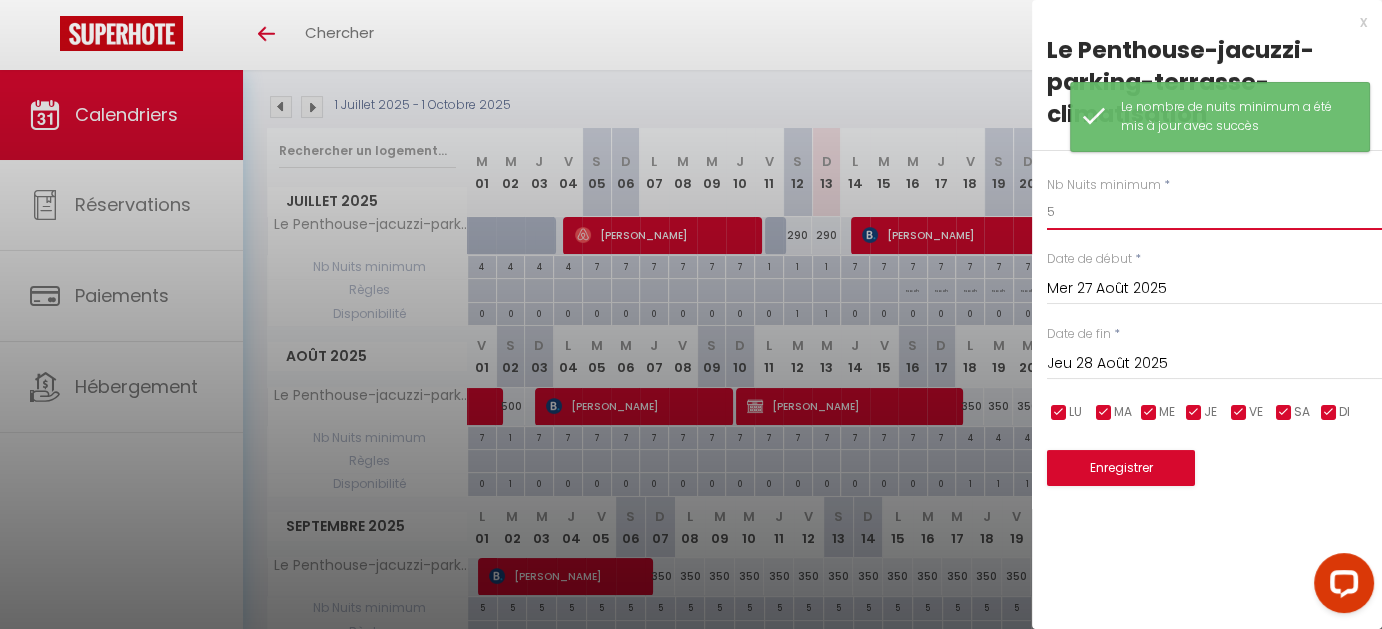 drag, startPoint x: 1073, startPoint y: 214, endPoint x: 1045, endPoint y: 214, distance: 28 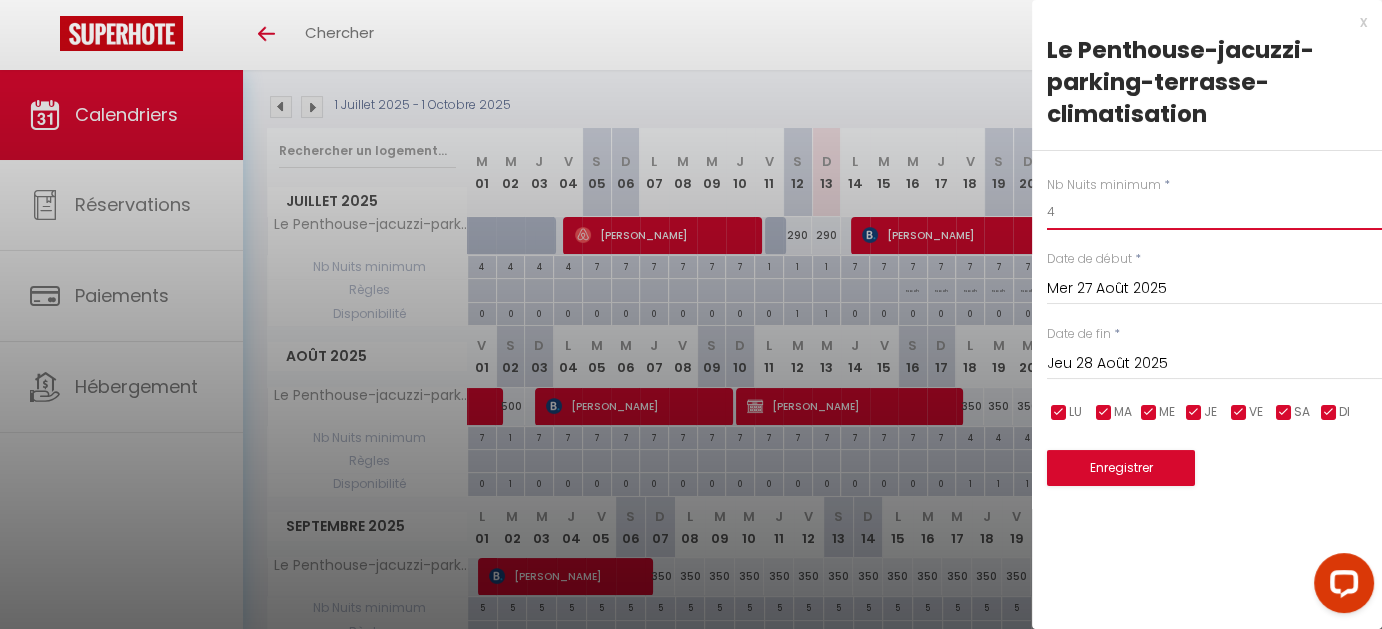 type on "4" 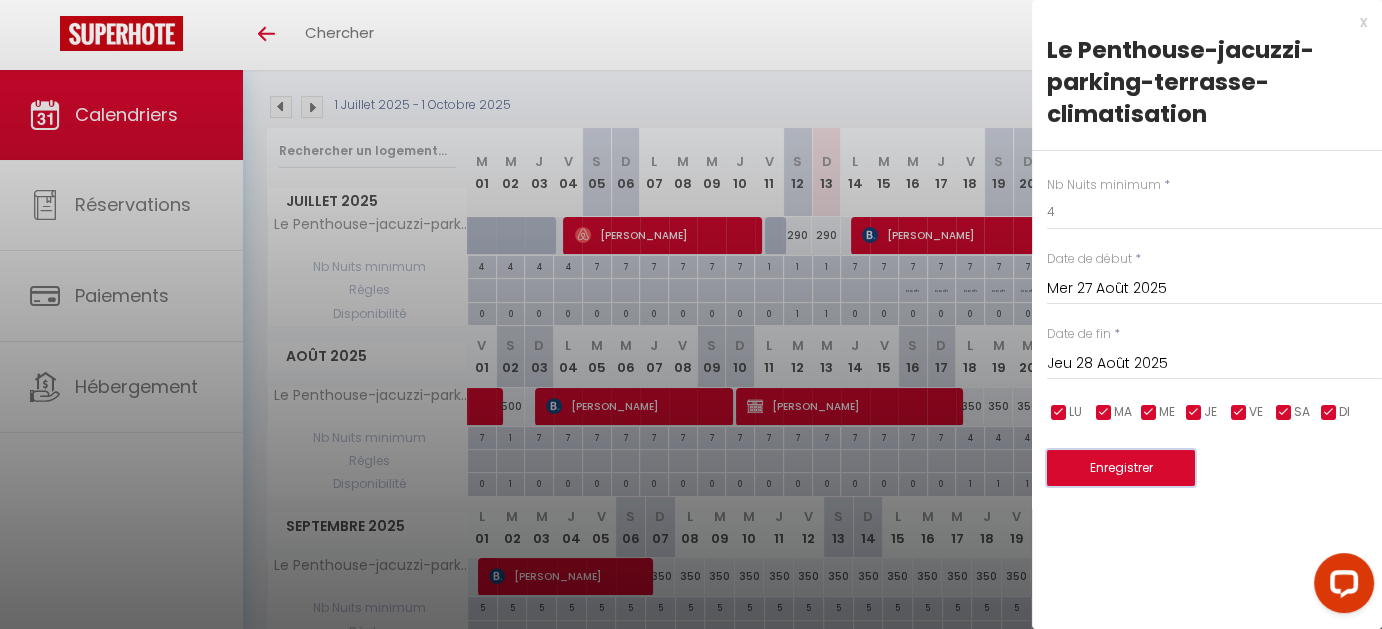 click on "Enregistrer" at bounding box center (1121, 468) 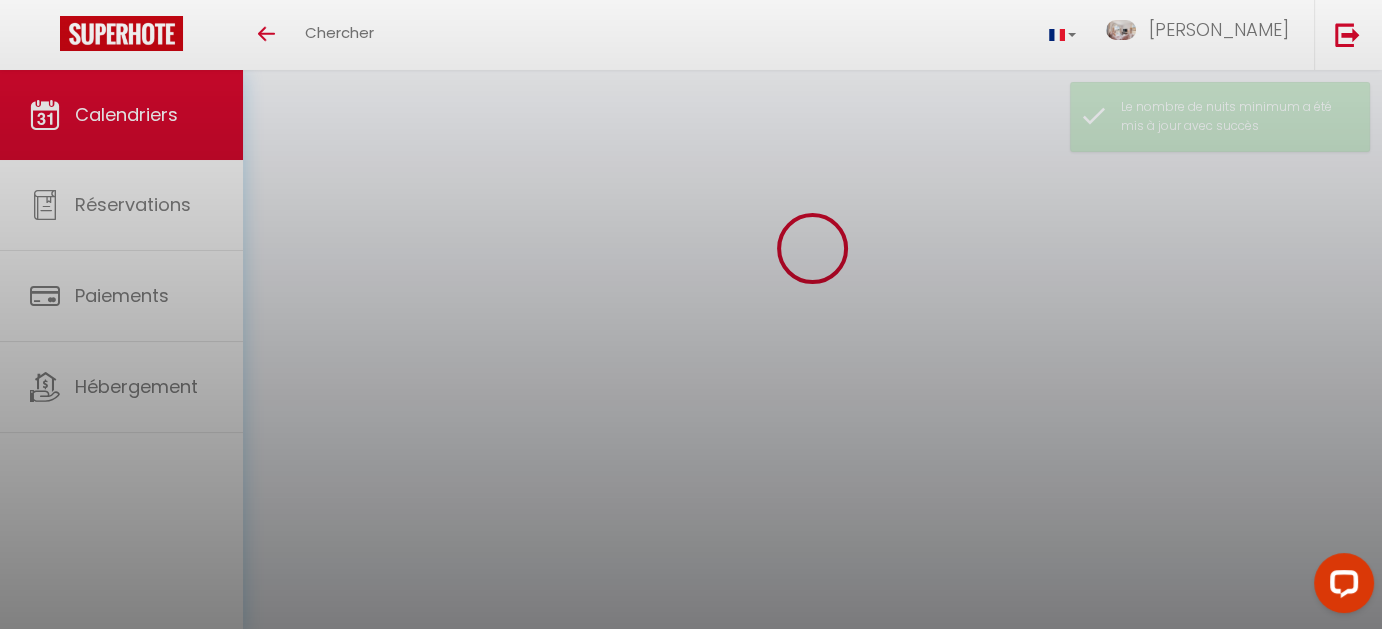 scroll, scrollTop: 200, scrollLeft: 0, axis: vertical 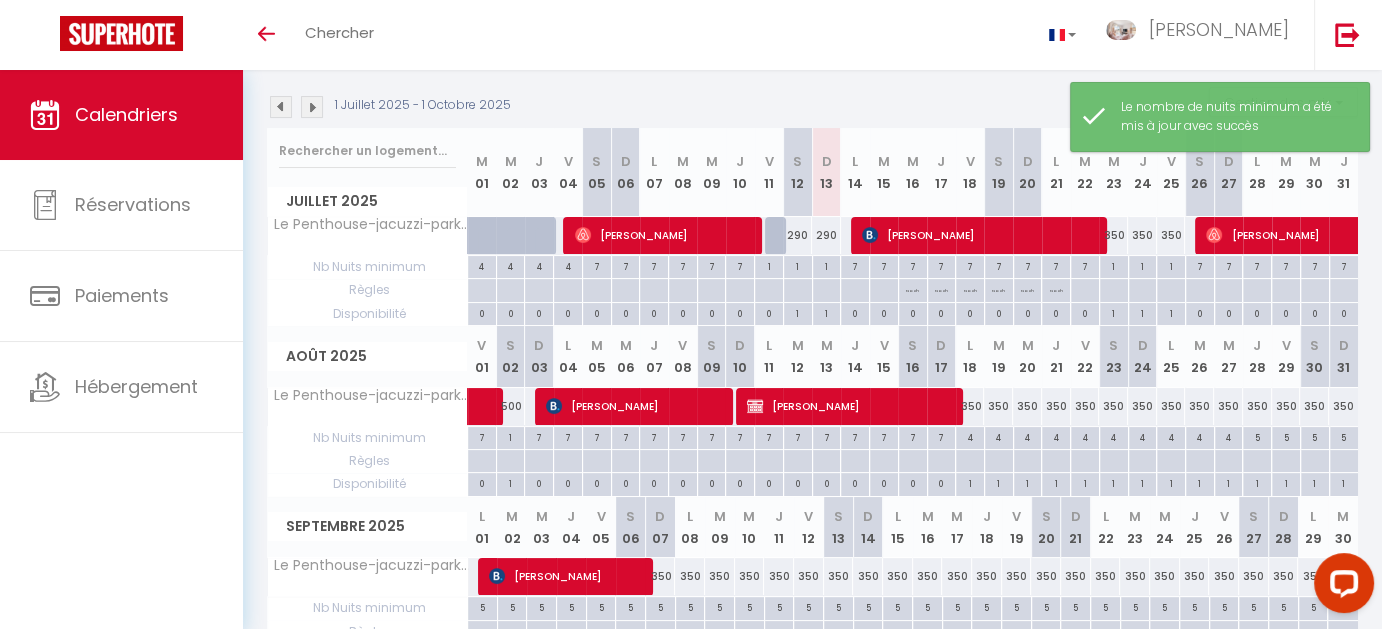 click on "5" at bounding box center [1257, 436] 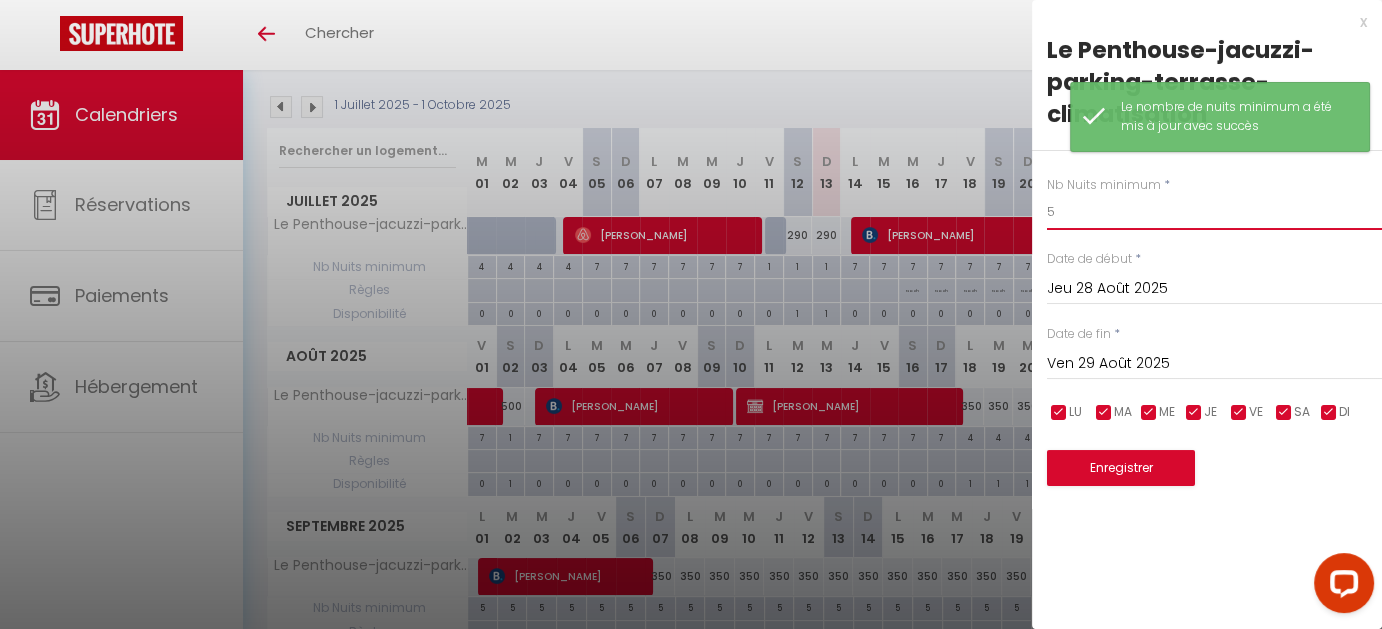 drag, startPoint x: 1074, startPoint y: 215, endPoint x: 1000, endPoint y: 223, distance: 74.431175 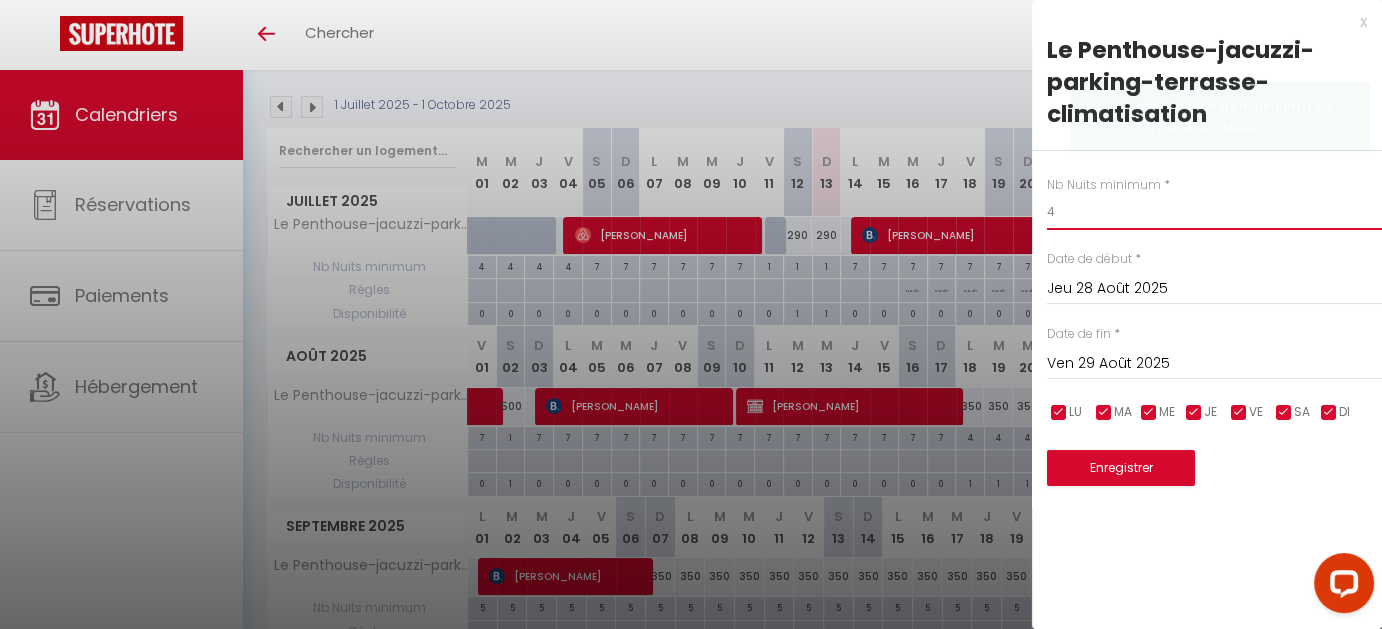 type on "4" 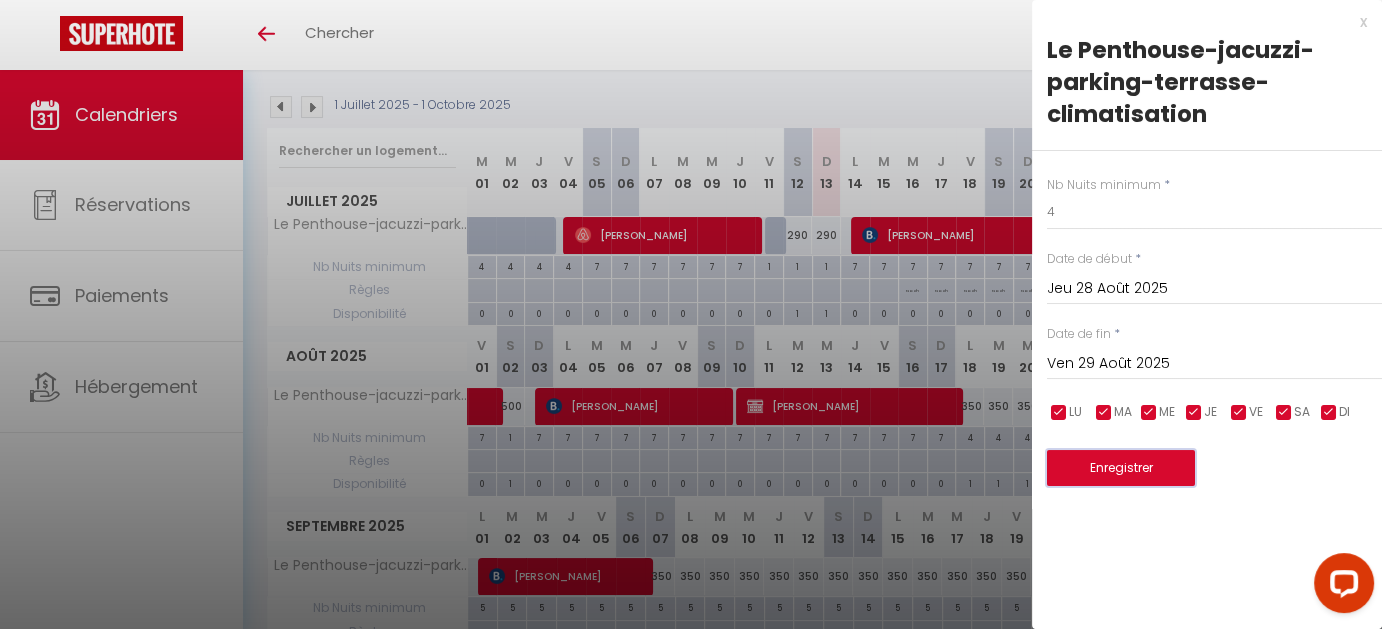 click on "Enregistrer" at bounding box center (1121, 468) 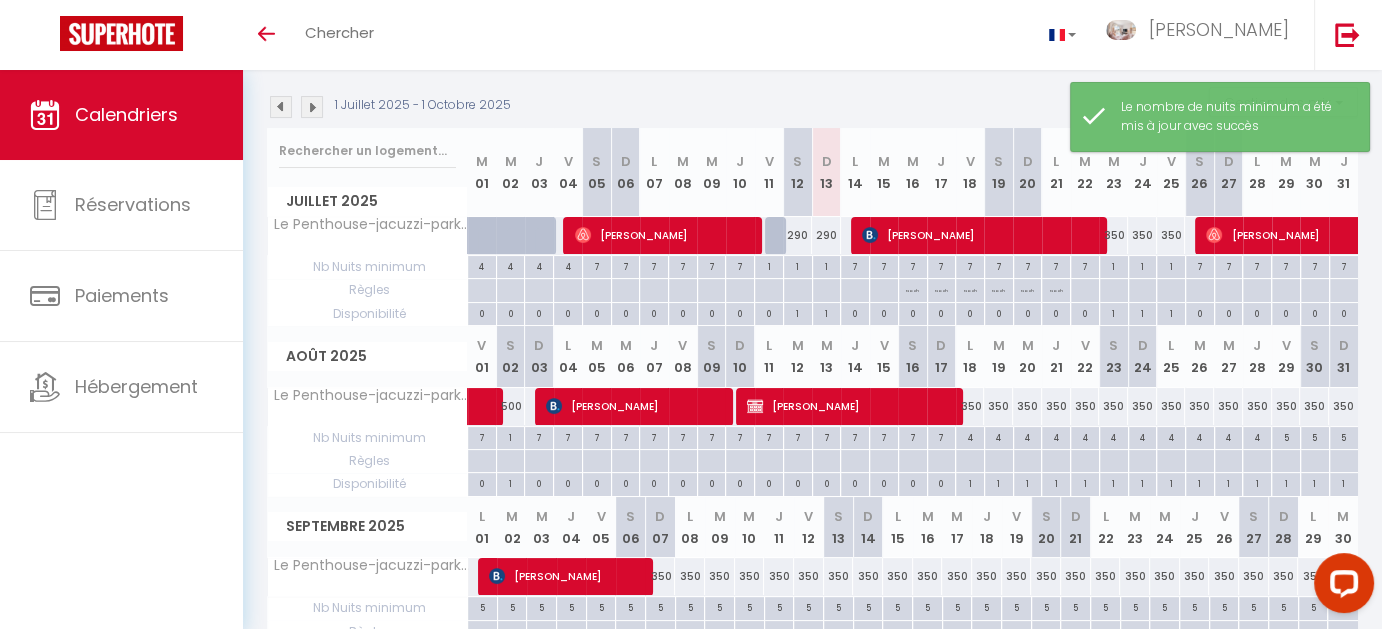 click on "5" at bounding box center (1286, 436) 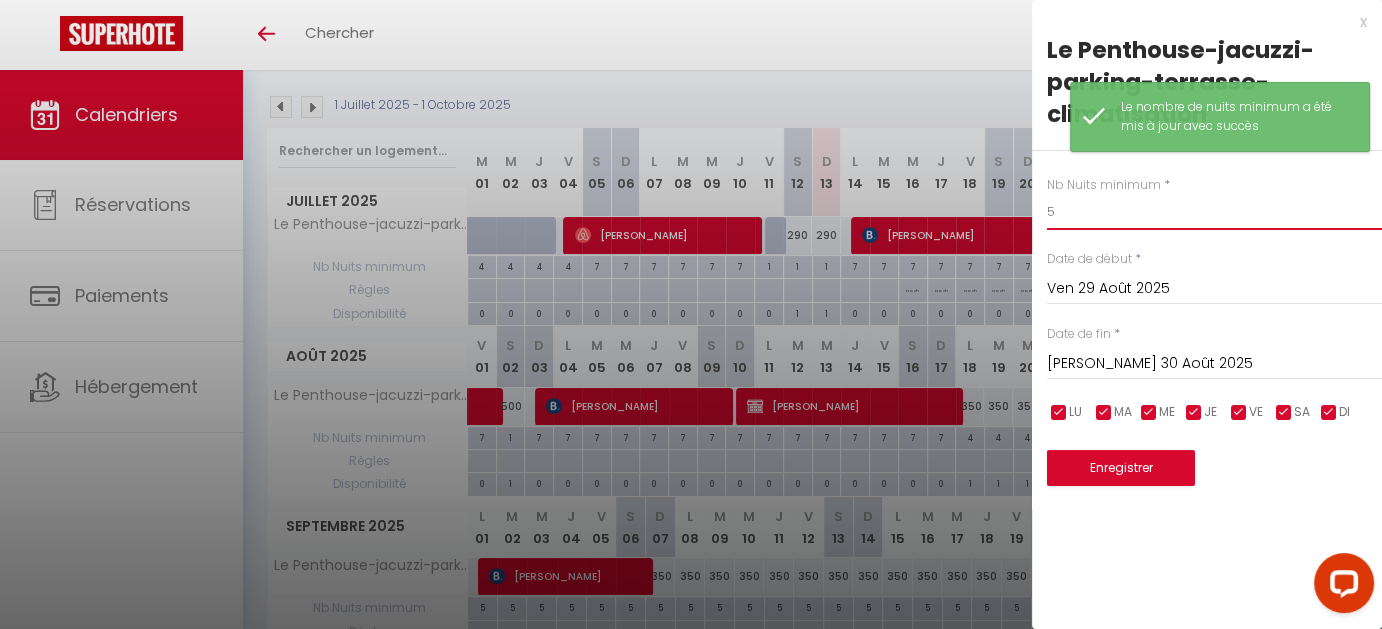 click on "Coaching SuperHote ce soir à 18h00, pour participer:  [URL][DOMAIN_NAME][SECURITY_DATA]   ×     Toggle navigation       Toggle Search     Toggle menubar     Chercher   BUTTON                 [PERSON_NAME]   Paramètres            Résultat de la recherche   Aucun résultat     Calendriers     Réservations         Paiements     Hébergement                   Résultat de la recherche   Id   Appart   Voyageur    Checkin   Checkout   Nuits   Pers.   Plateforme   Statut     Résultat de la recherche   Aucun résultat           CALENDRIERS
Filtrer par hébergement
Tous       Le Penthouse-jacuzzi-parking-terrasse-climatisation    Effacer   Sauvegarder
Actions
Nouvelle réservation   Exporter les réservations   Importer les réservations
Journalier
[GEOGRAPHIC_DATA]
Mensuel" at bounding box center (691, 310) 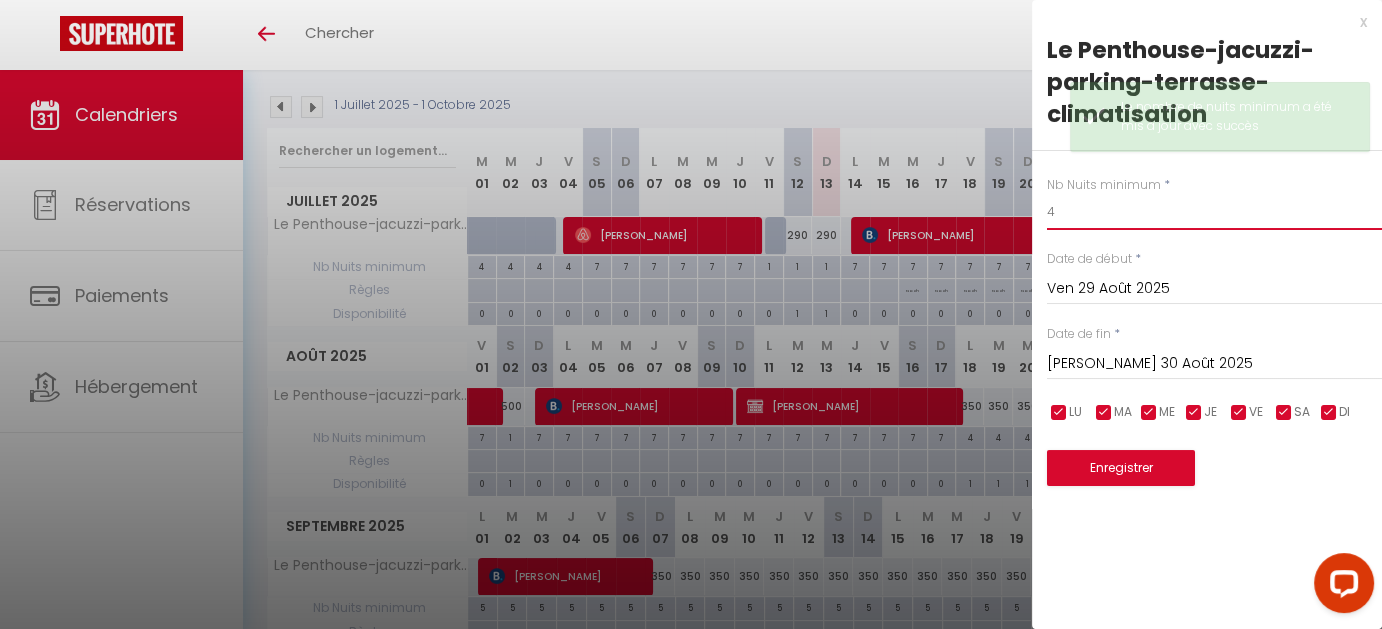 type on "4" 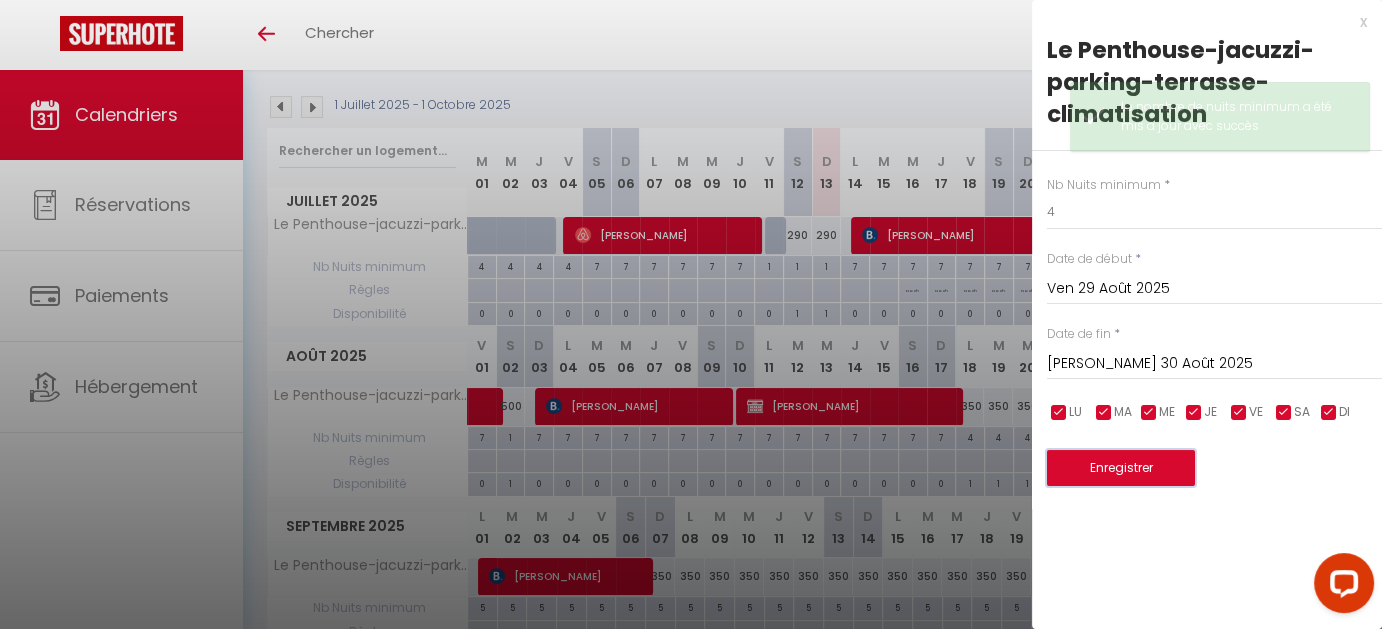 click on "Enregistrer" at bounding box center [1121, 468] 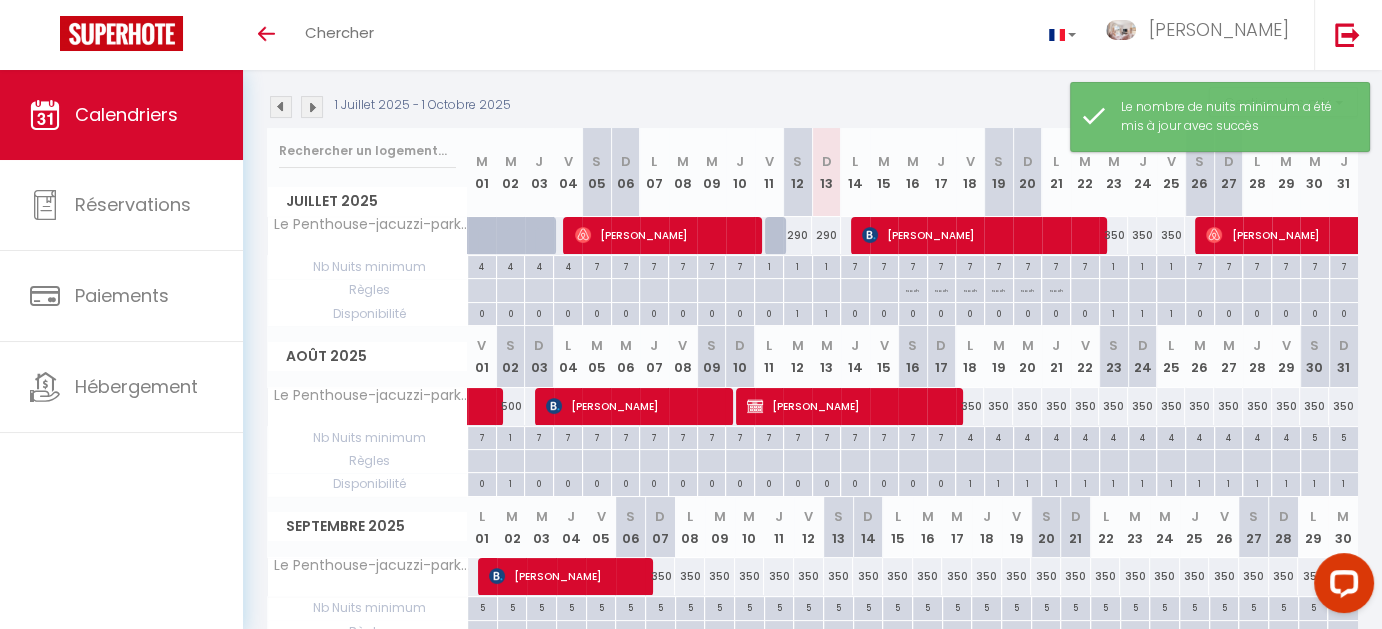 click on "5" at bounding box center [1315, 436] 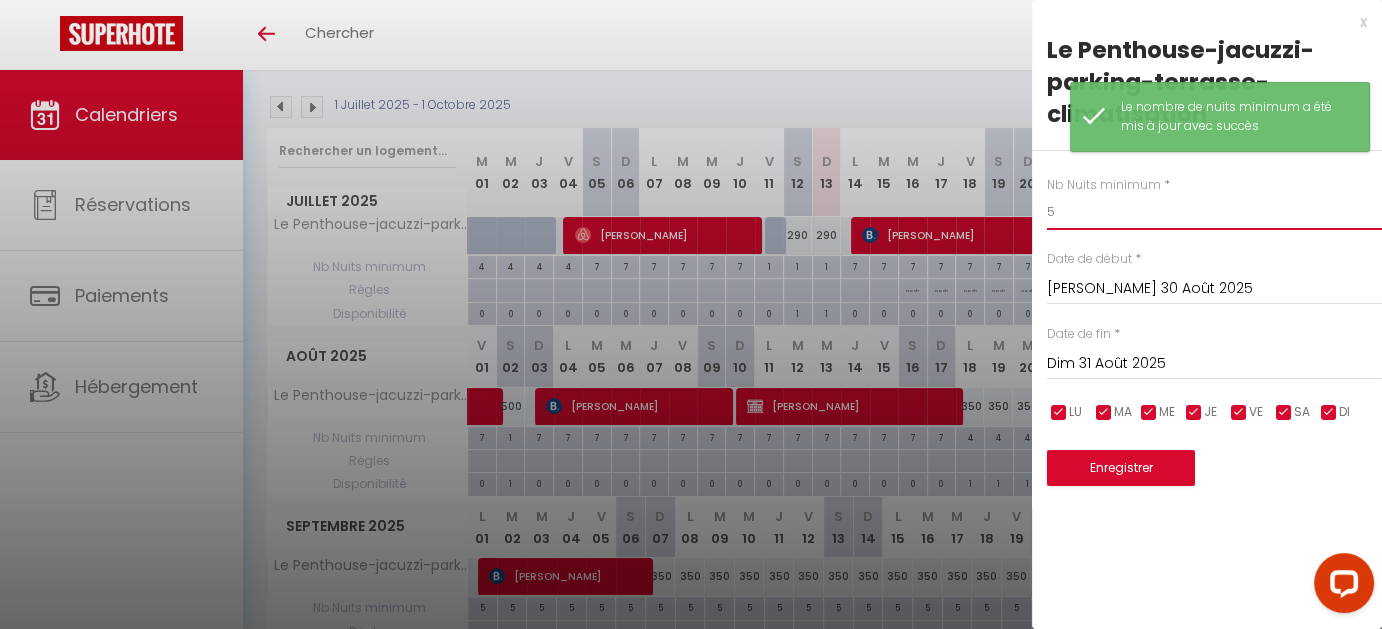 drag, startPoint x: 1045, startPoint y: 207, endPoint x: 984, endPoint y: 207, distance: 61 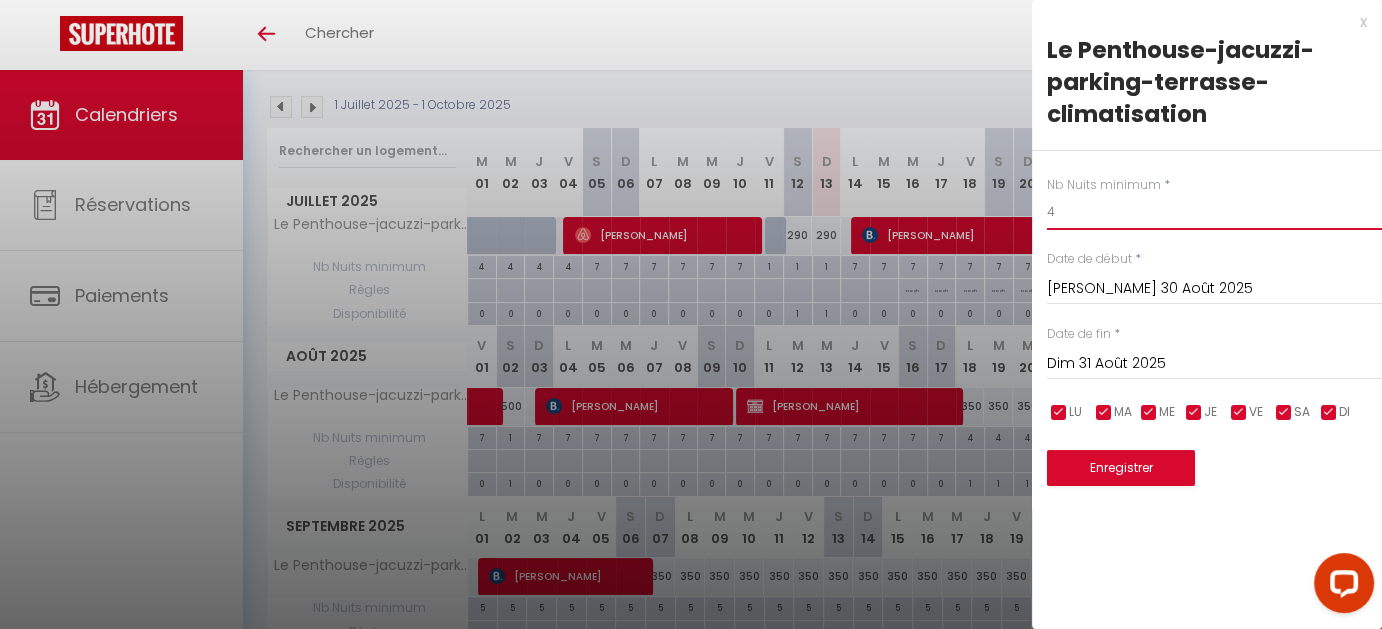 type on "4" 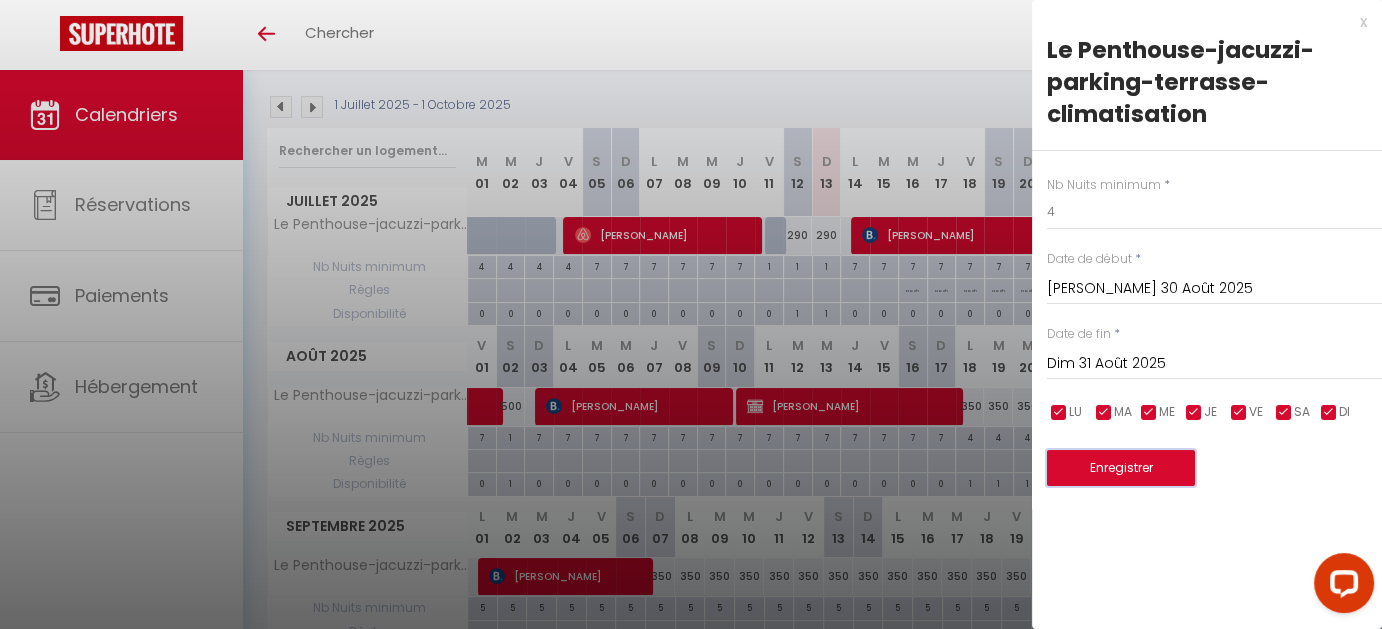 click on "Enregistrer" at bounding box center (1121, 468) 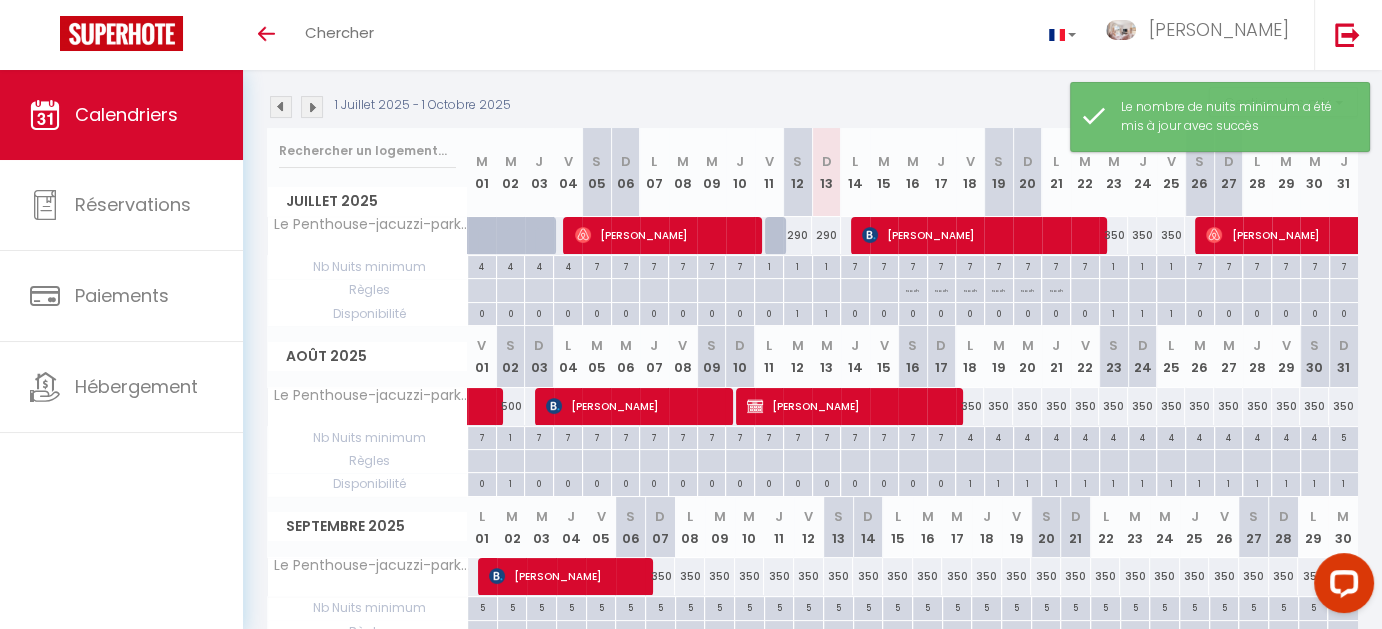 click on "5" at bounding box center [1344, 436] 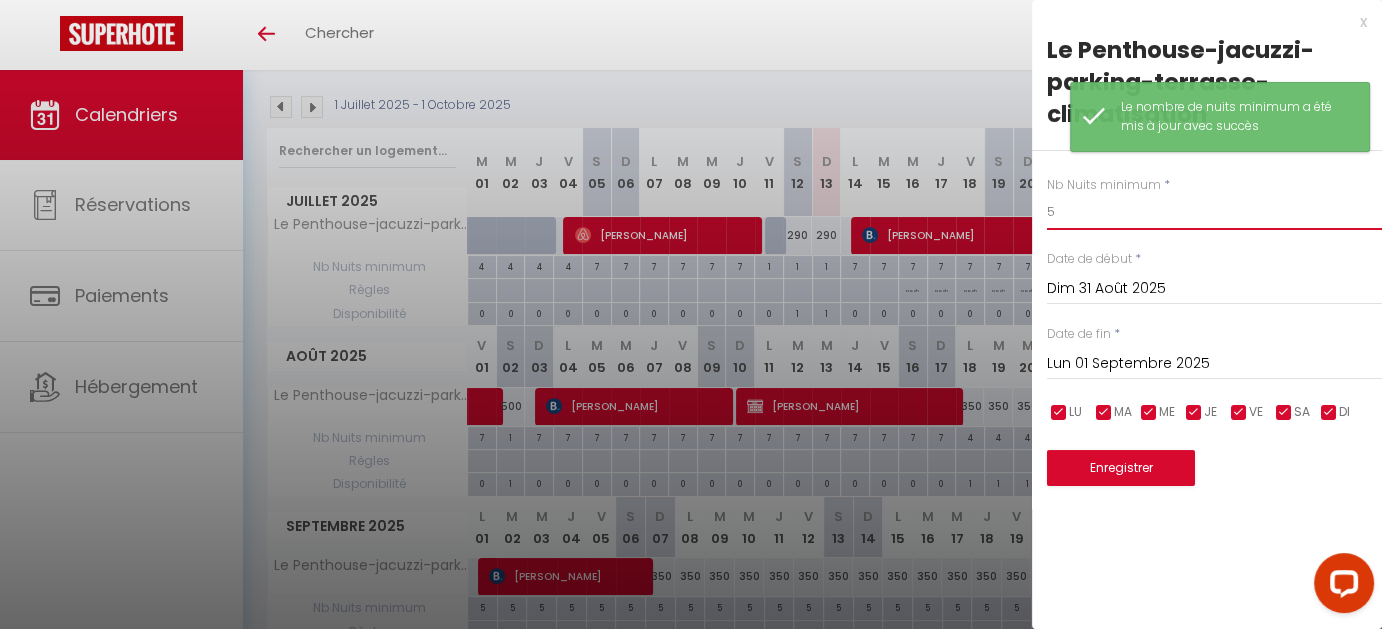 drag, startPoint x: 1080, startPoint y: 204, endPoint x: 1053, endPoint y: 215, distance: 29.15476 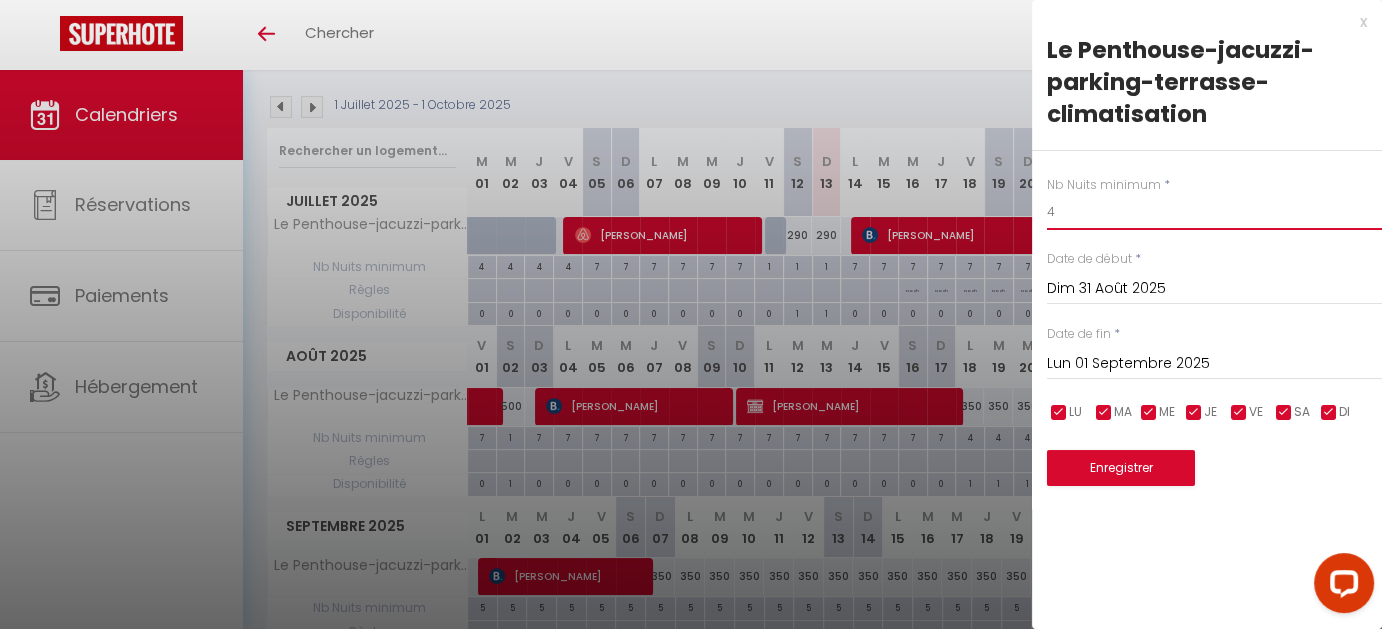 type on "4" 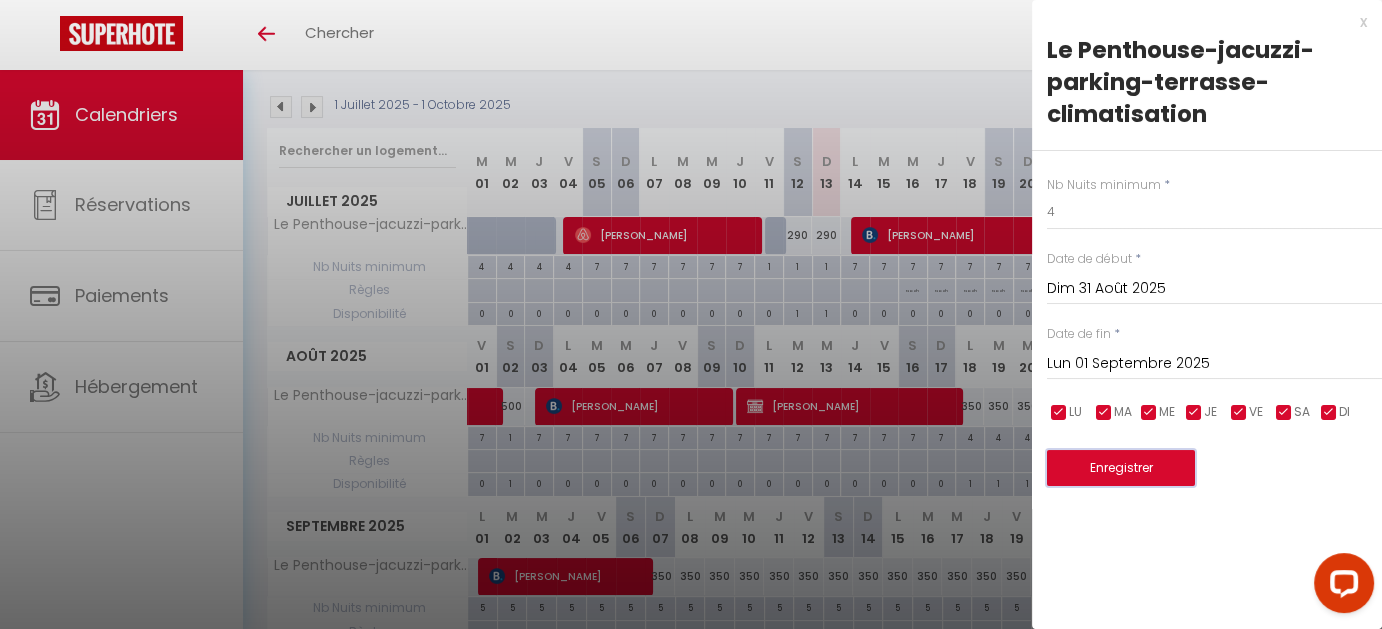 click on "Enregistrer" at bounding box center (1121, 468) 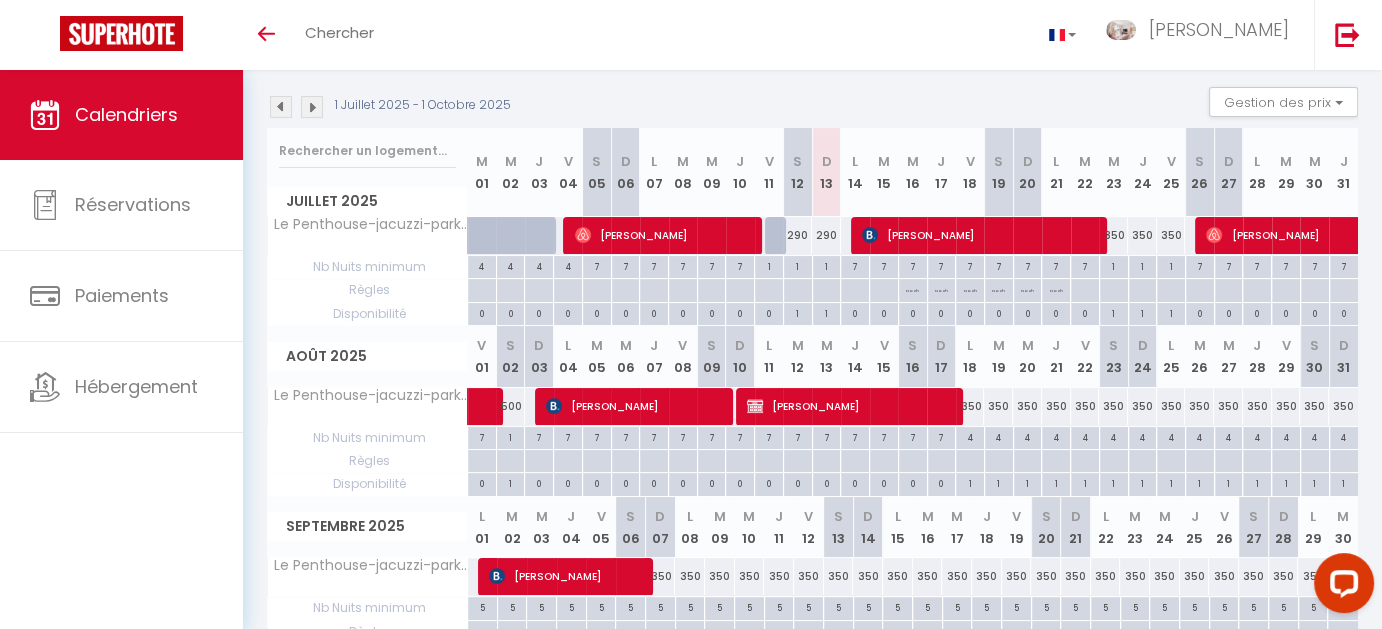 click at bounding box center (281, 107) 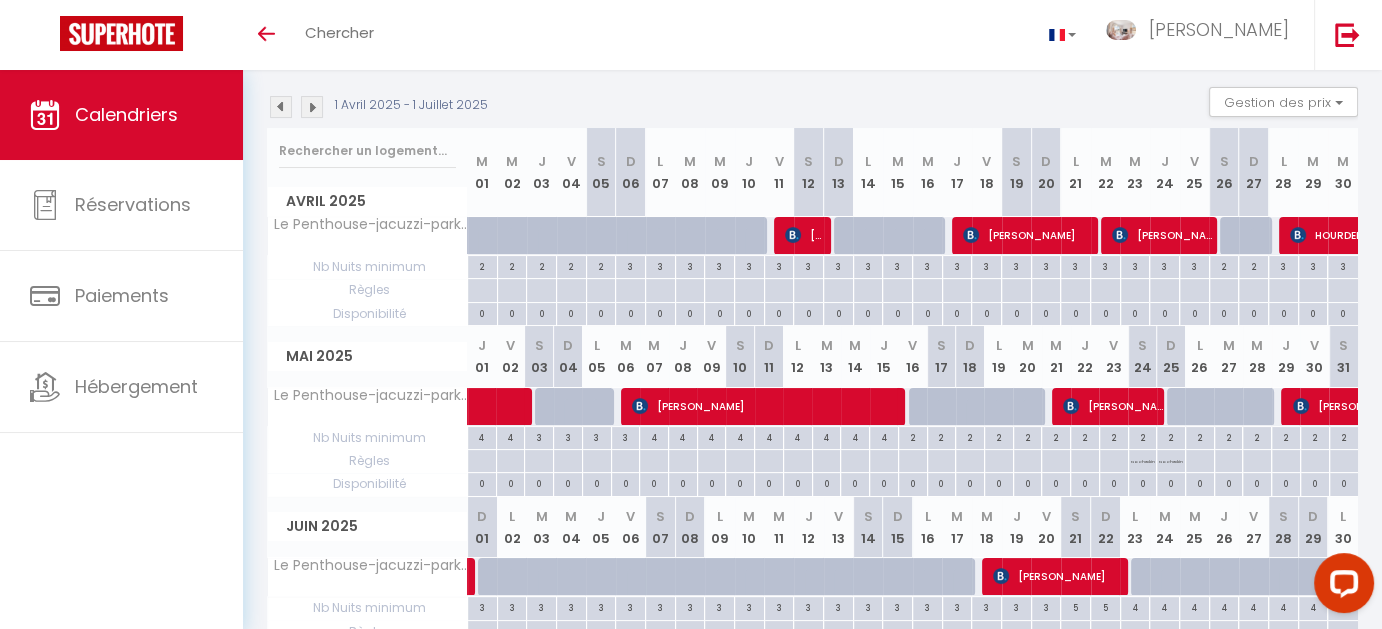 click at bounding box center (281, 107) 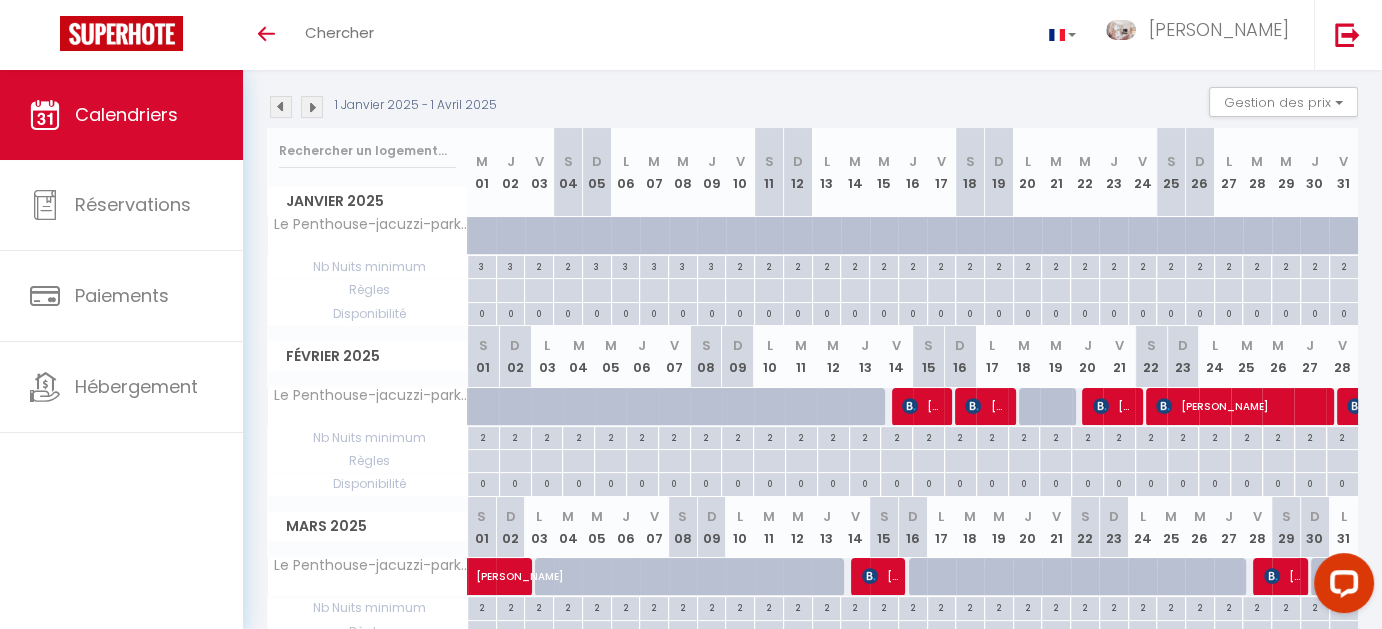 click at bounding box center (281, 107) 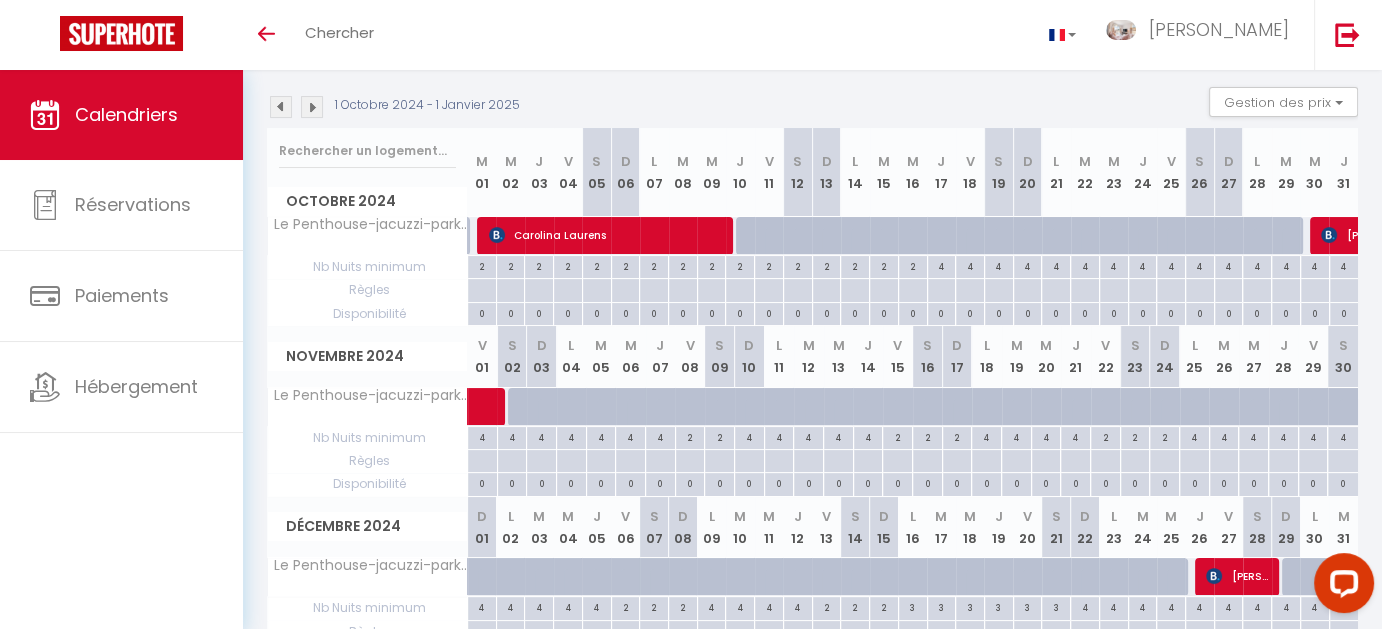 click at bounding box center (281, 107) 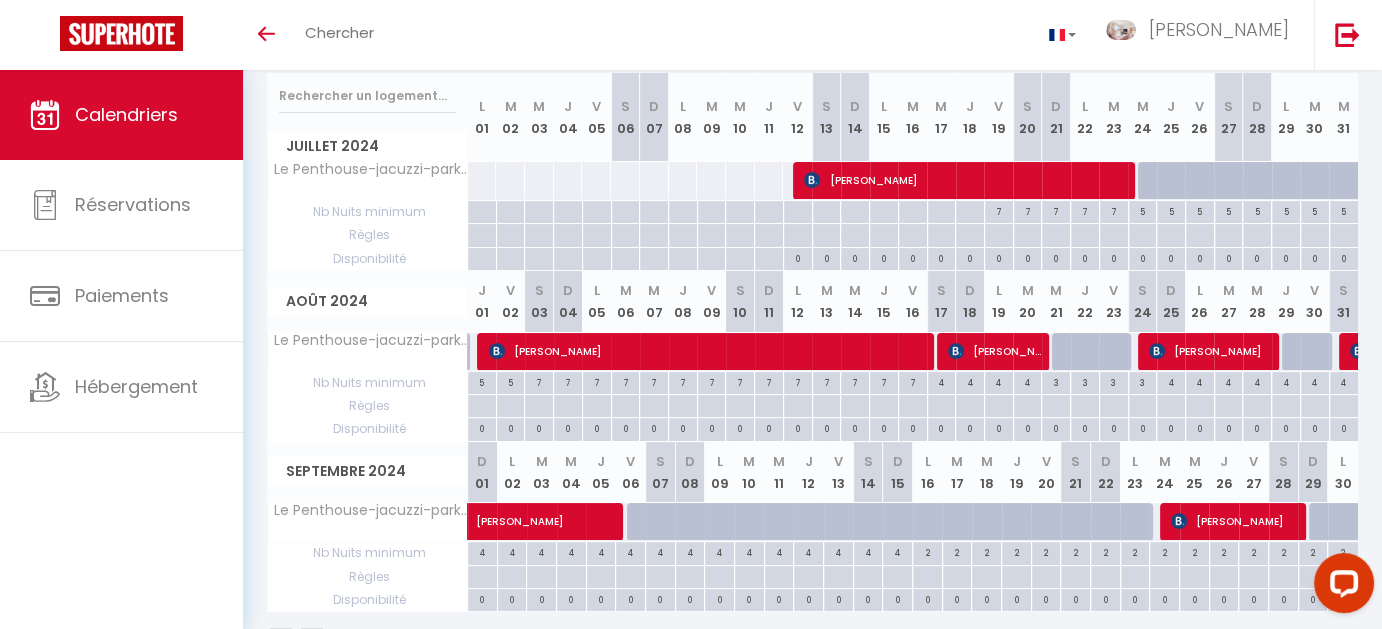 scroll, scrollTop: 300, scrollLeft: 0, axis: vertical 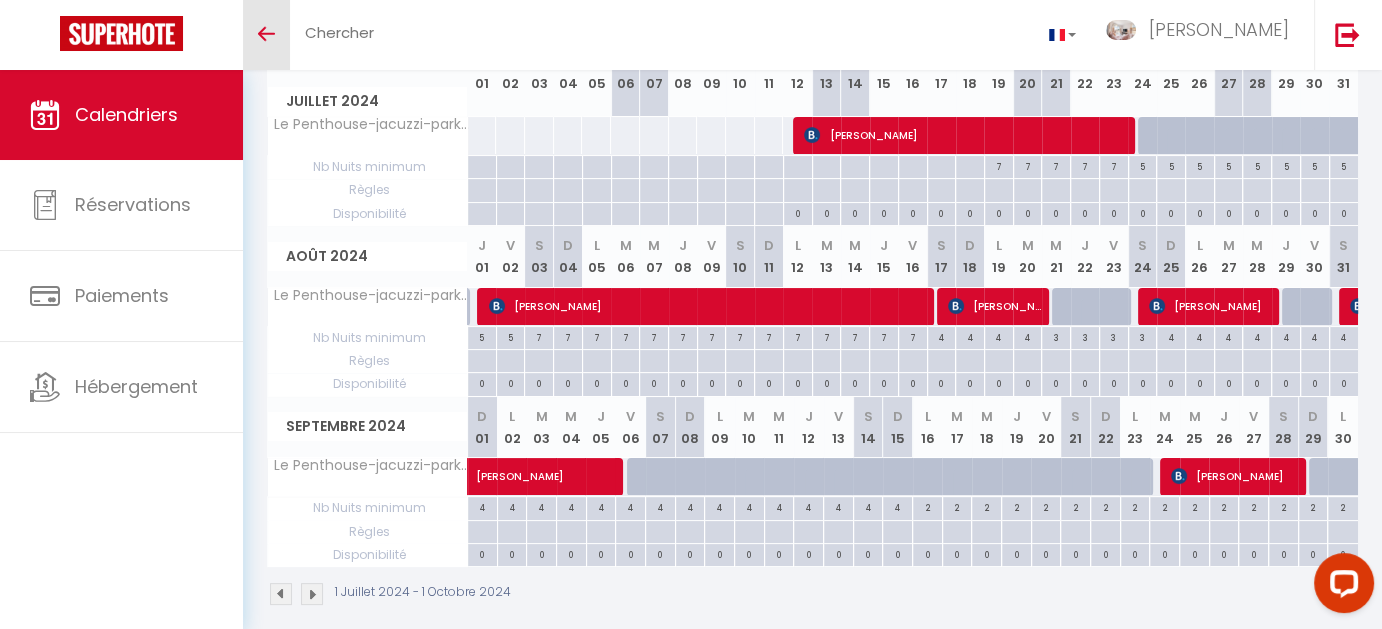 click on "Toggle menubar" at bounding box center [266, 35] 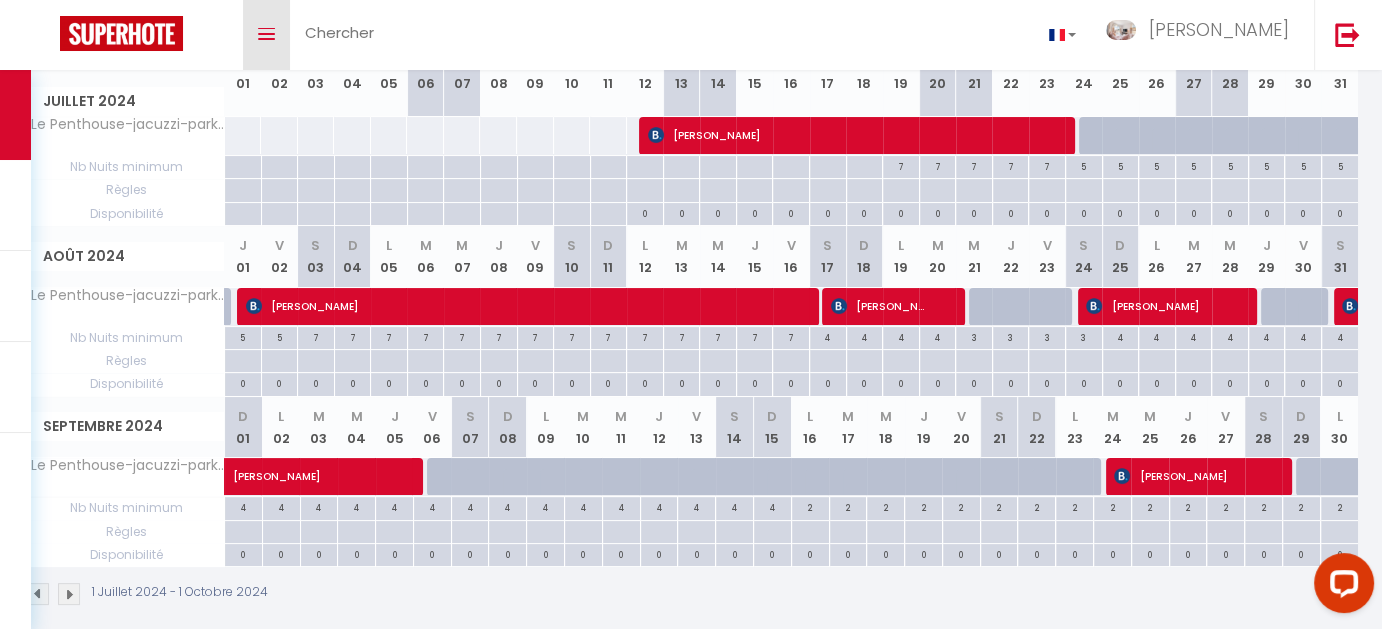 click on "Toggle menubar" at bounding box center (266, 35) 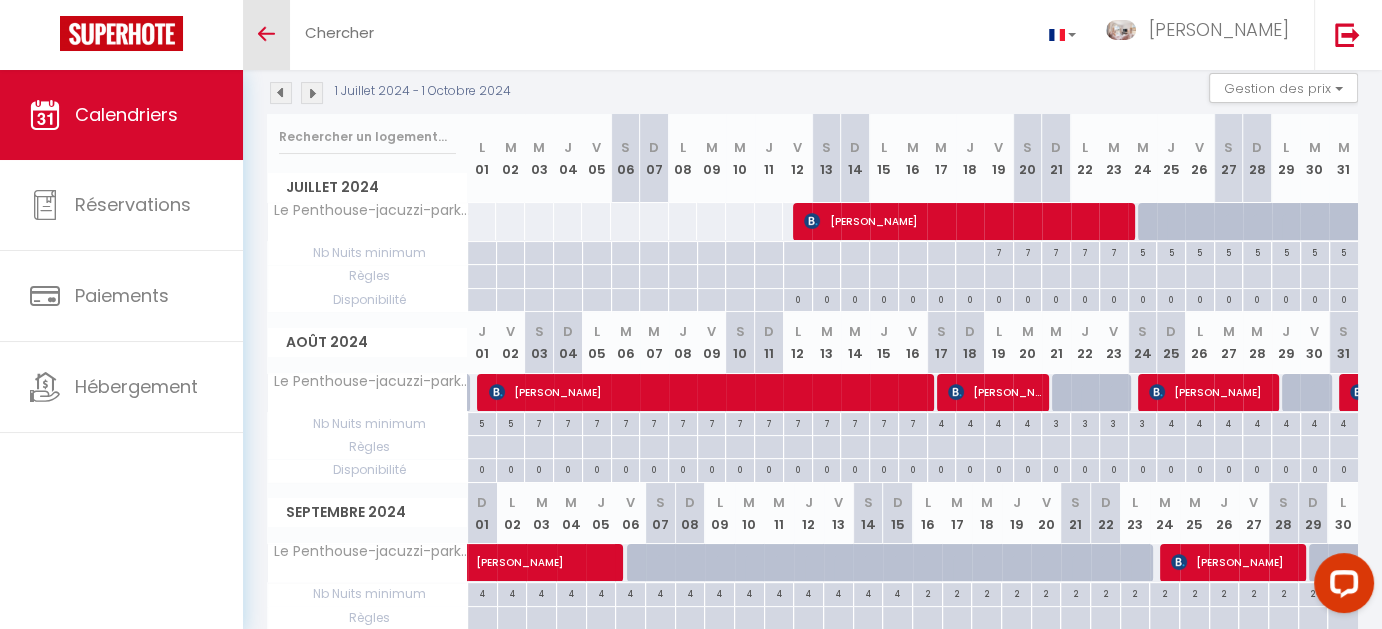 scroll, scrollTop: 100, scrollLeft: 0, axis: vertical 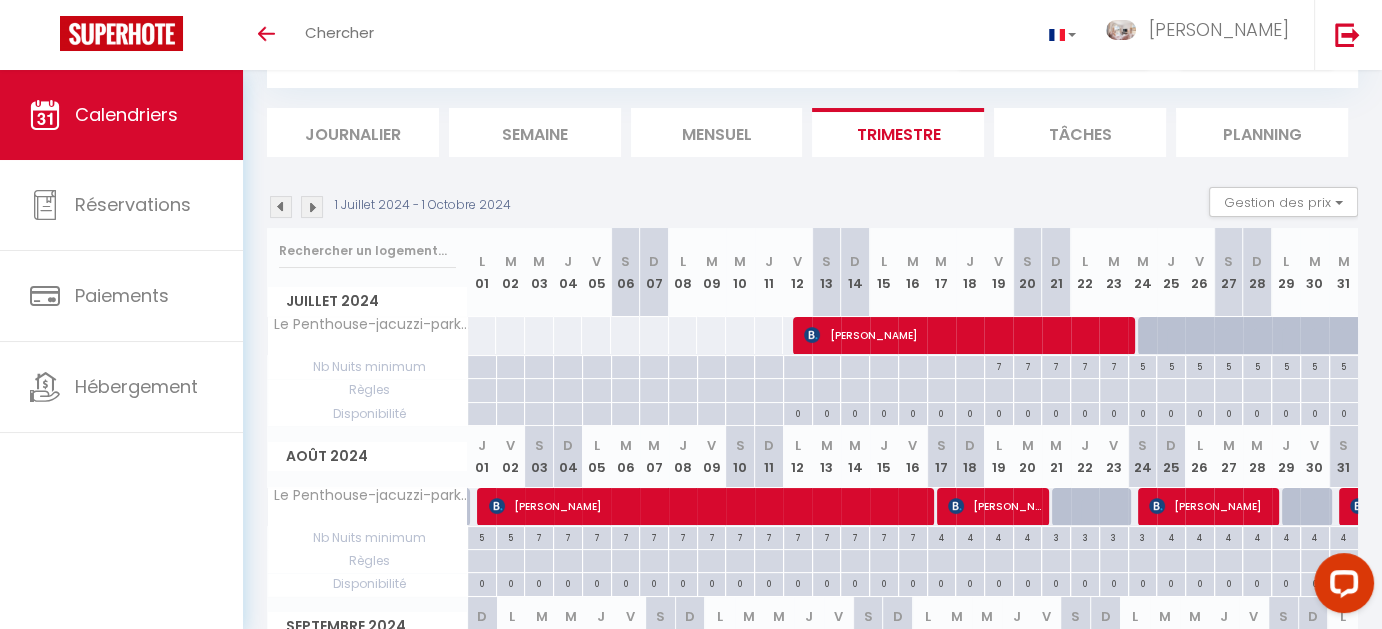 click at bounding box center (312, 207) 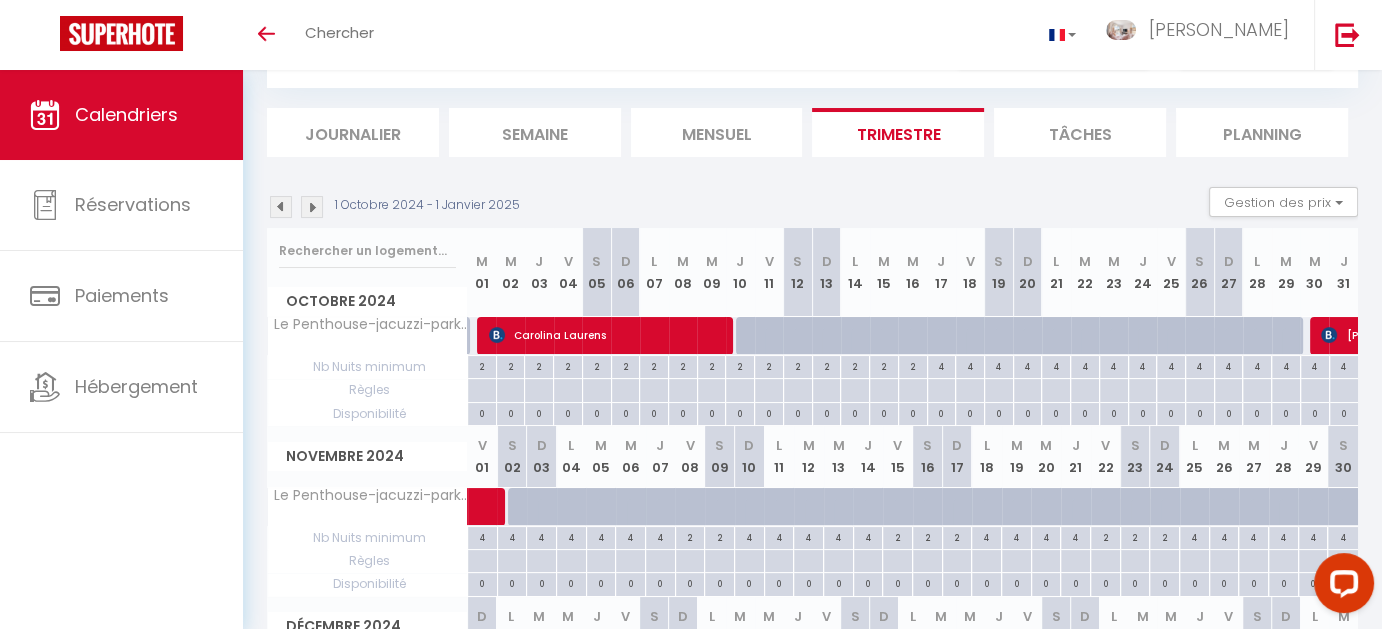 click at bounding box center (312, 207) 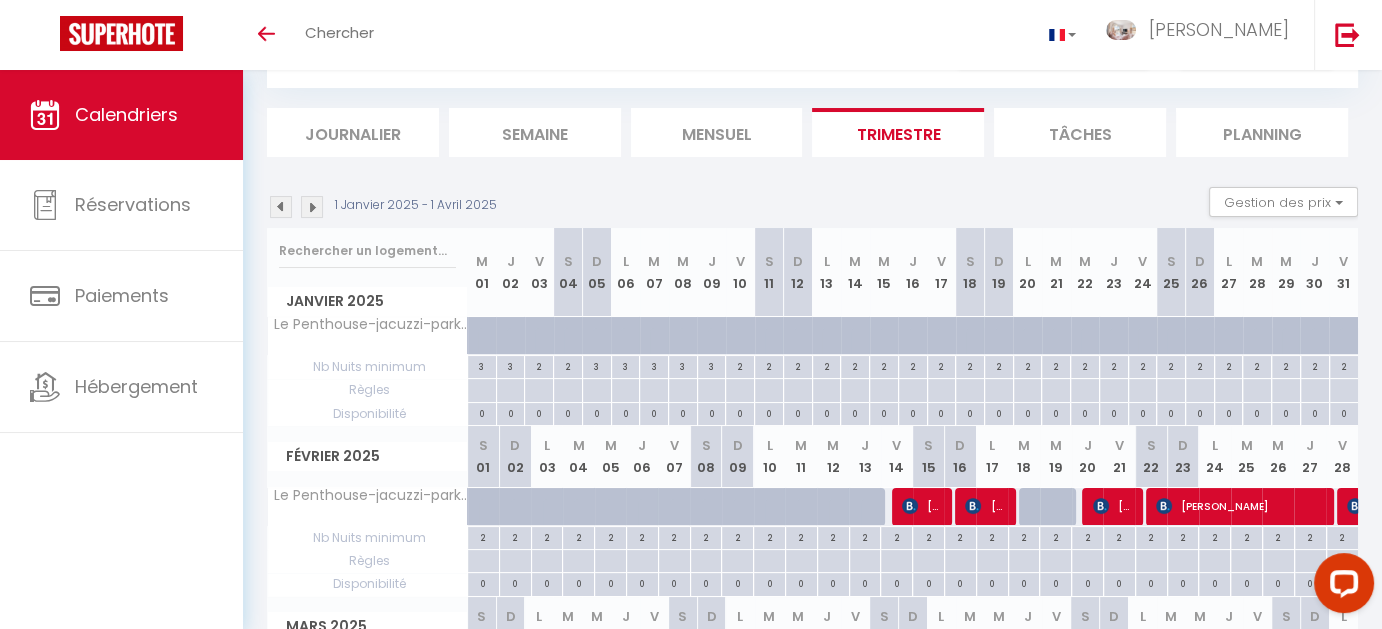 click at bounding box center (312, 207) 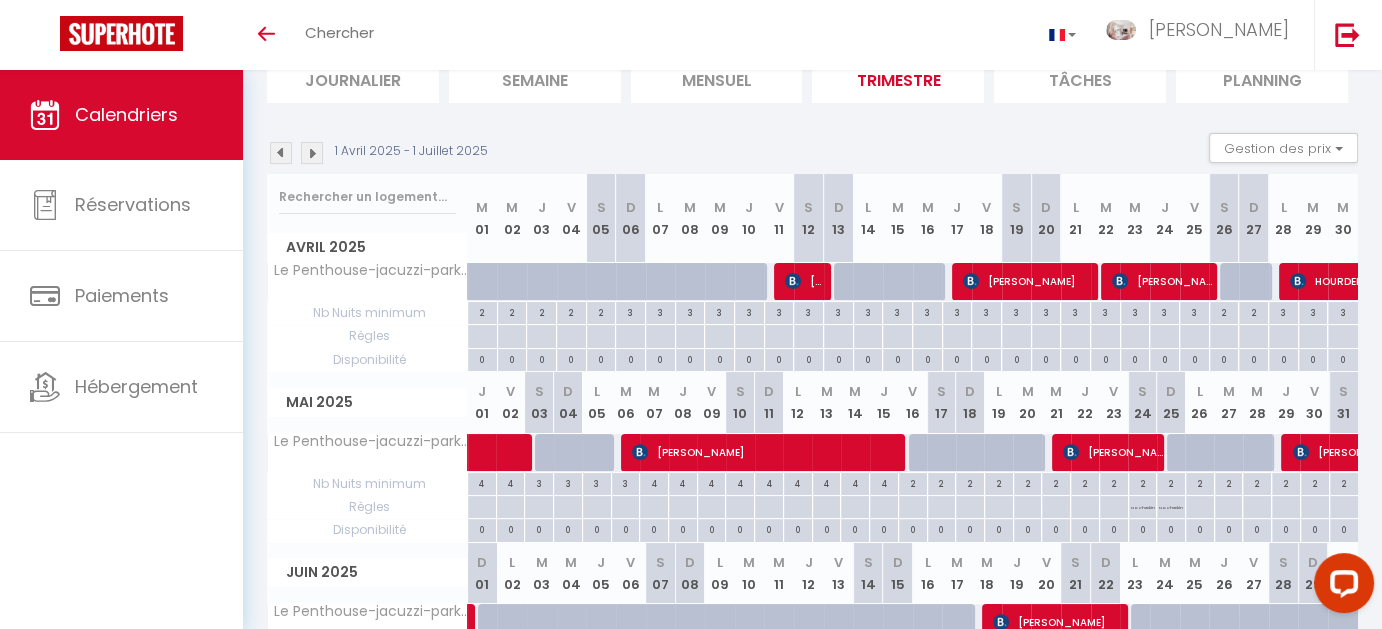 scroll, scrollTop: 200, scrollLeft: 0, axis: vertical 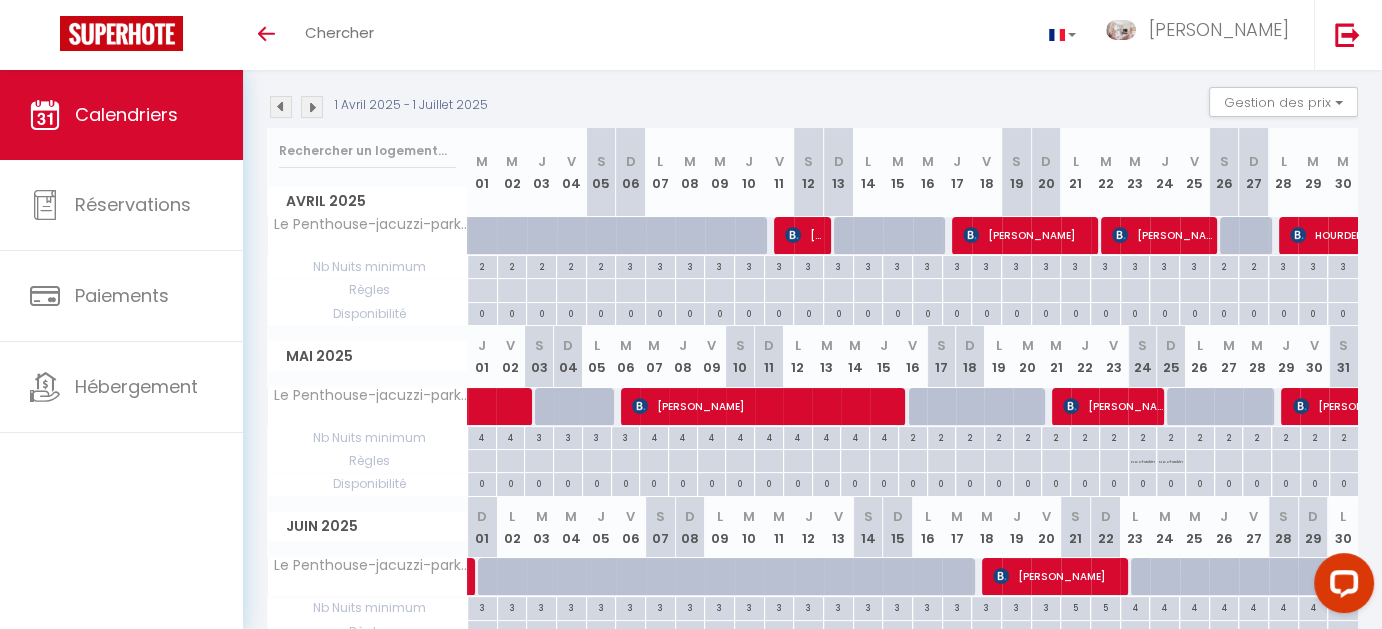 click at bounding box center [312, 107] 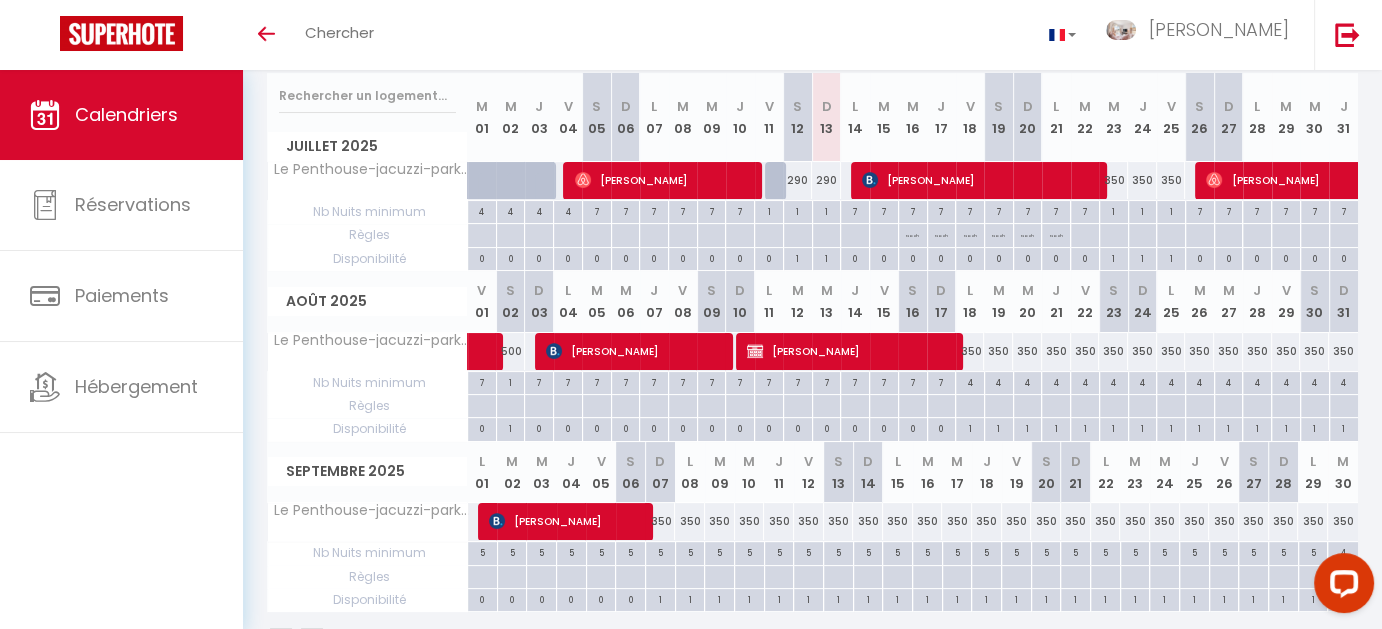 scroll, scrollTop: 300, scrollLeft: 0, axis: vertical 